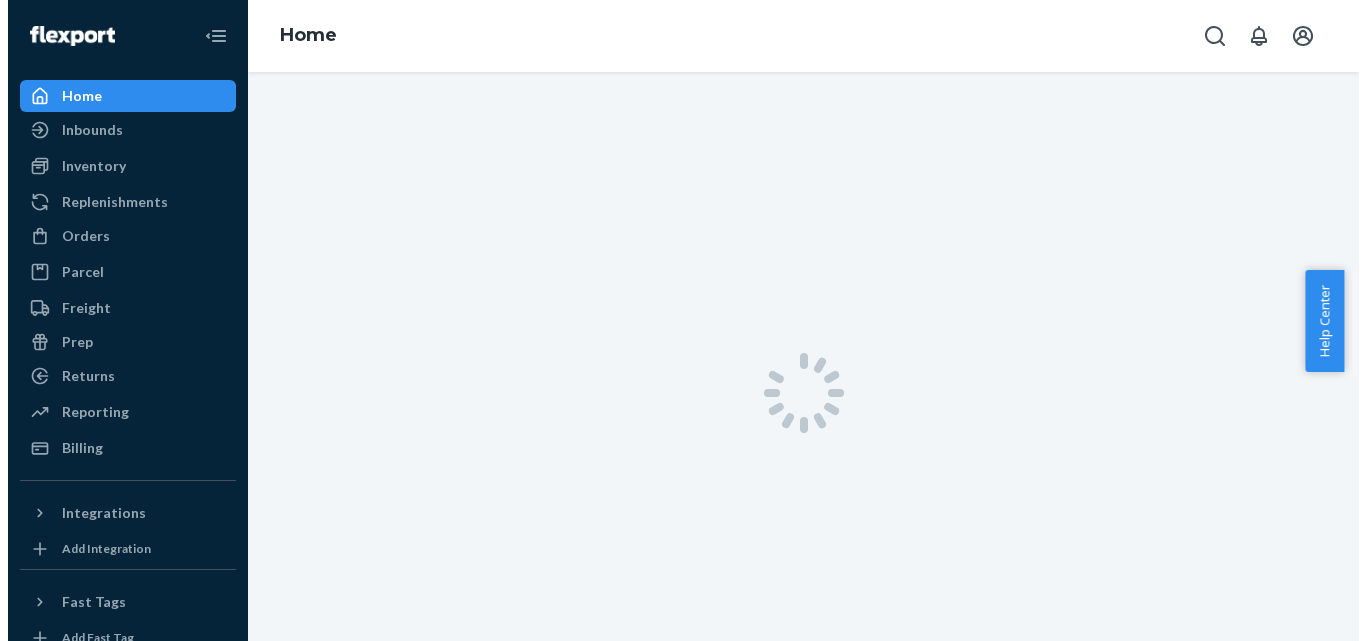 scroll, scrollTop: 0, scrollLeft: 0, axis: both 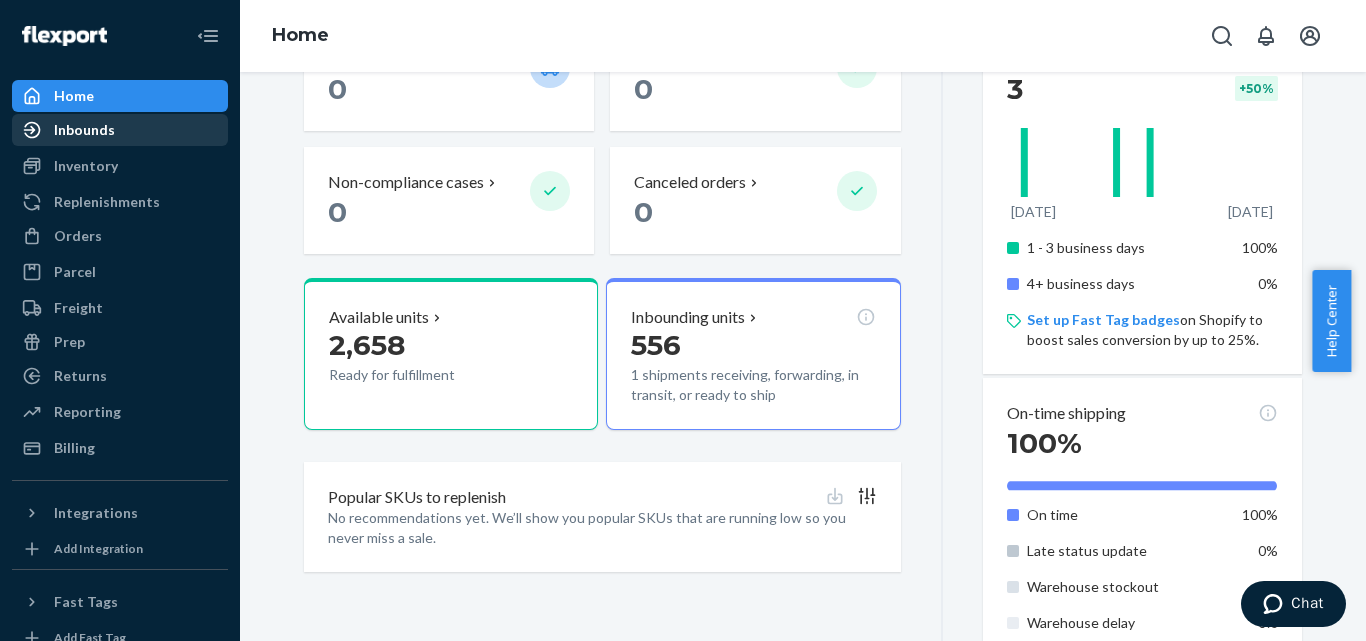 click on "Inbounds" at bounding box center (120, 130) 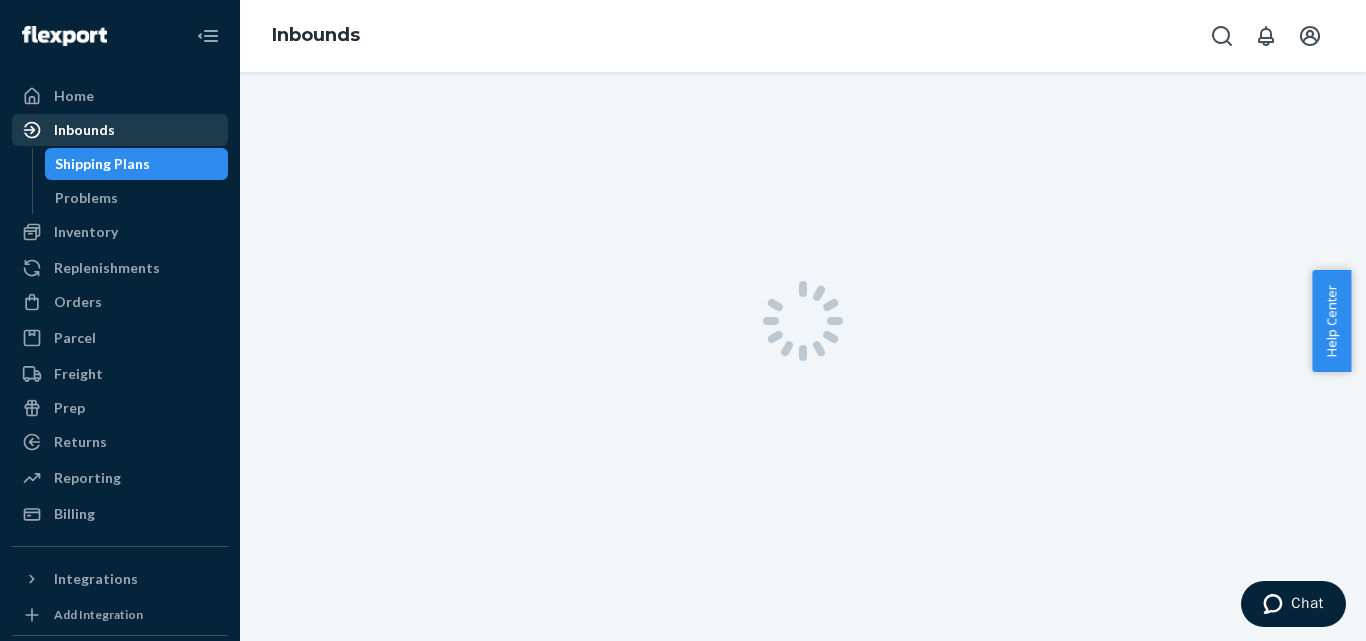scroll, scrollTop: 0, scrollLeft: 0, axis: both 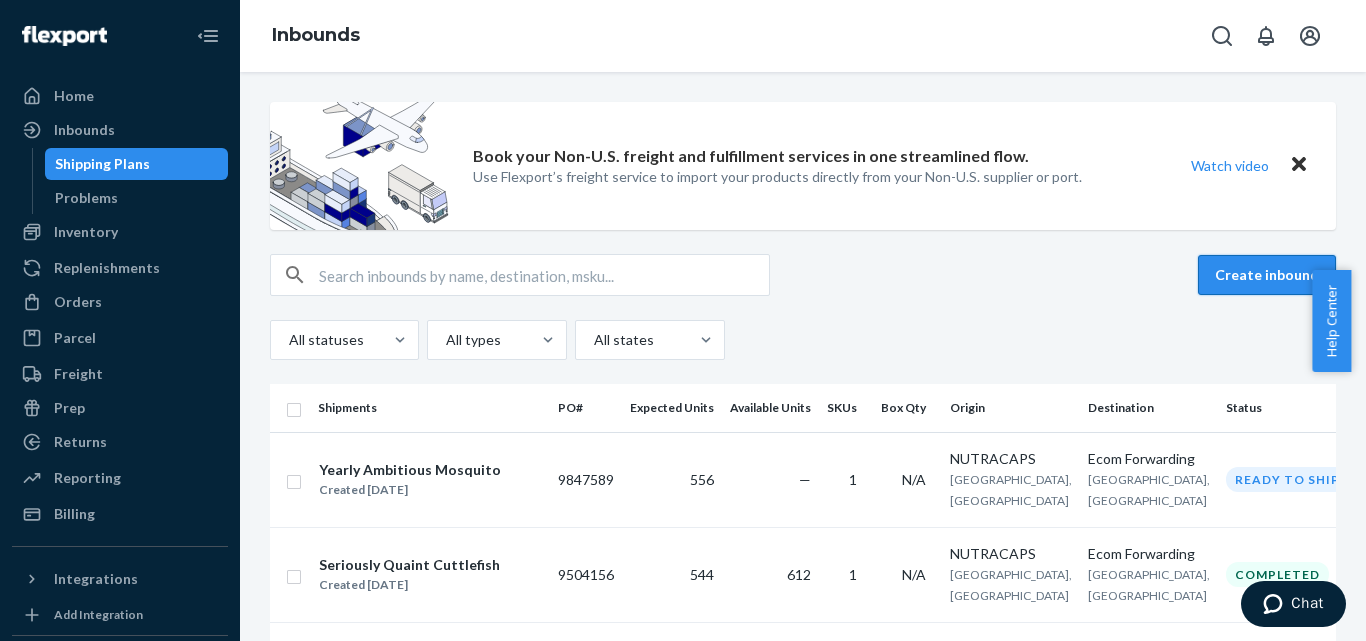 click on "Create inbound" at bounding box center (1267, 275) 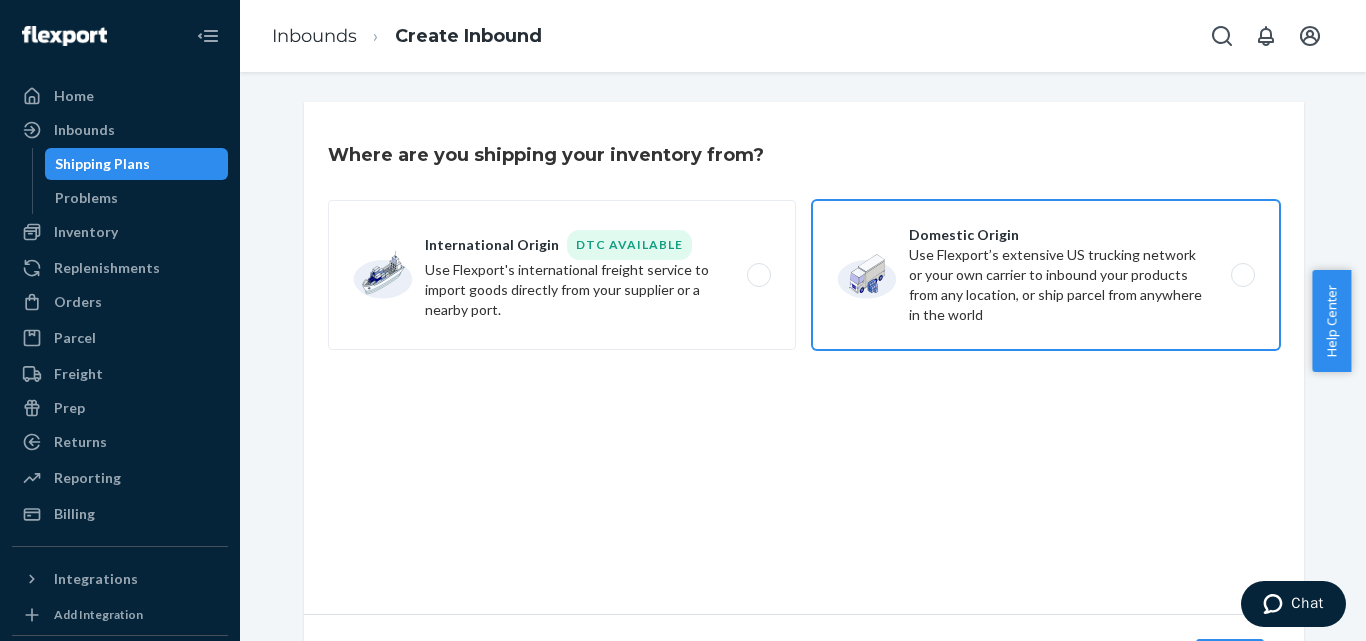 click on "Domestic Origin Use Flexport’s extensive US trucking network or your own carrier to inbound your products from any location, or ship parcel from anywhere in the world" at bounding box center (1046, 275) 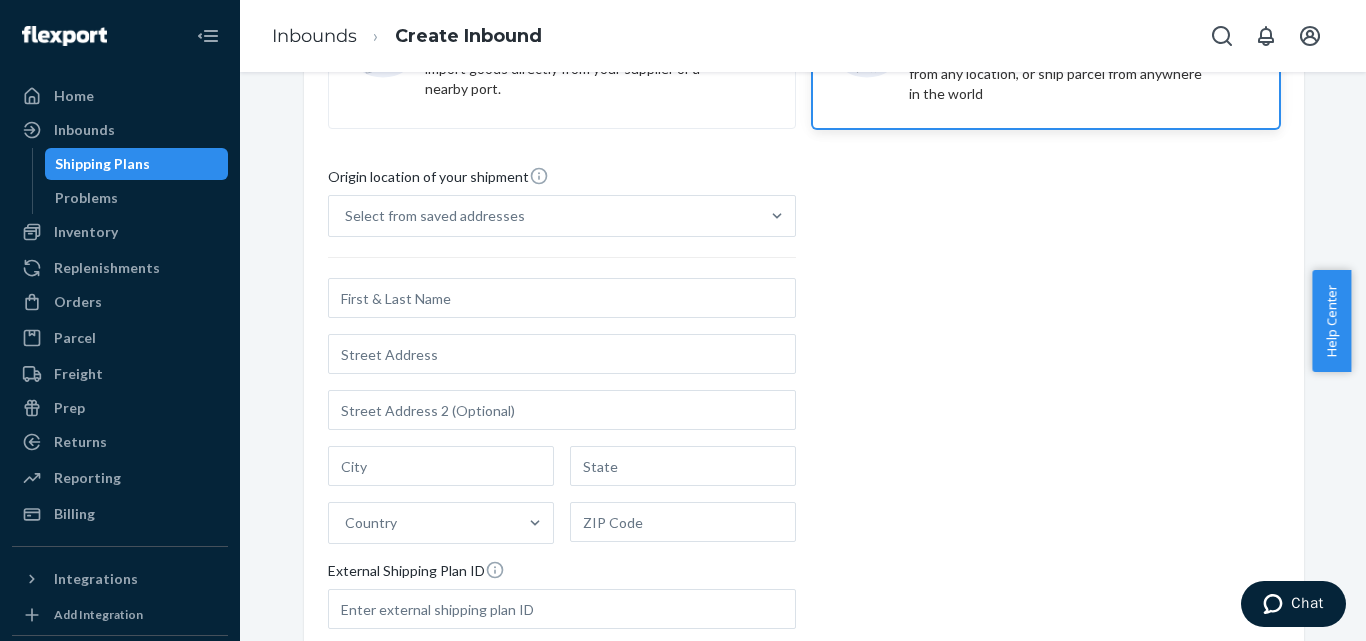 scroll, scrollTop: 223, scrollLeft: 0, axis: vertical 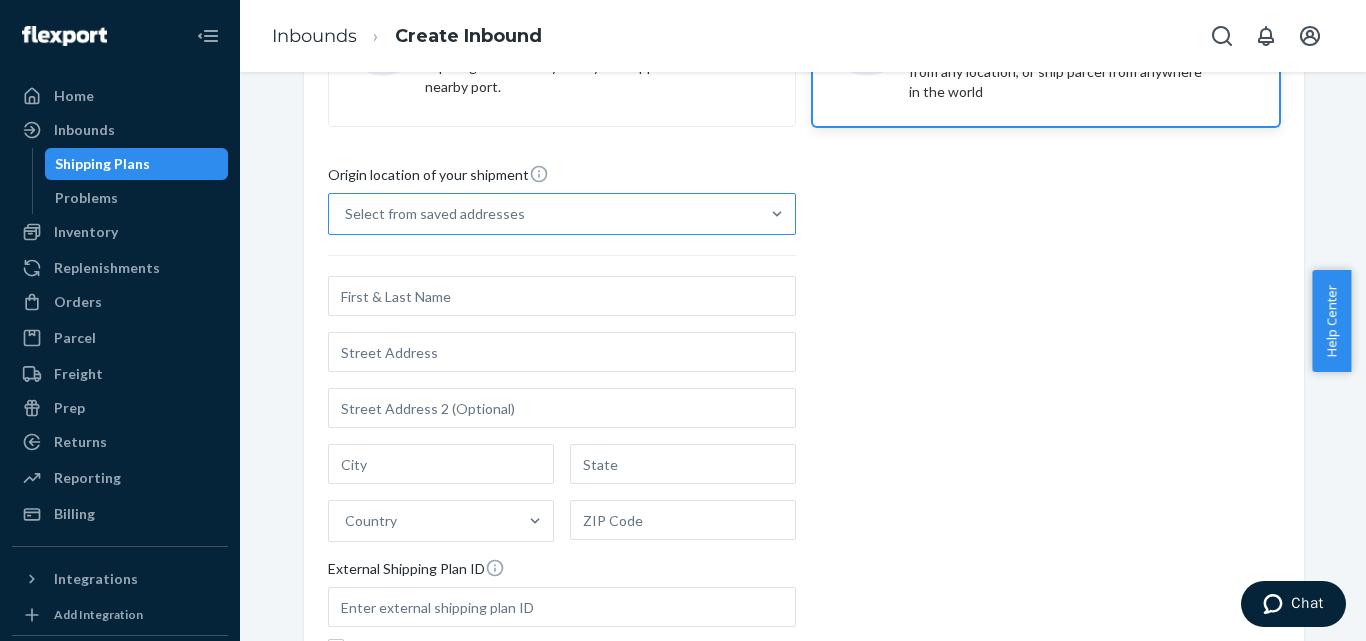 click on "Select from saved addresses" at bounding box center (544, 214) 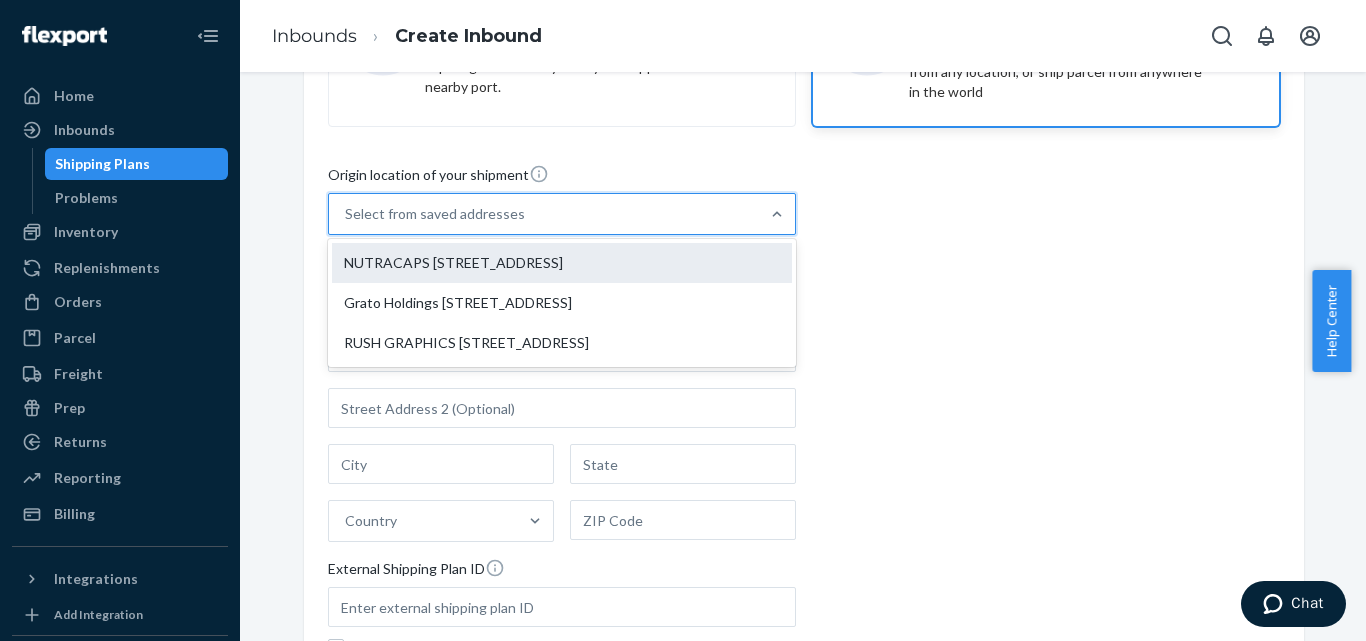 click on "NUTRACAPS
[STREET_ADDRESS]" at bounding box center [562, 263] 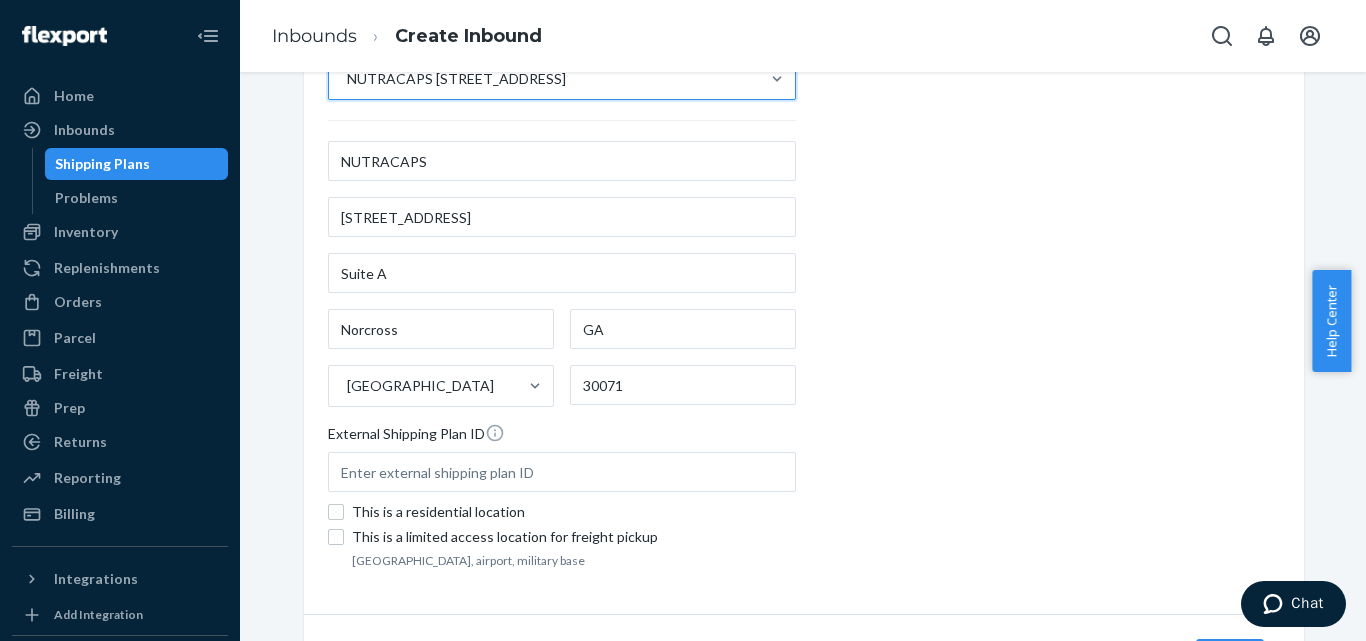 scroll, scrollTop: 420, scrollLeft: 0, axis: vertical 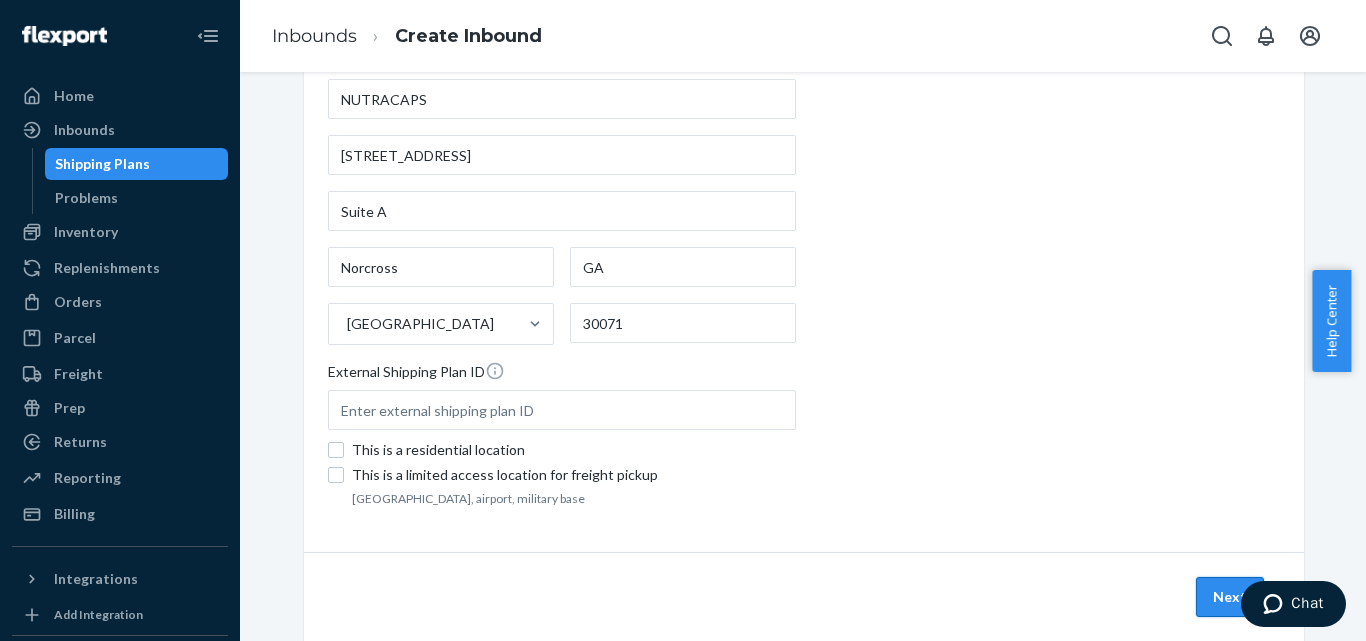 click on "Next" at bounding box center (1230, 597) 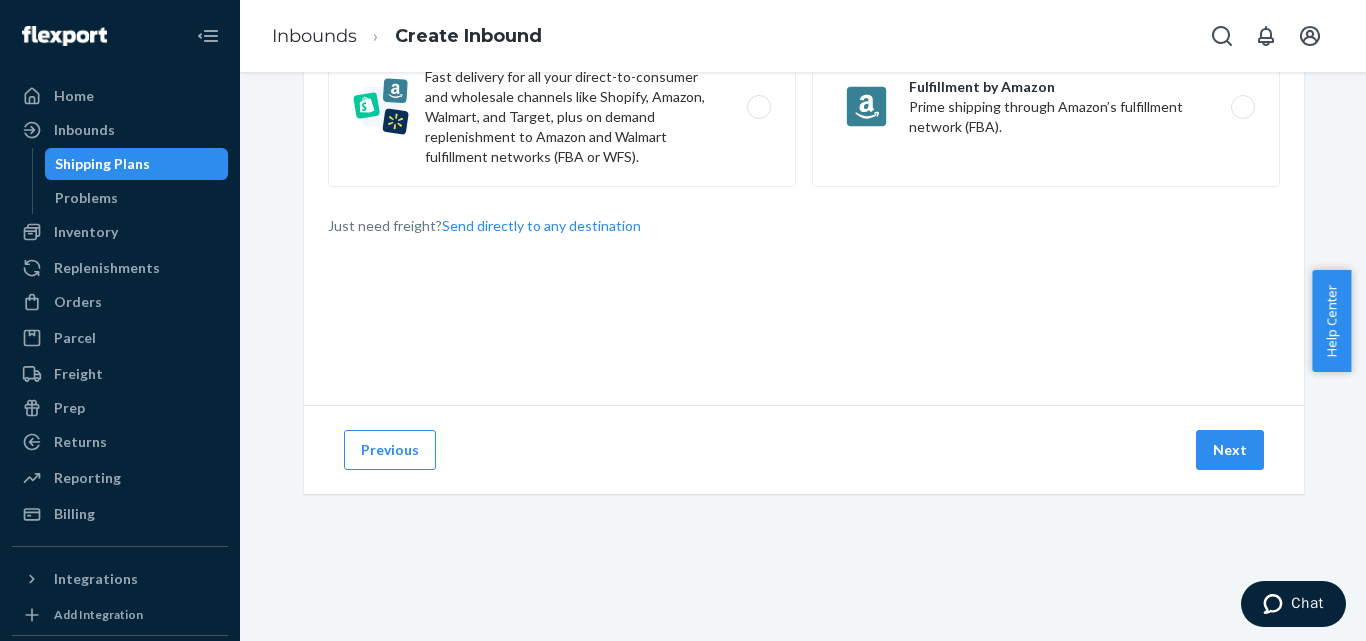 scroll, scrollTop: 0, scrollLeft: 0, axis: both 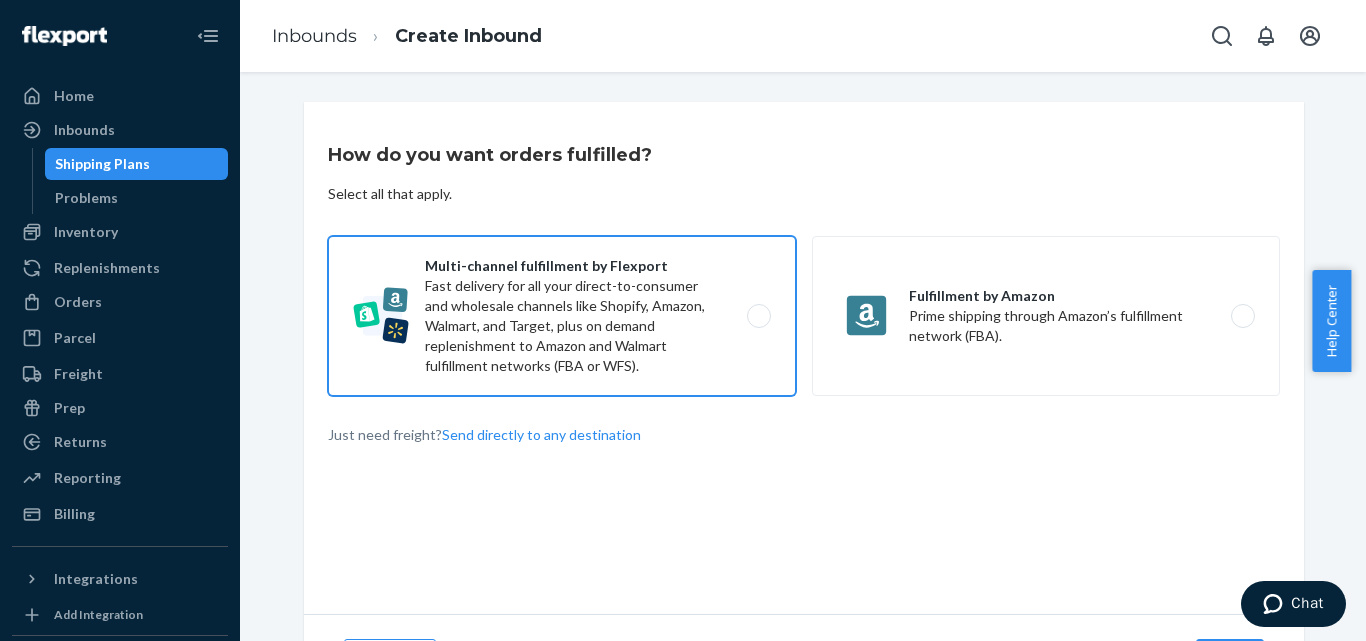 click on "Multi-channel fulfillment by Flexport Fast delivery for all your direct-to-consumer and wholesale channels like Shopify, Amazon, Walmart, and Target, plus on demand replenishment to Amazon and Walmart fulfillment networks (FBA or WFS)." at bounding box center [562, 316] 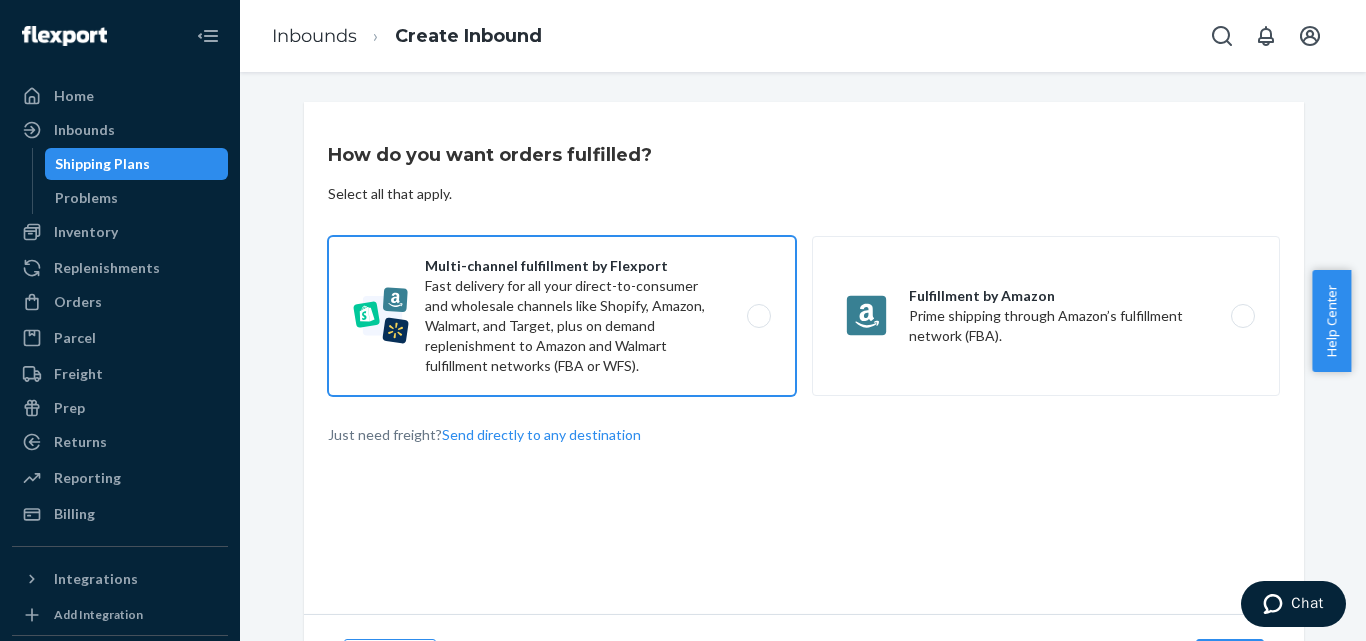 click on "Multi-channel fulfillment by Flexport Fast delivery for all your direct-to-consumer and wholesale channels like Shopify, Amazon, Walmart, and Target, plus on demand replenishment to Amazon and Walmart fulfillment networks (FBA or WFS)." at bounding box center (764, 316) 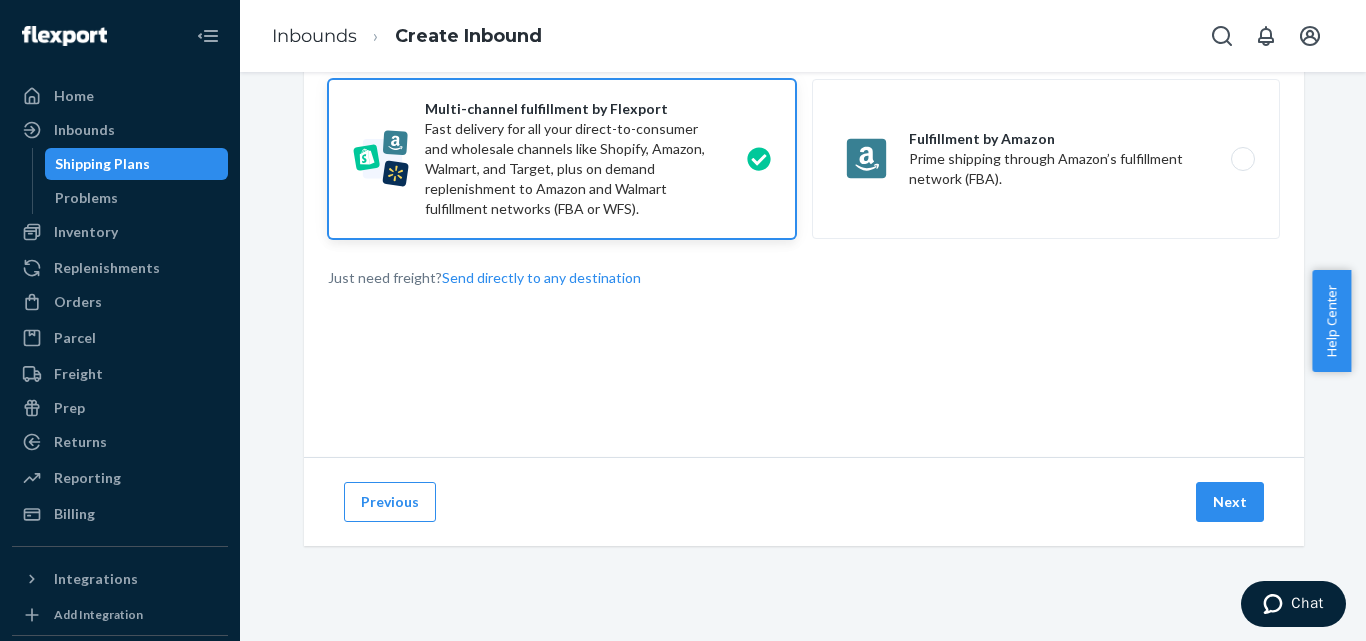 scroll, scrollTop: 158, scrollLeft: 0, axis: vertical 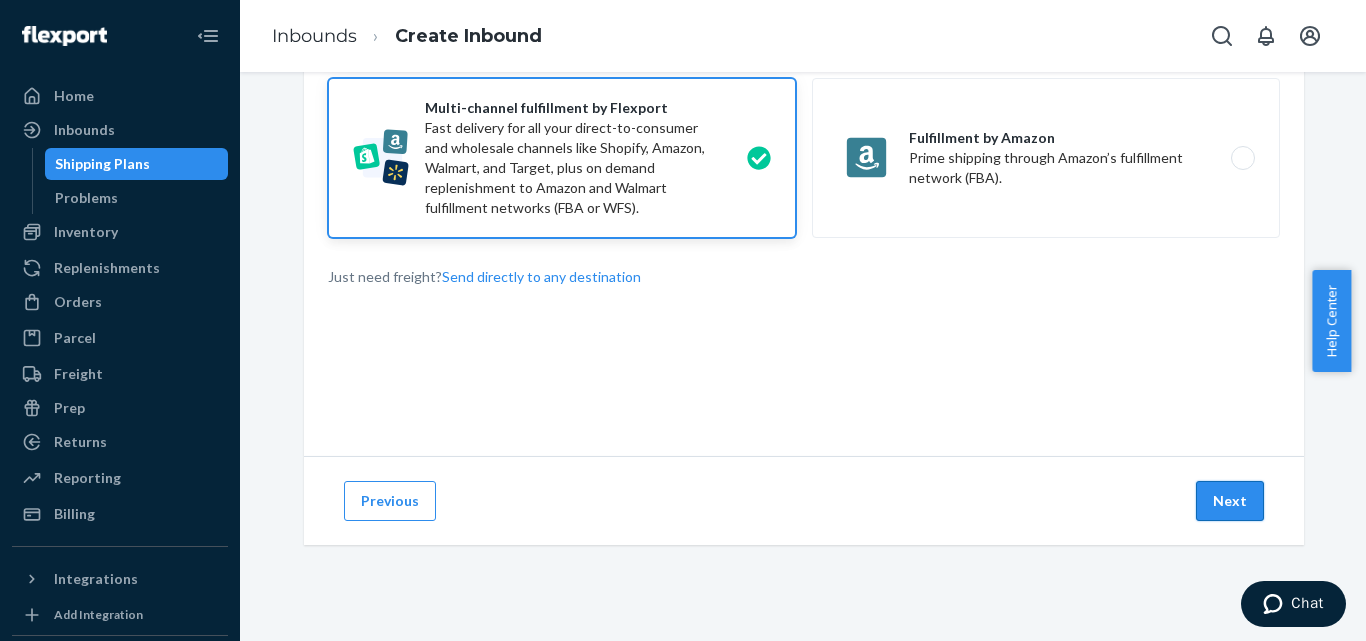 click on "Next" at bounding box center (1230, 501) 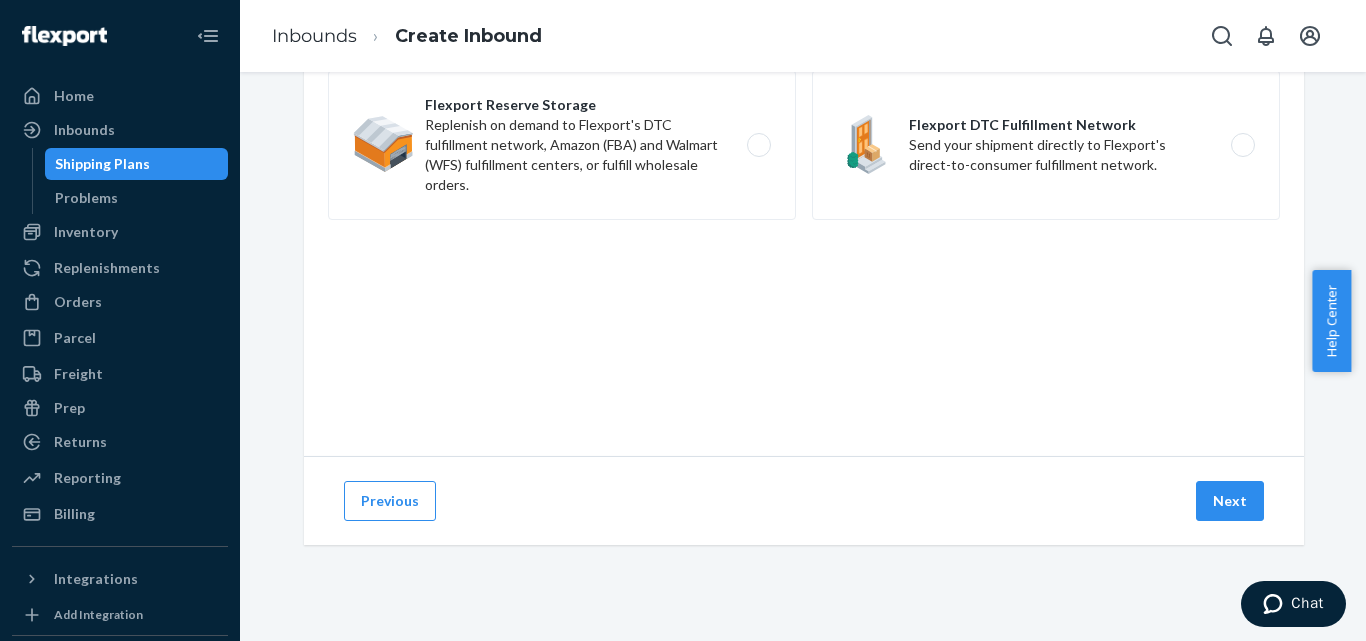 scroll, scrollTop: 0, scrollLeft: 0, axis: both 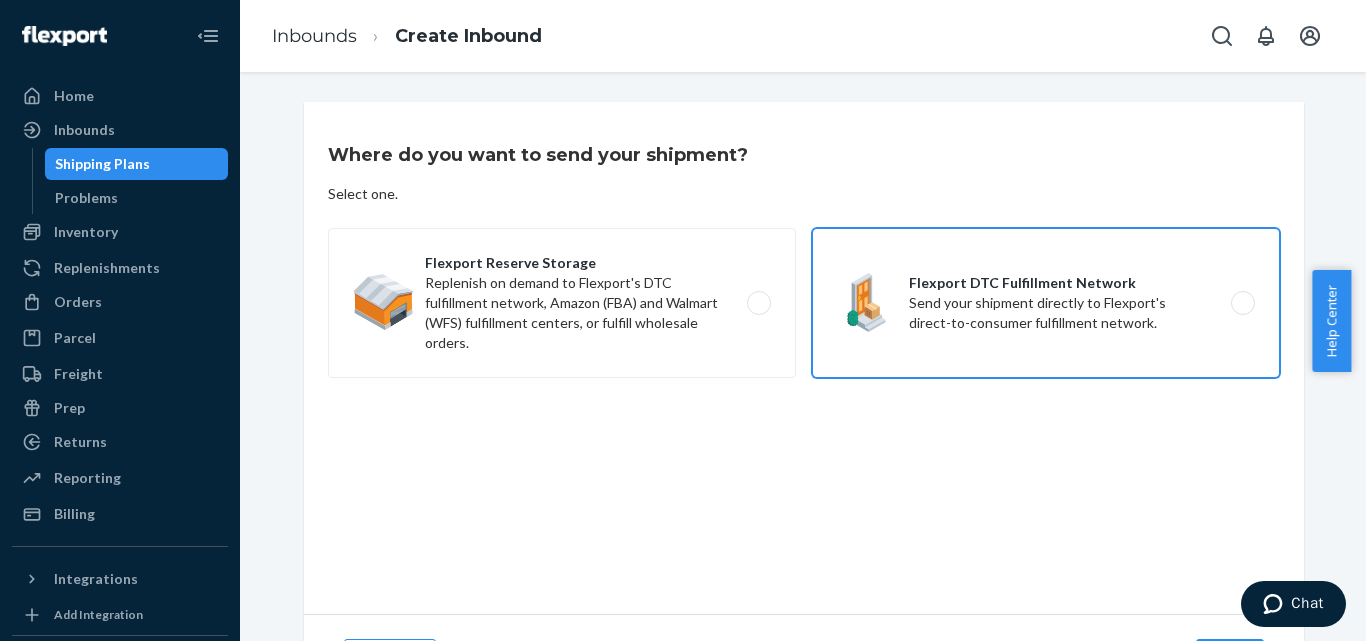 click on "Flexport DTC Fulfillment Network Send your shipment directly to Flexport's direct-to-consumer fulfillment network." at bounding box center [1046, 303] 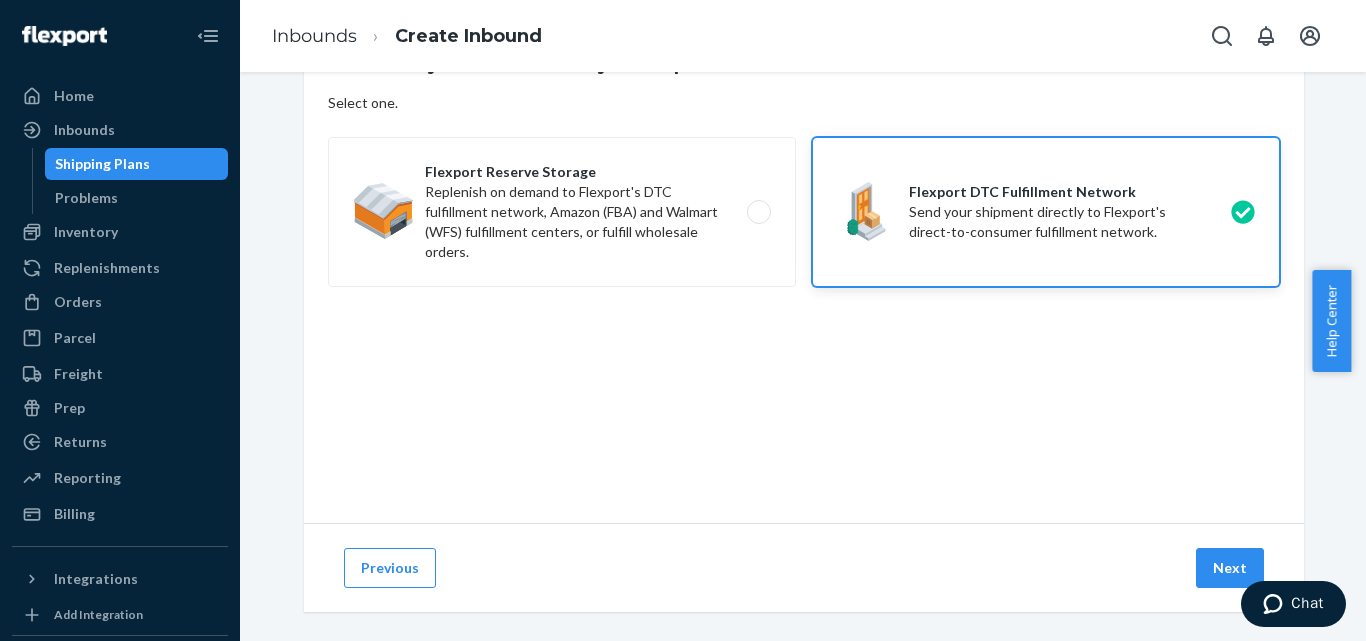 scroll, scrollTop: 102, scrollLeft: 0, axis: vertical 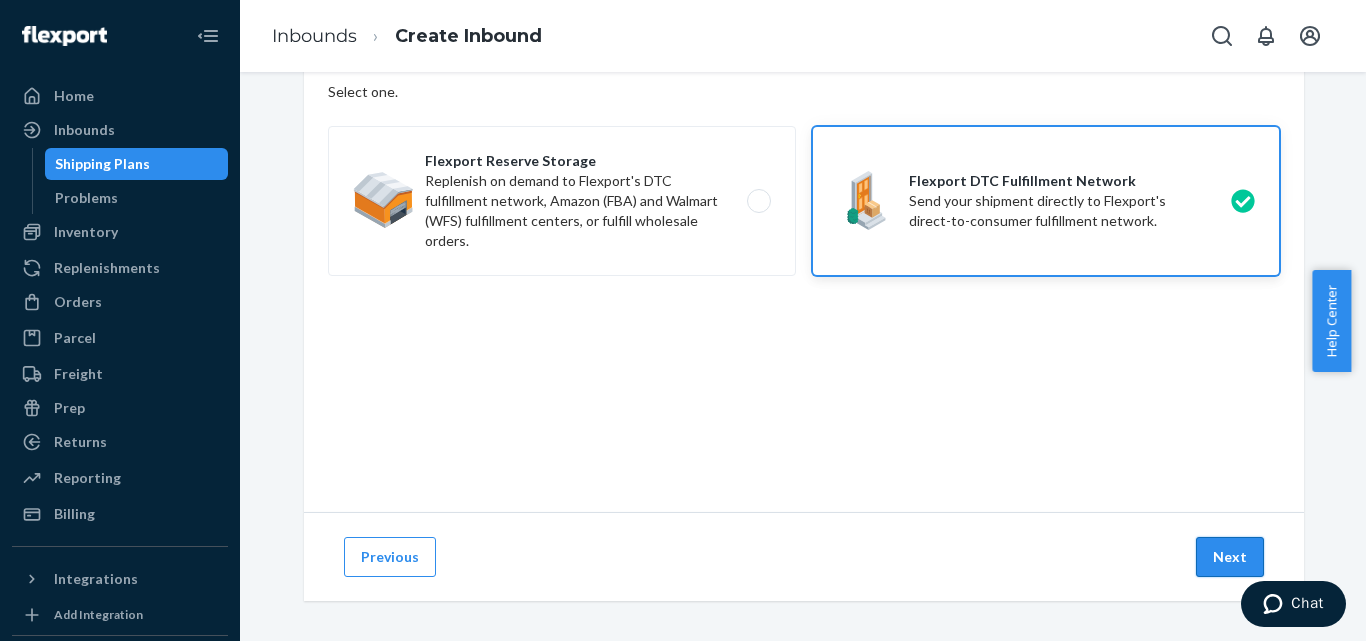 click on "Next" at bounding box center (1230, 557) 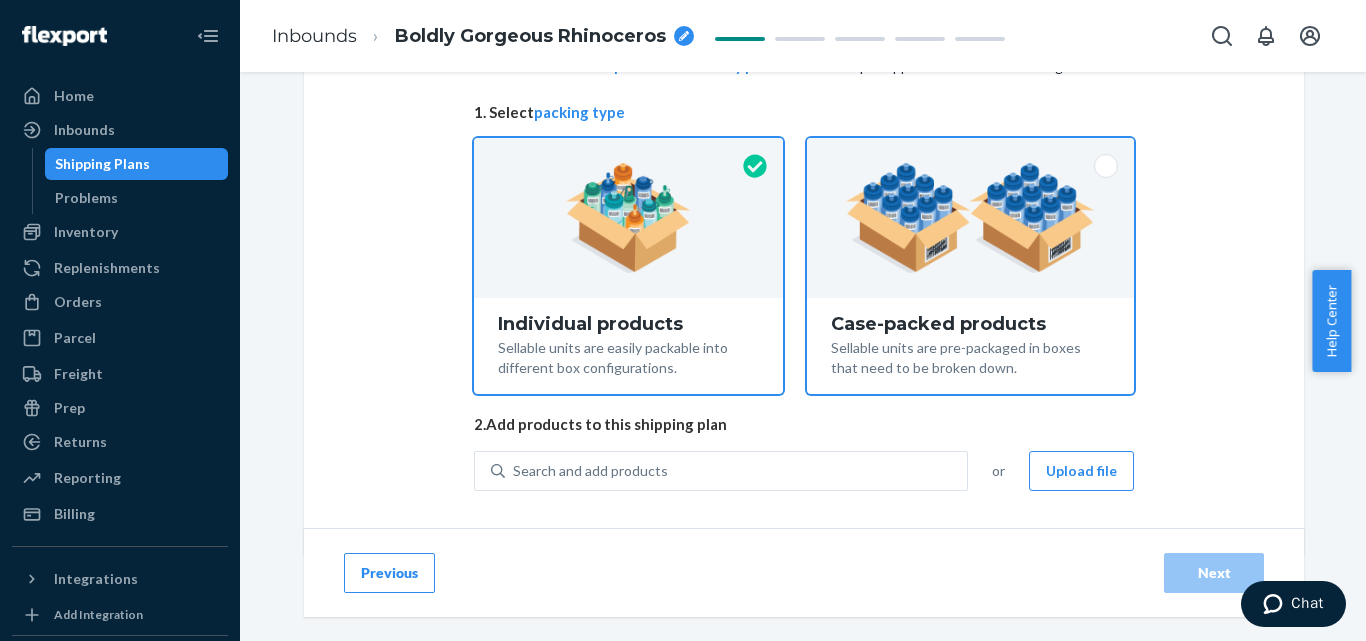 scroll, scrollTop: 147, scrollLeft: 0, axis: vertical 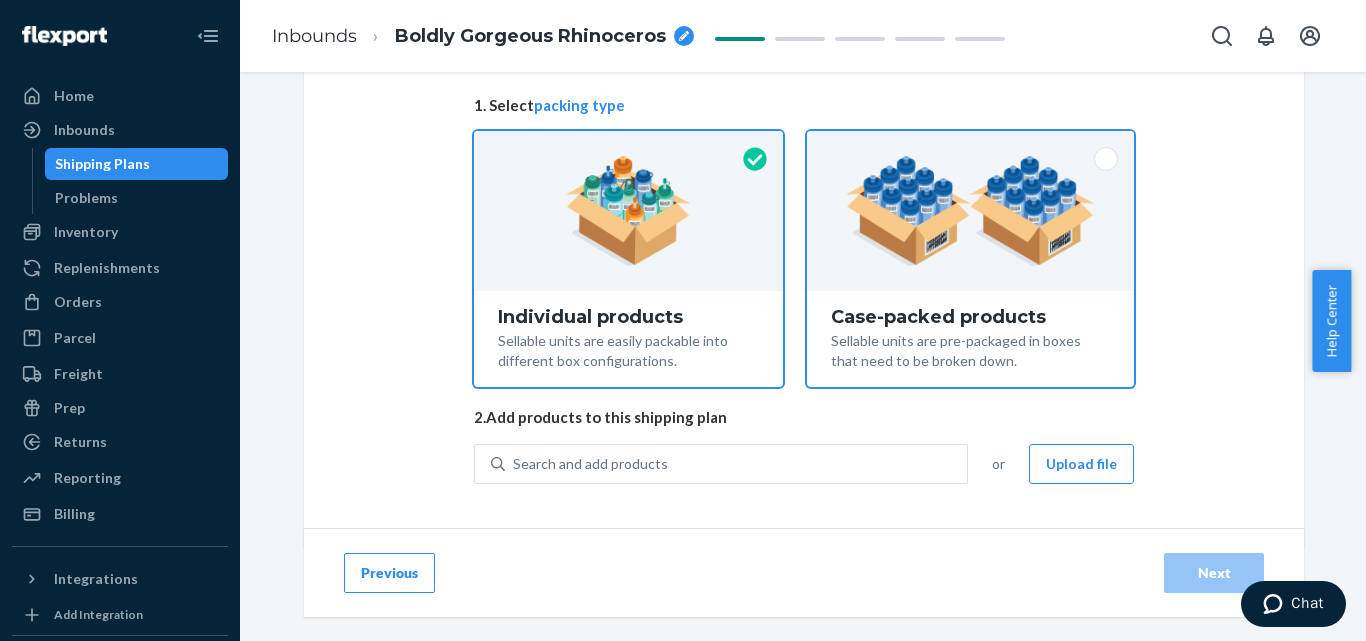 click at bounding box center (970, 211) 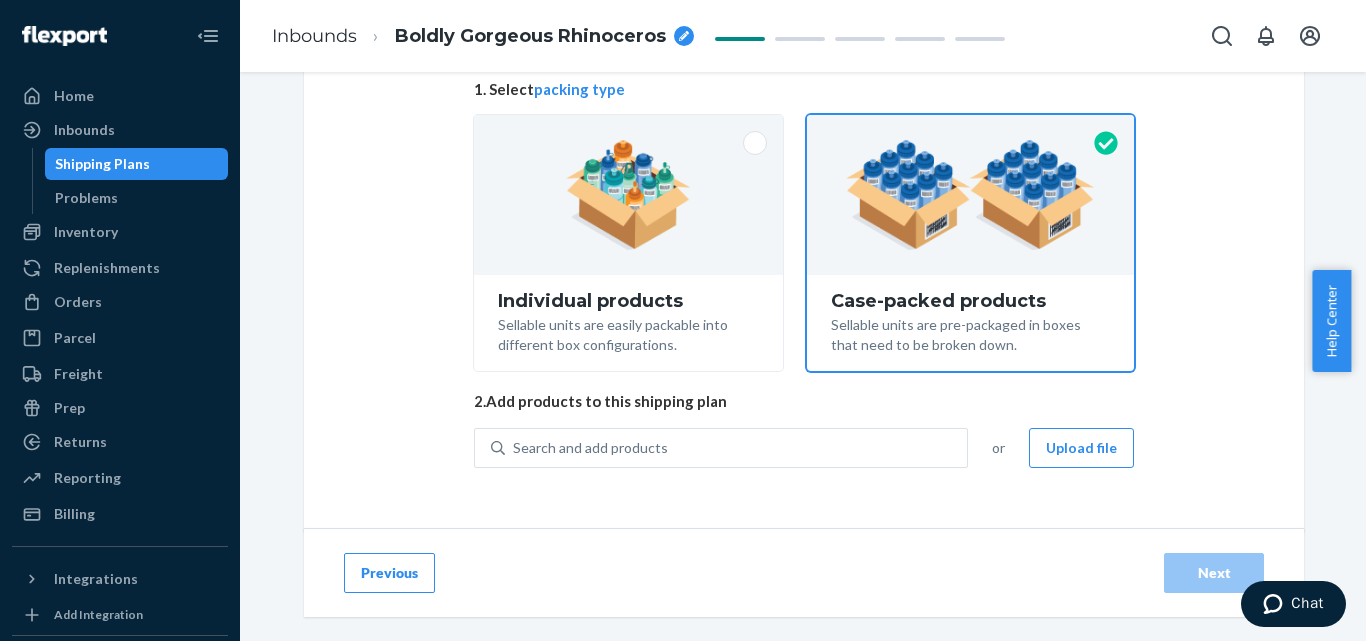 scroll, scrollTop: 167, scrollLeft: 0, axis: vertical 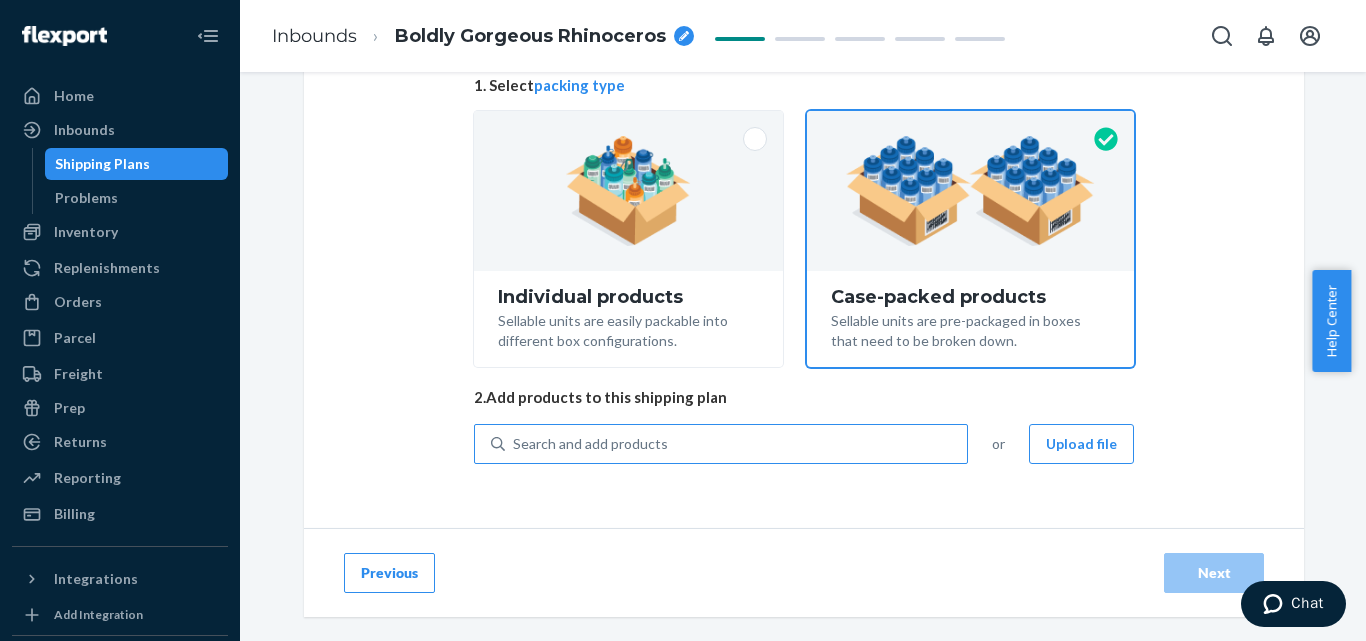 click on "Search and add products" at bounding box center (736, 444) 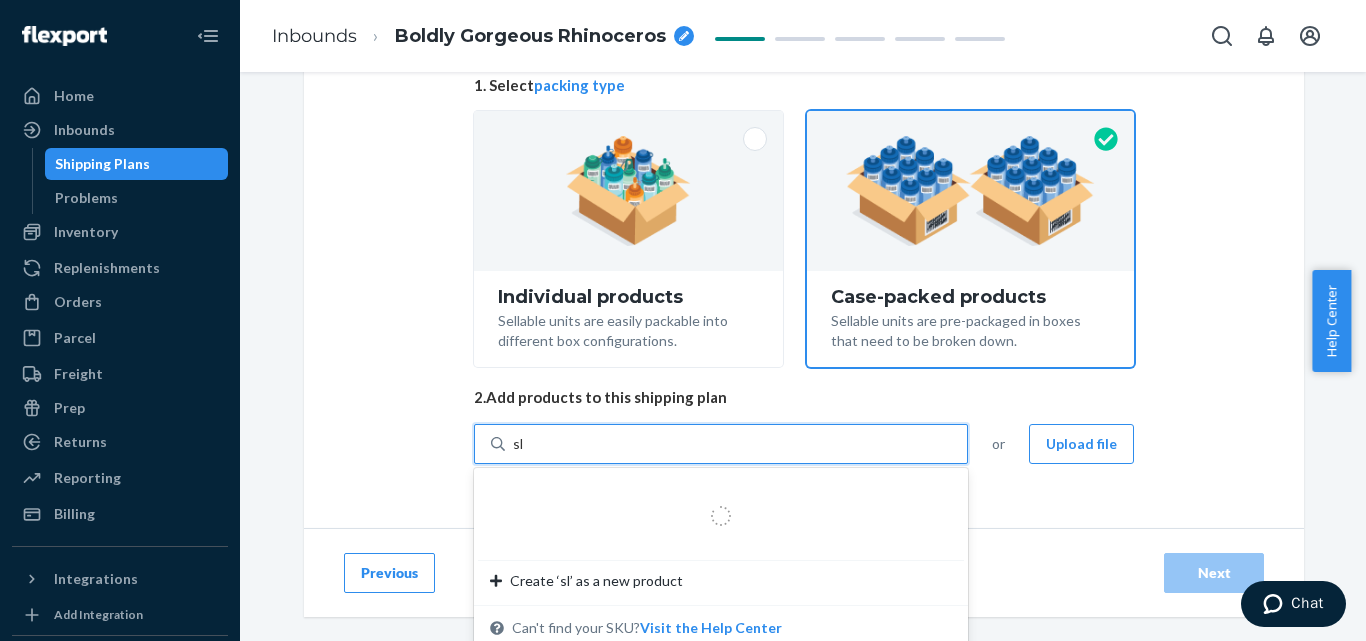 type on "sle" 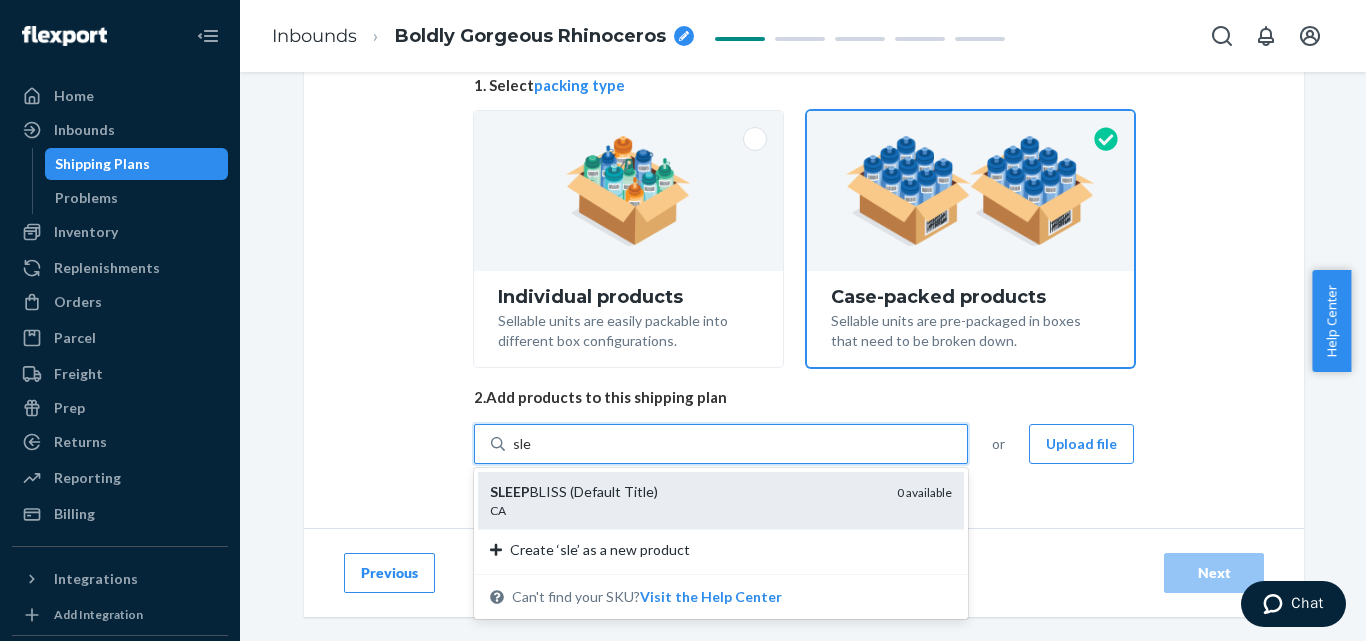 click on "SLEEP  BLISS (Default Title)" at bounding box center (685, 492) 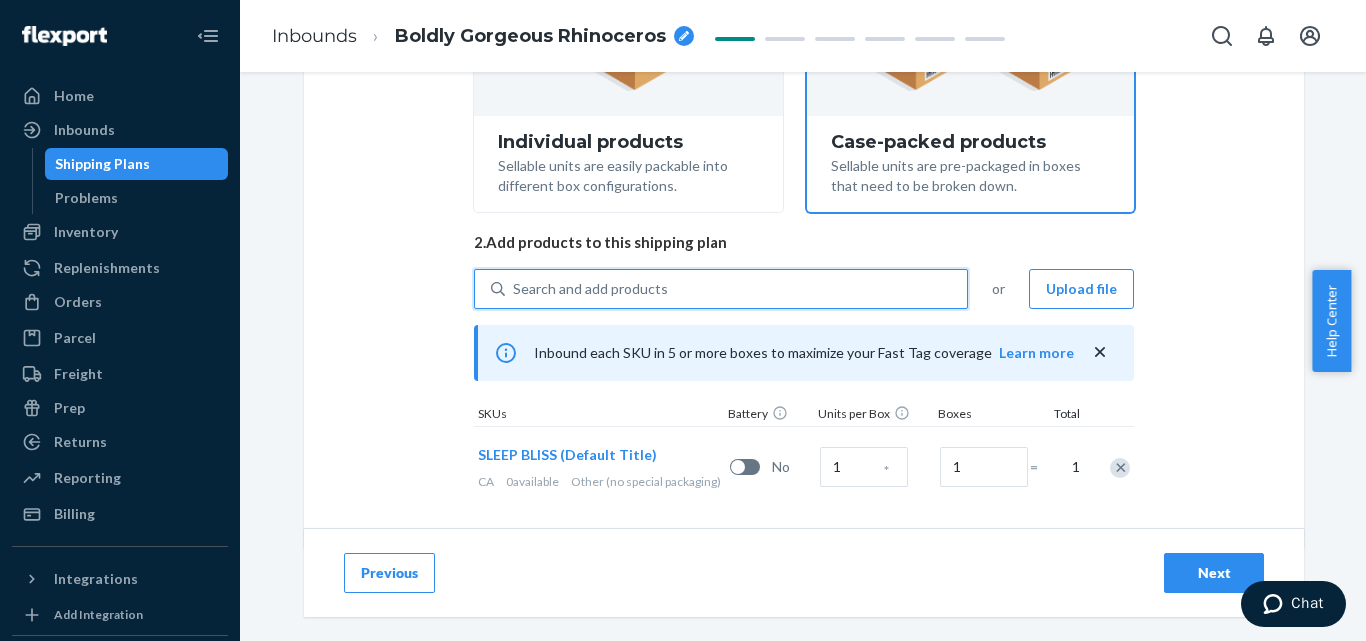 scroll, scrollTop: 355, scrollLeft: 0, axis: vertical 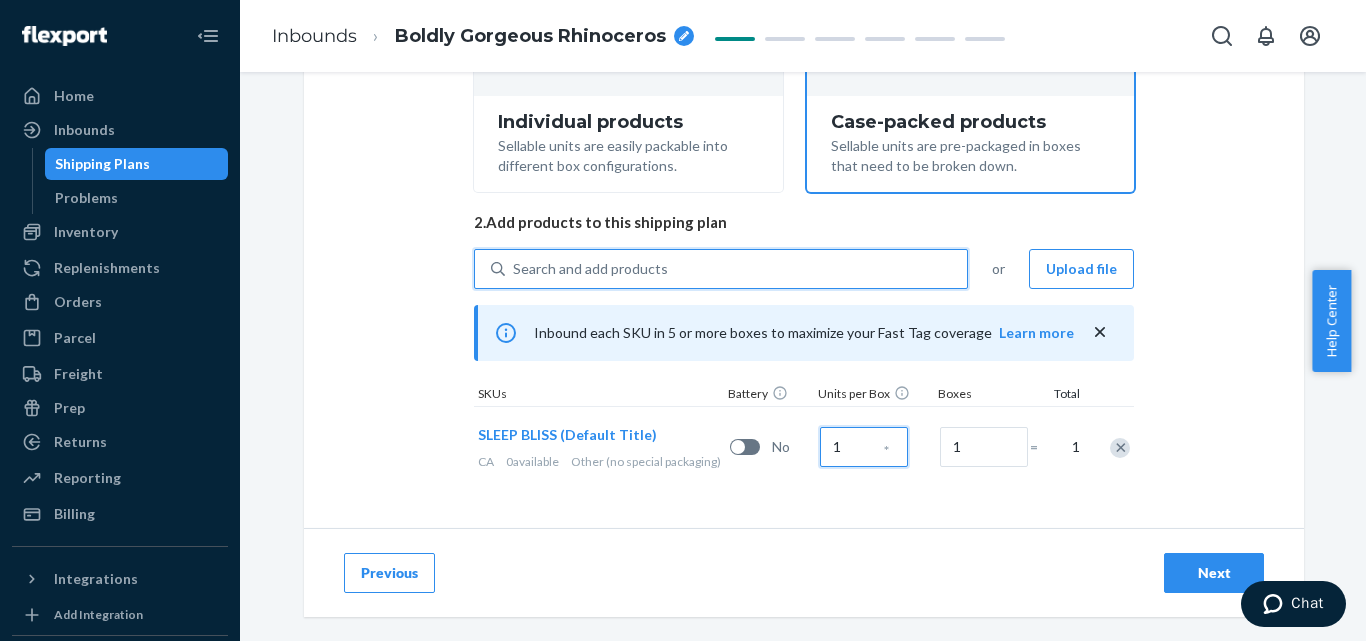 click on "1" at bounding box center (864, 447) 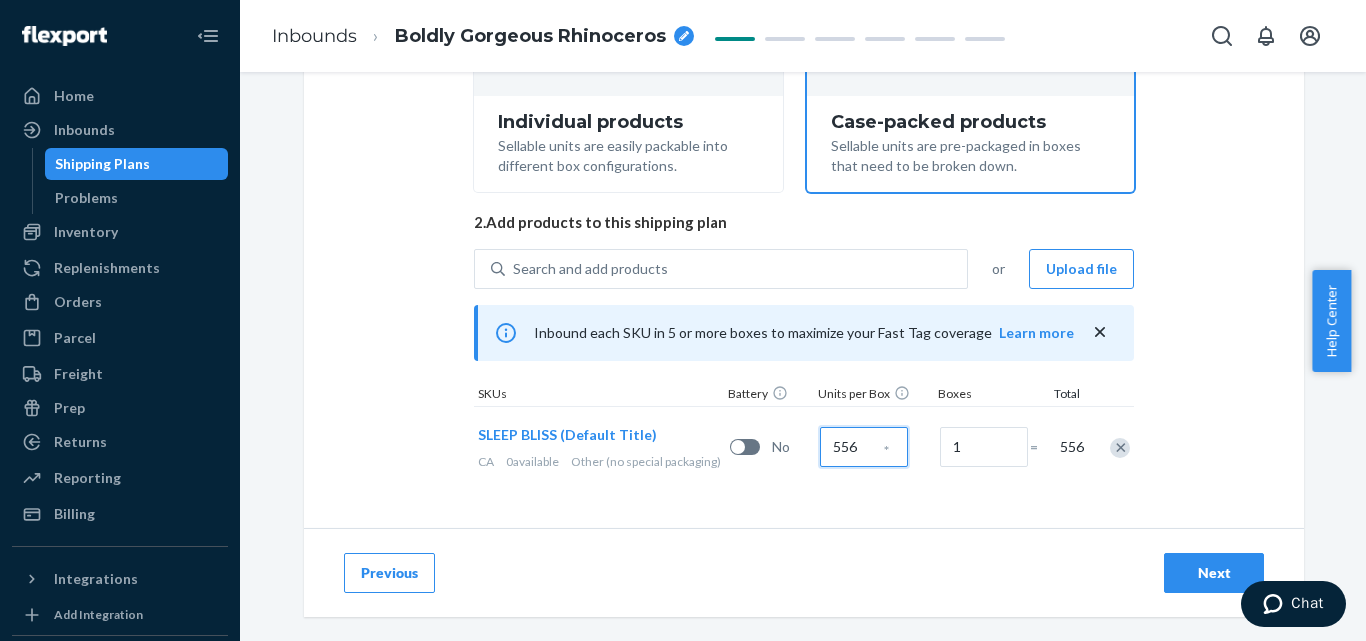 type on "556" 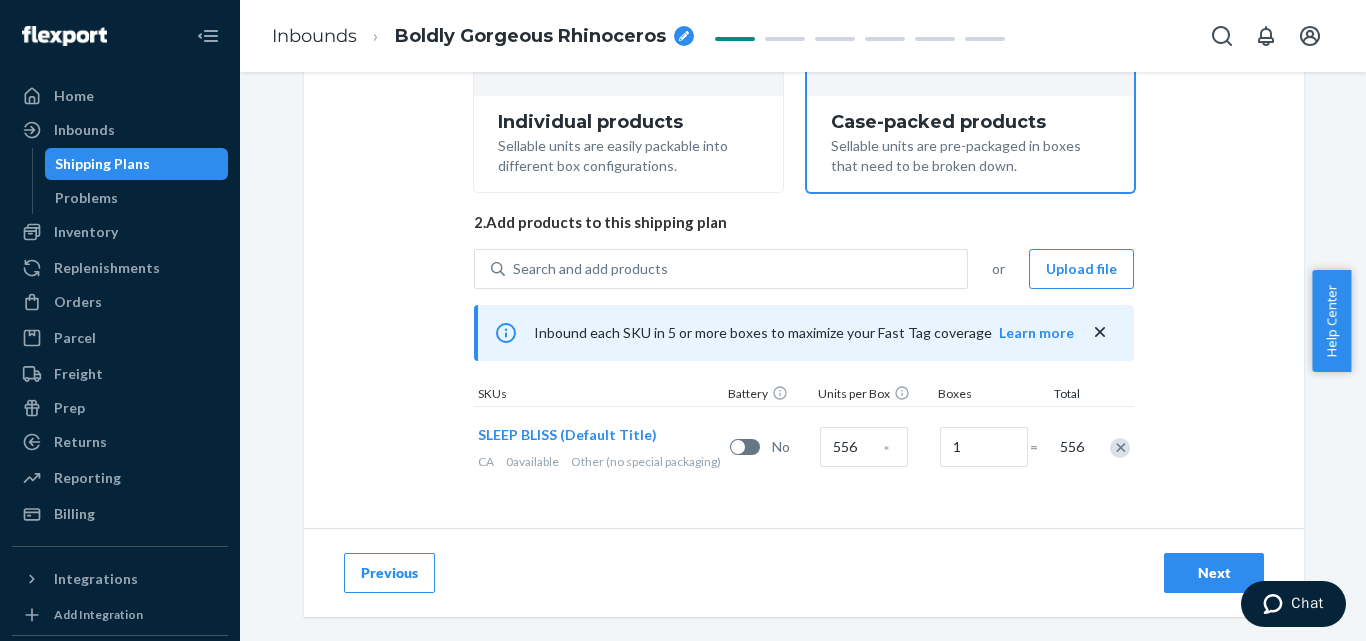 click on "SLEEP BLISS (Default Title) CA 0  available Other (no special packaging) No 556 * 1 = 556" at bounding box center (804, 447) 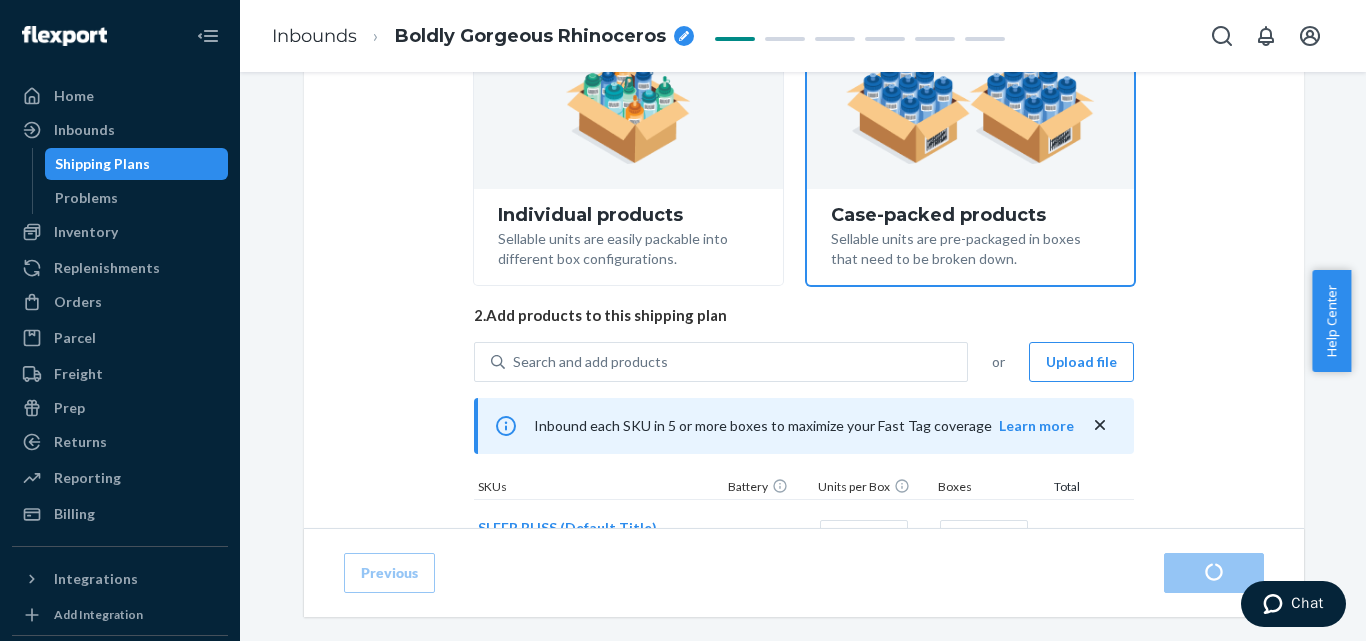 scroll, scrollTop: 355, scrollLeft: 0, axis: vertical 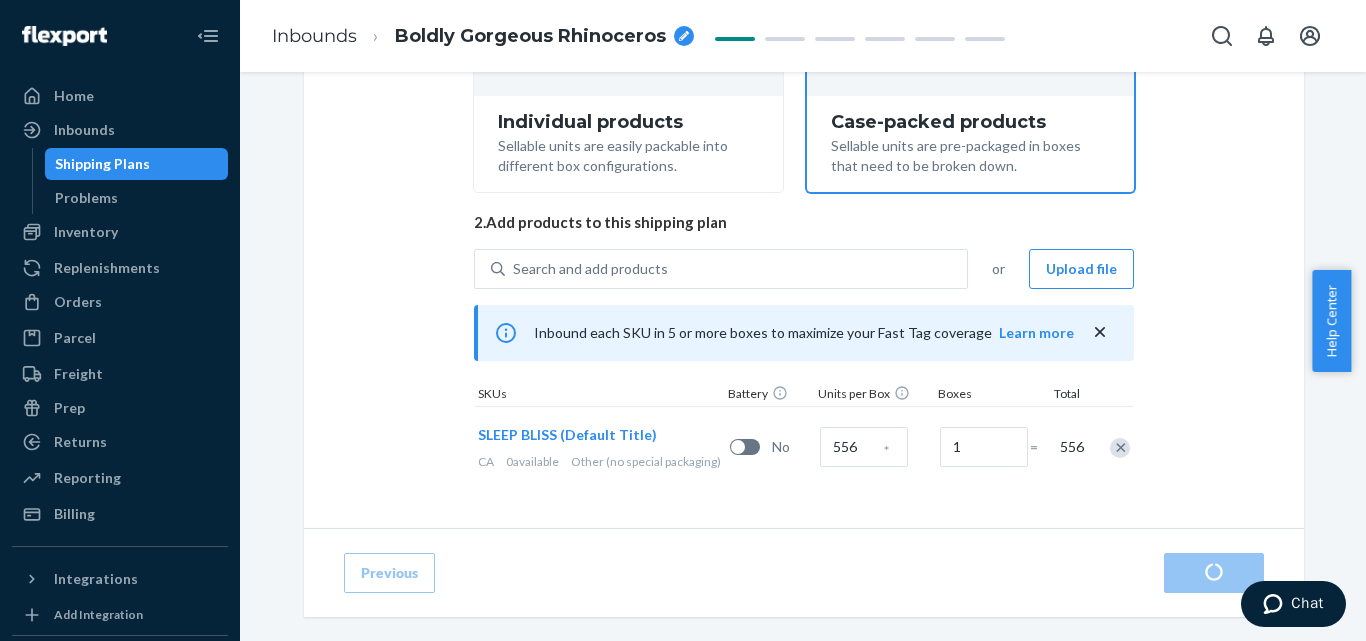 radio on "true" 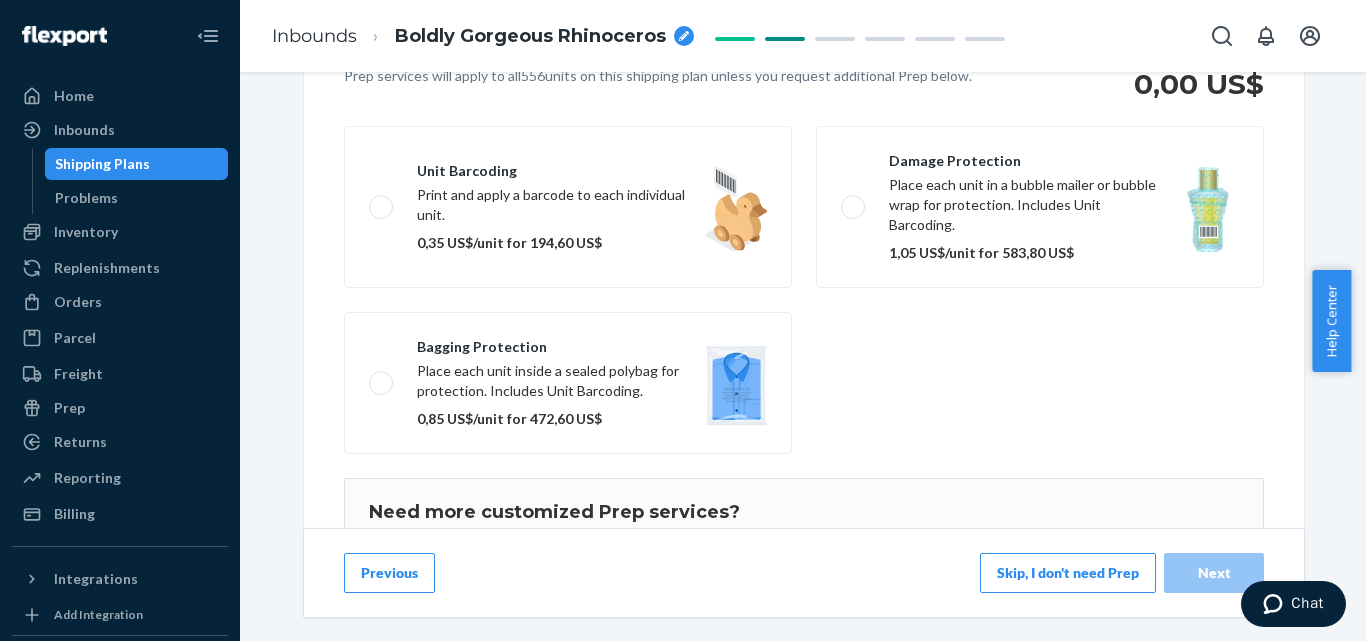 scroll, scrollTop: 484, scrollLeft: 0, axis: vertical 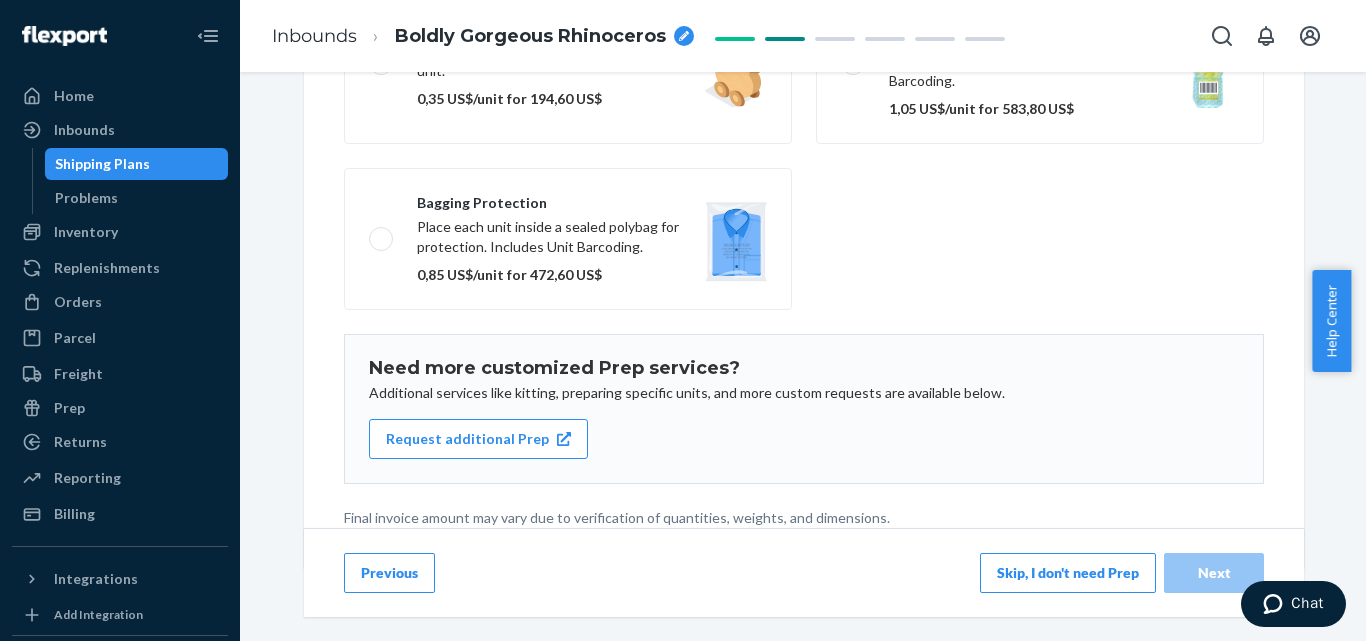 click on "Skip, I don't need Prep" at bounding box center [1068, 573] 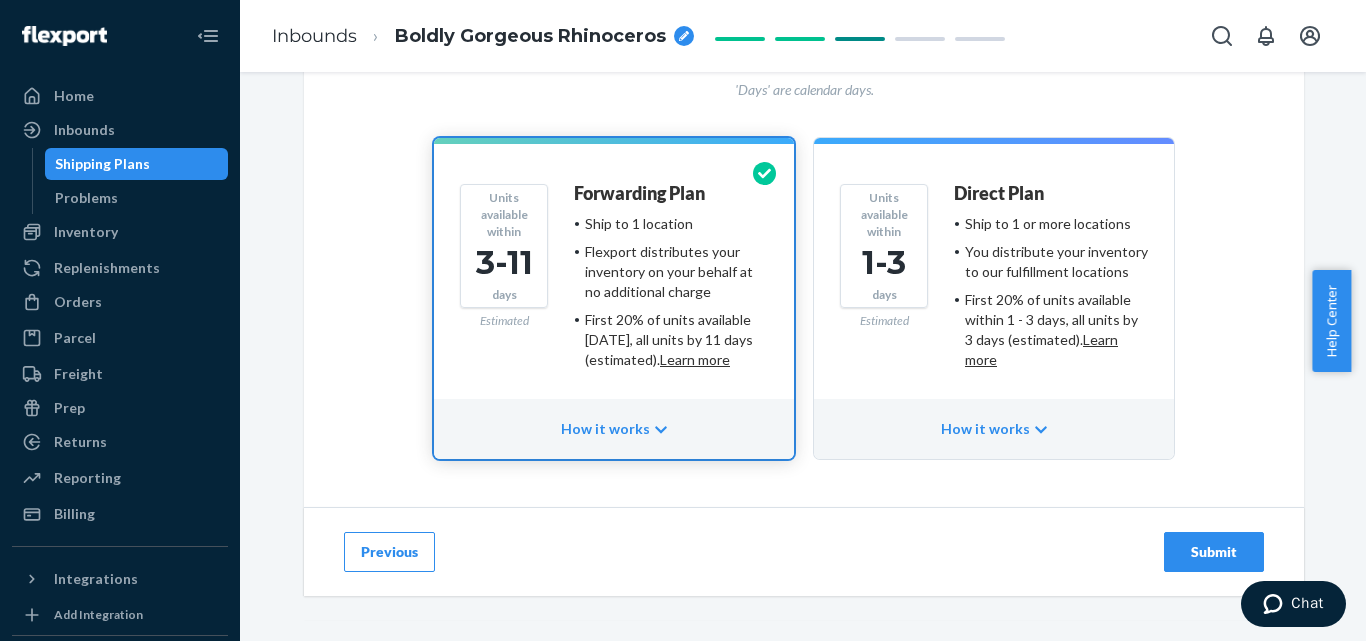 scroll, scrollTop: 176, scrollLeft: 0, axis: vertical 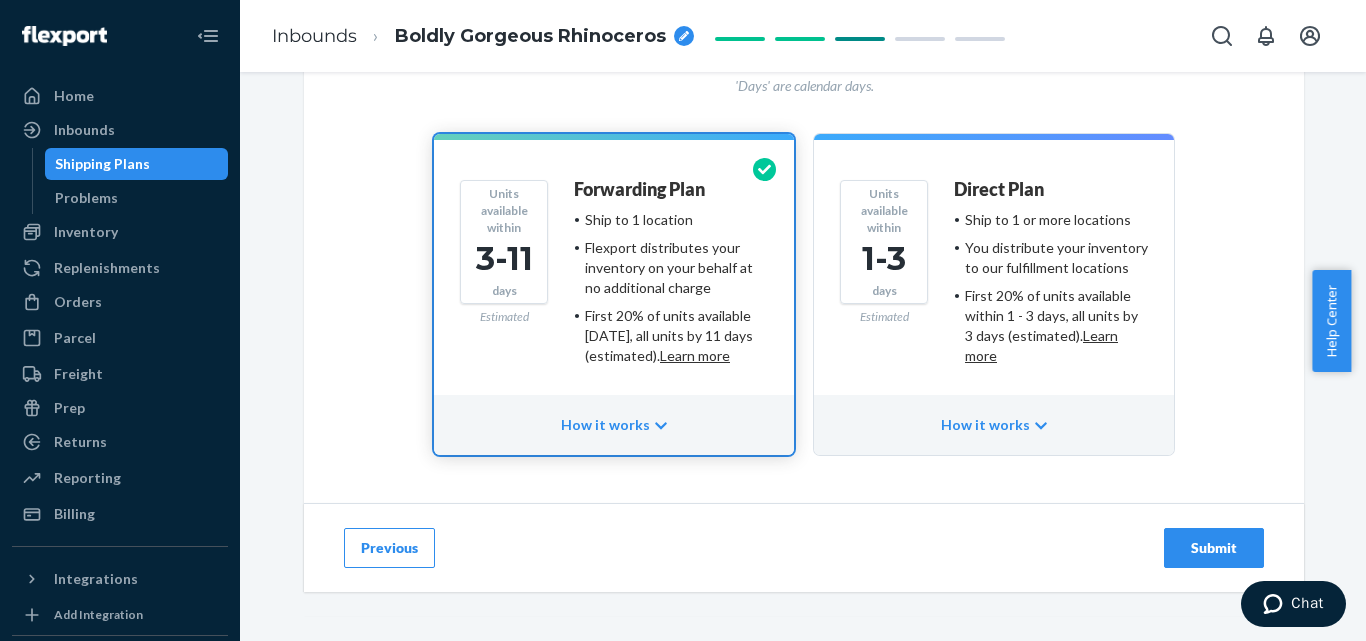 click on "Ship to 1 location Flexport distributes your inventory on your behalf at no additional charge First 20% of units available [DATE], all units by 11 days (estimated).  Learn more" at bounding box center (671, 288) 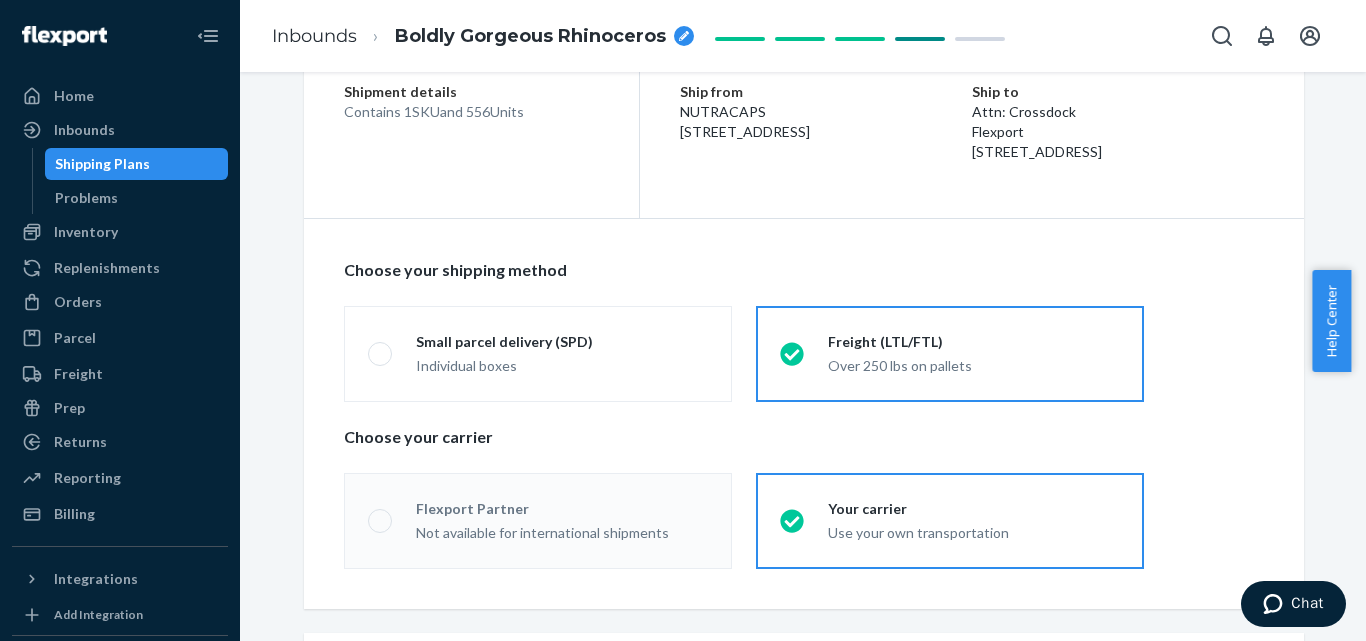 scroll, scrollTop: 0, scrollLeft: 0, axis: both 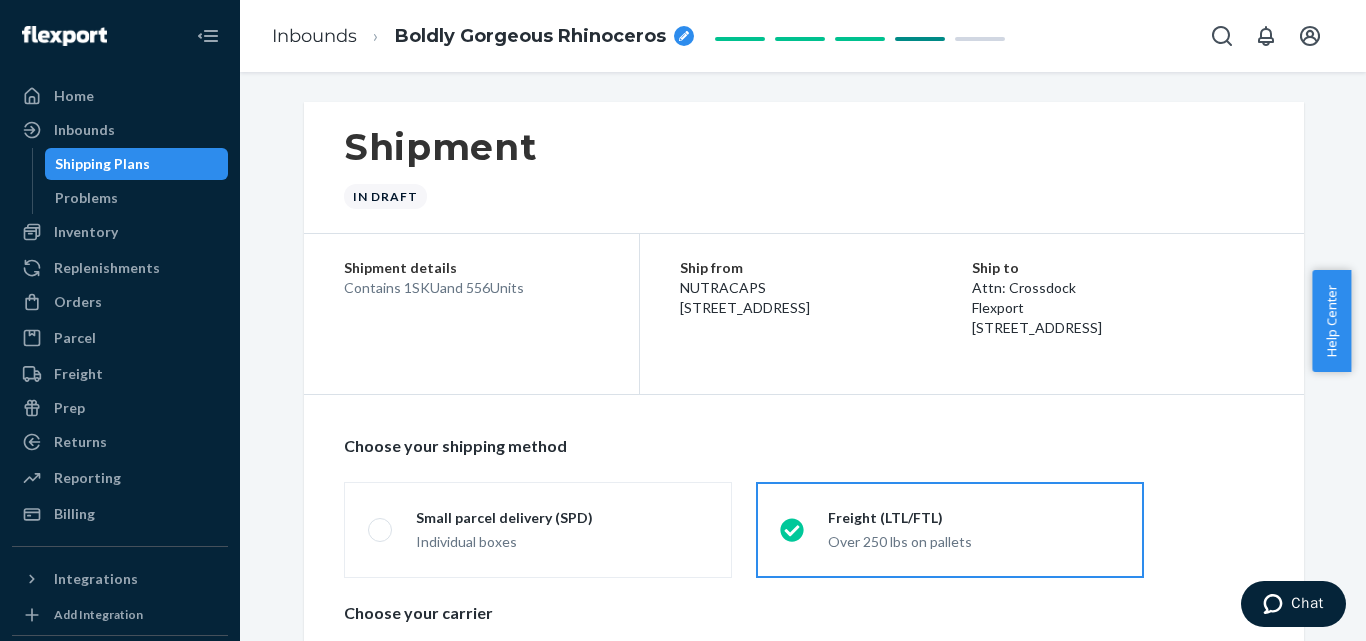 radio on "true" 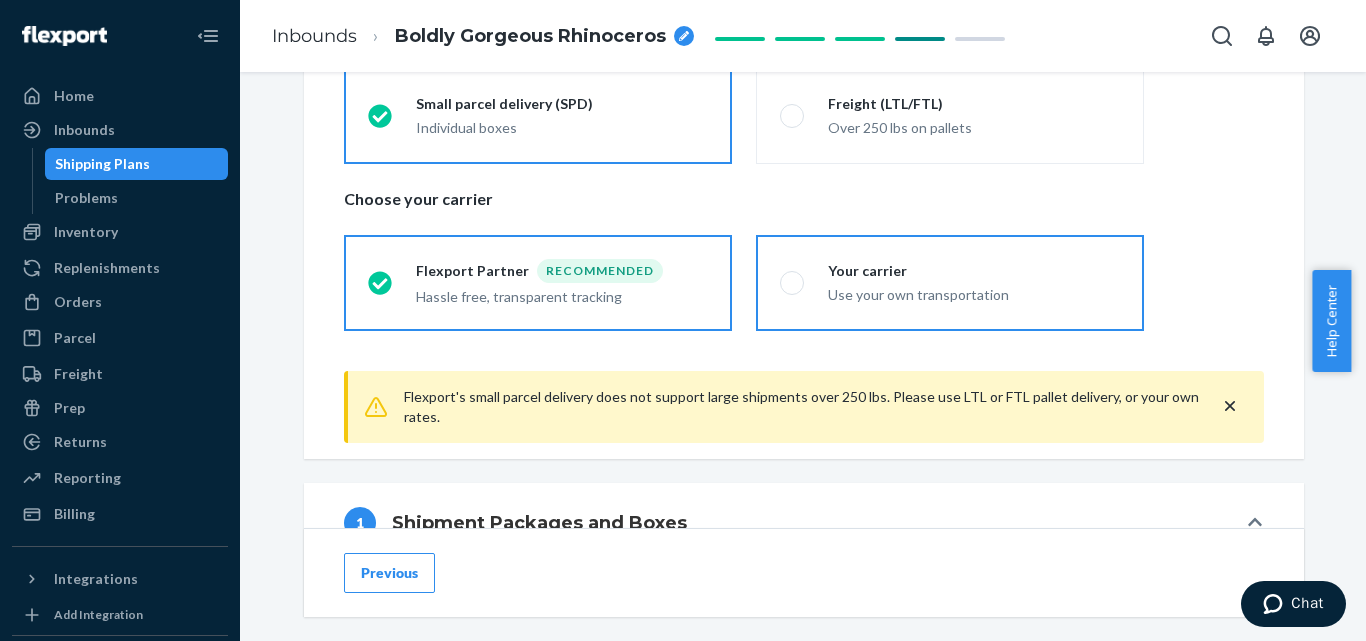 scroll, scrollTop: 417, scrollLeft: 0, axis: vertical 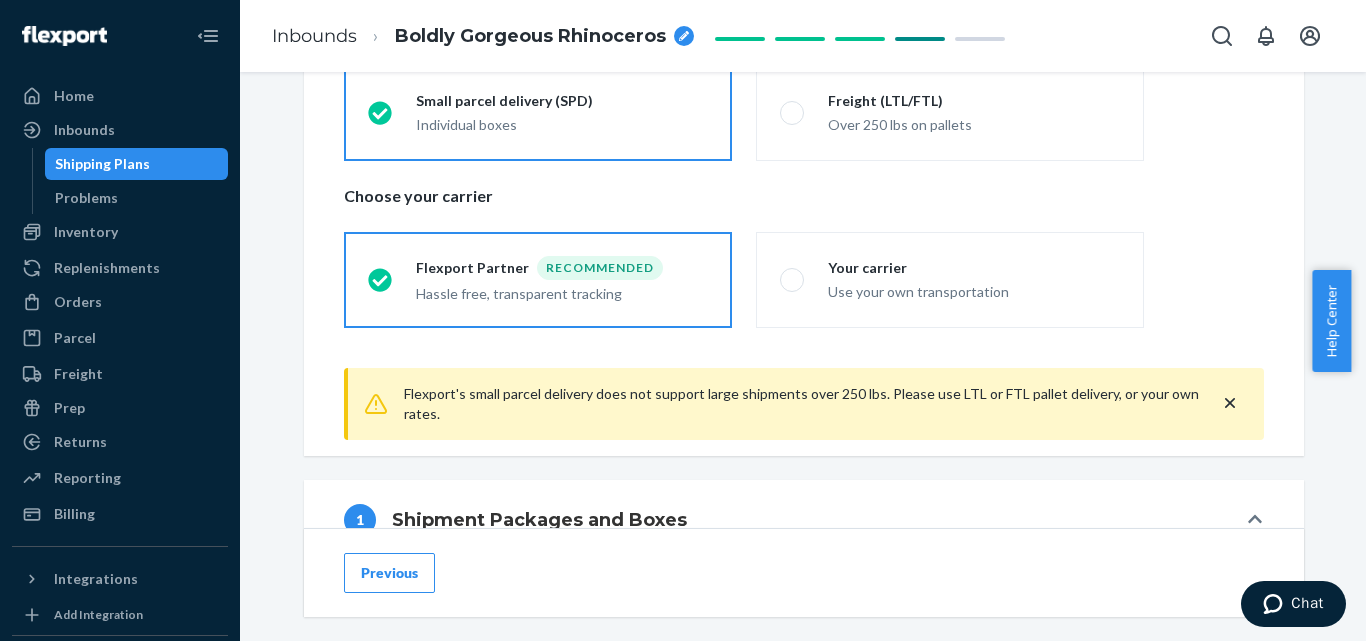 click on "Flexport Partner" at bounding box center (476, 268) 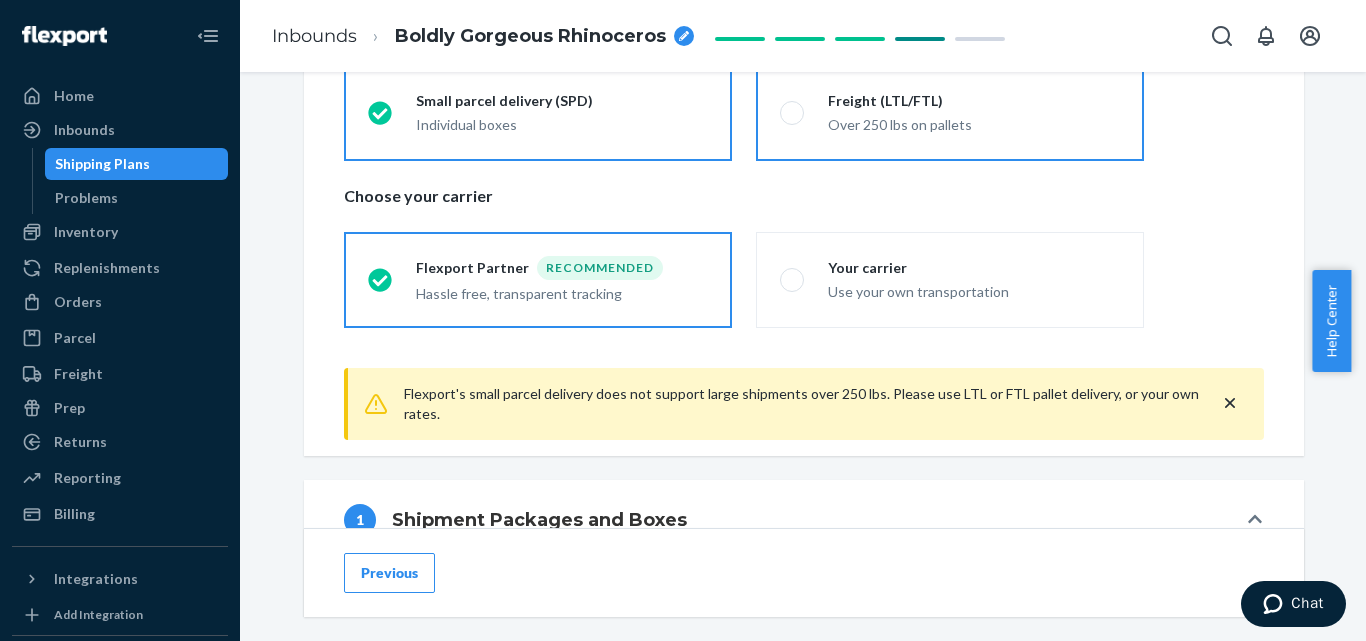 click on "Freight (LTL/FTL)" at bounding box center (974, 101) 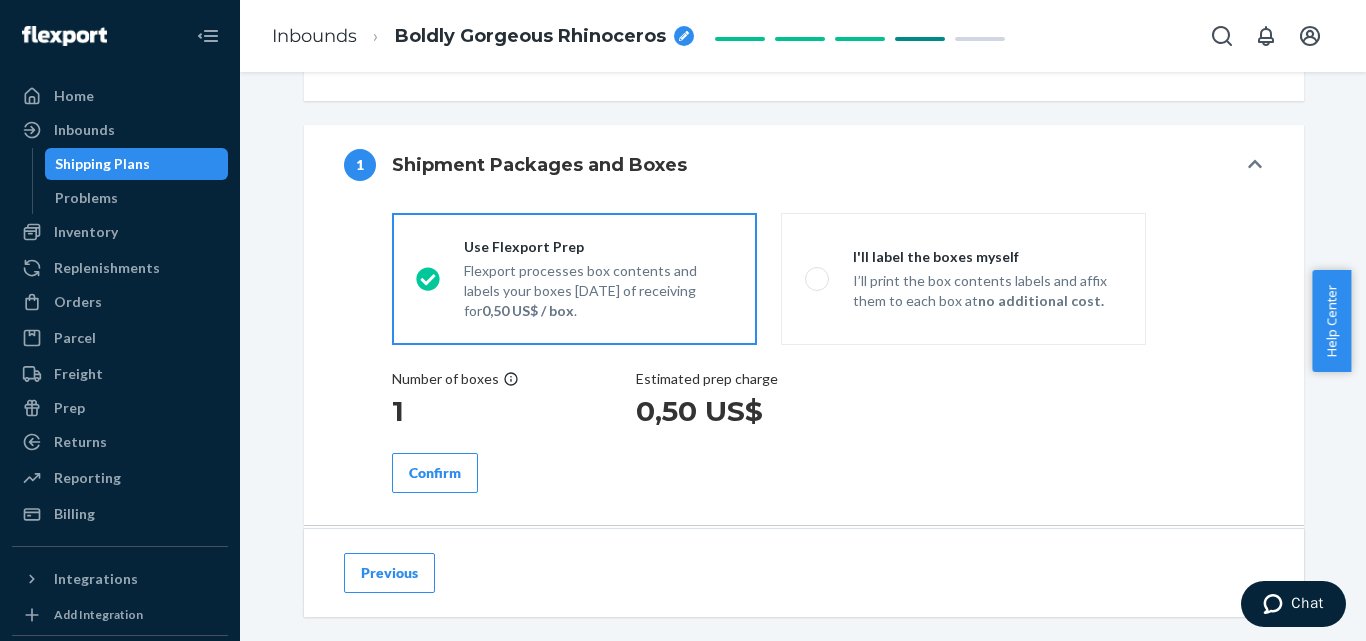 scroll, scrollTop: 689, scrollLeft: 0, axis: vertical 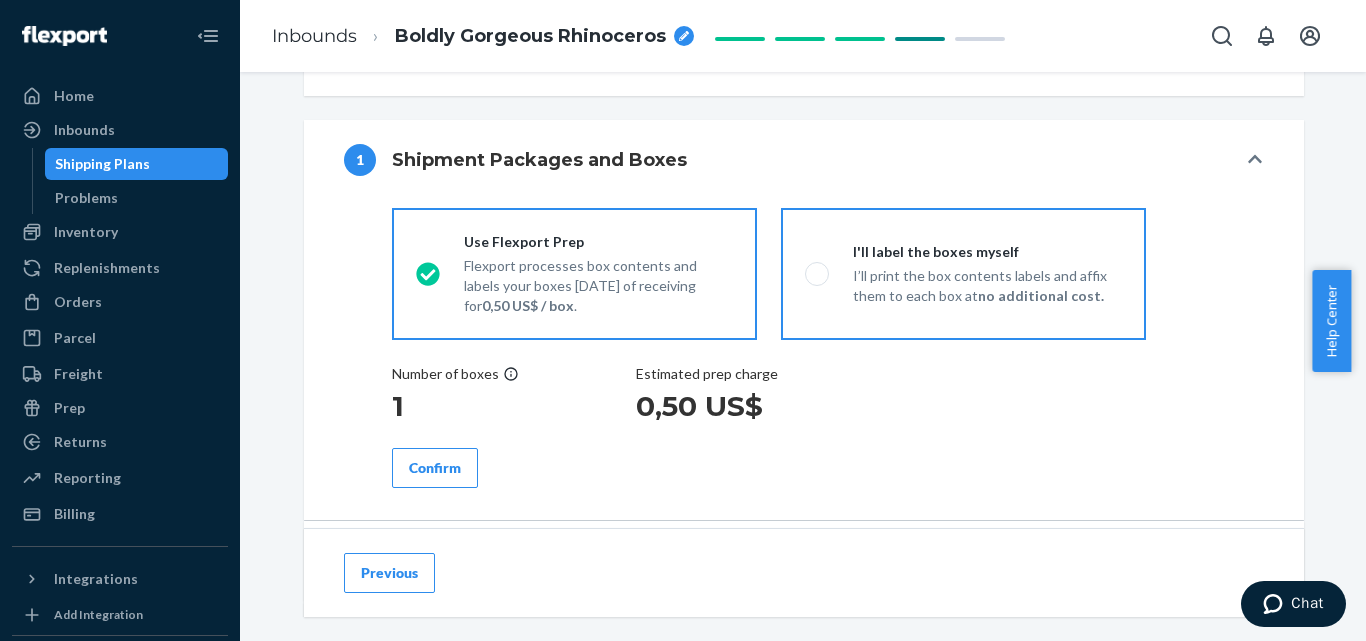 click at bounding box center (817, 274) 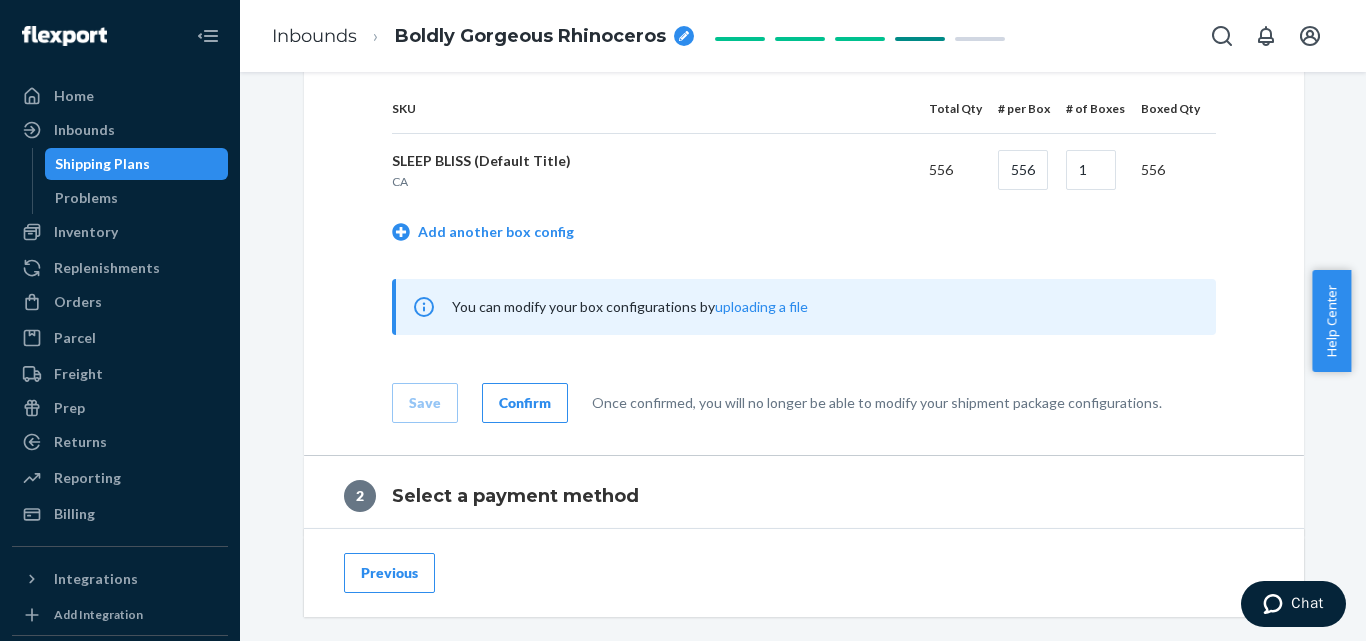 scroll, scrollTop: 1053, scrollLeft: 0, axis: vertical 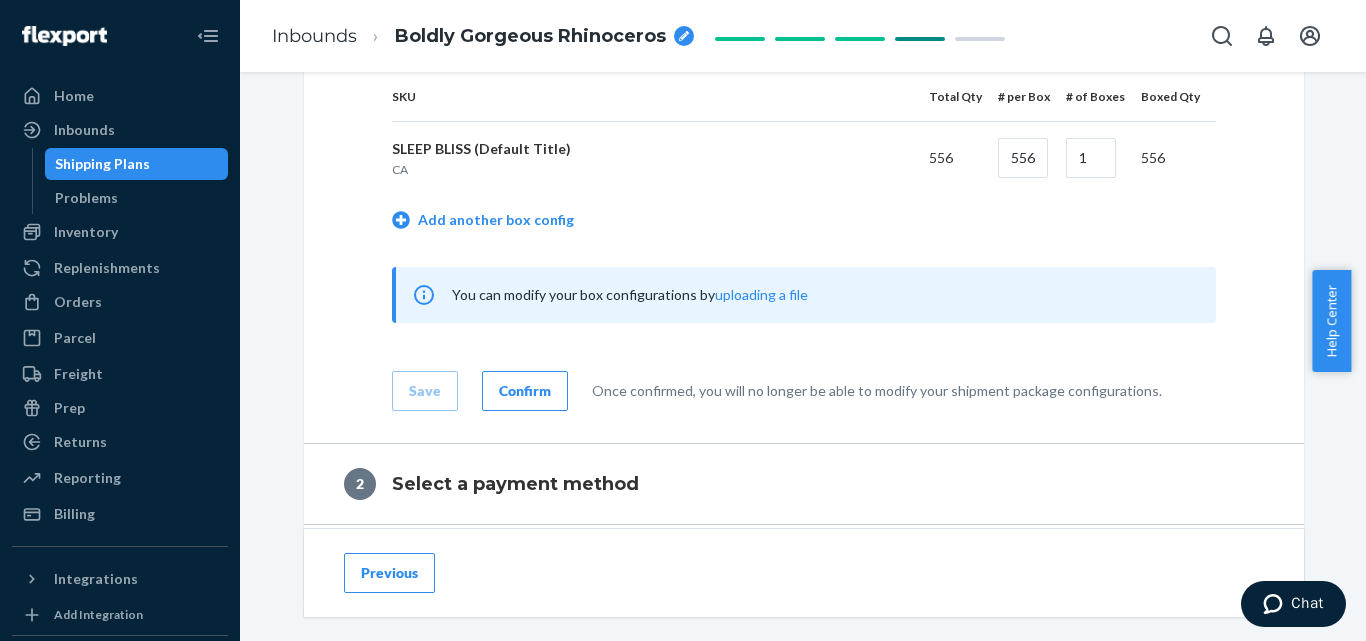 click on "Confirm" at bounding box center (525, 391) 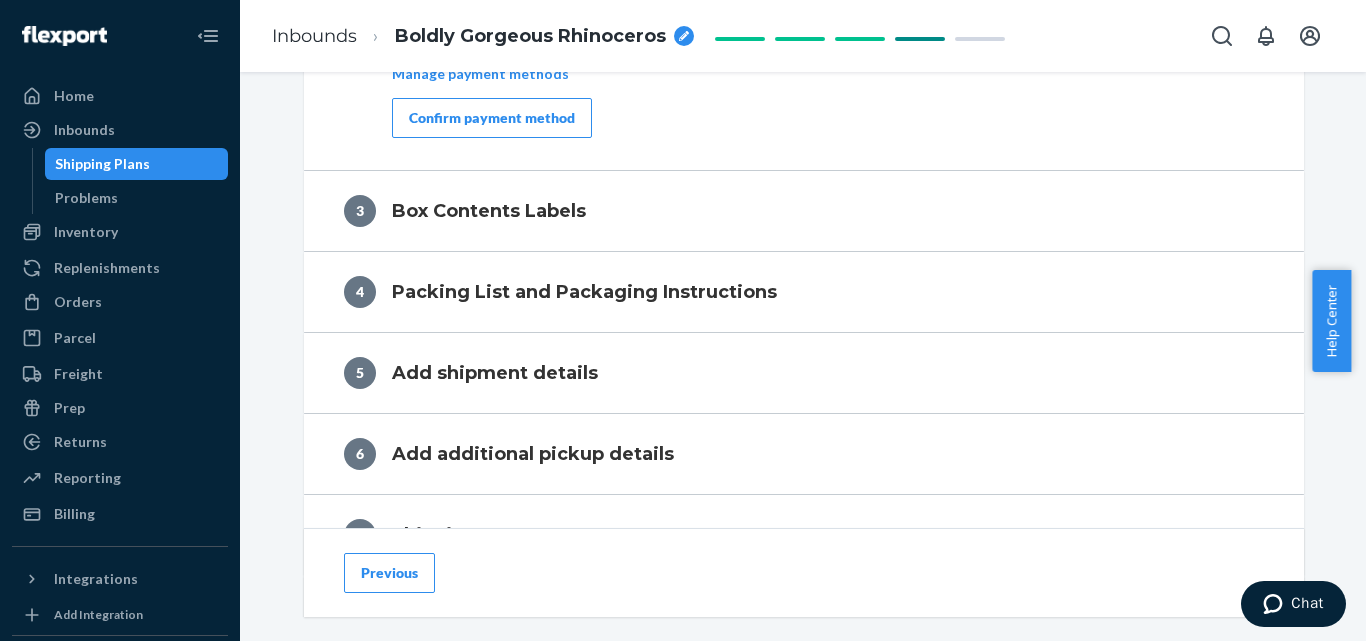 scroll, scrollTop: 1189, scrollLeft: 0, axis: vertical 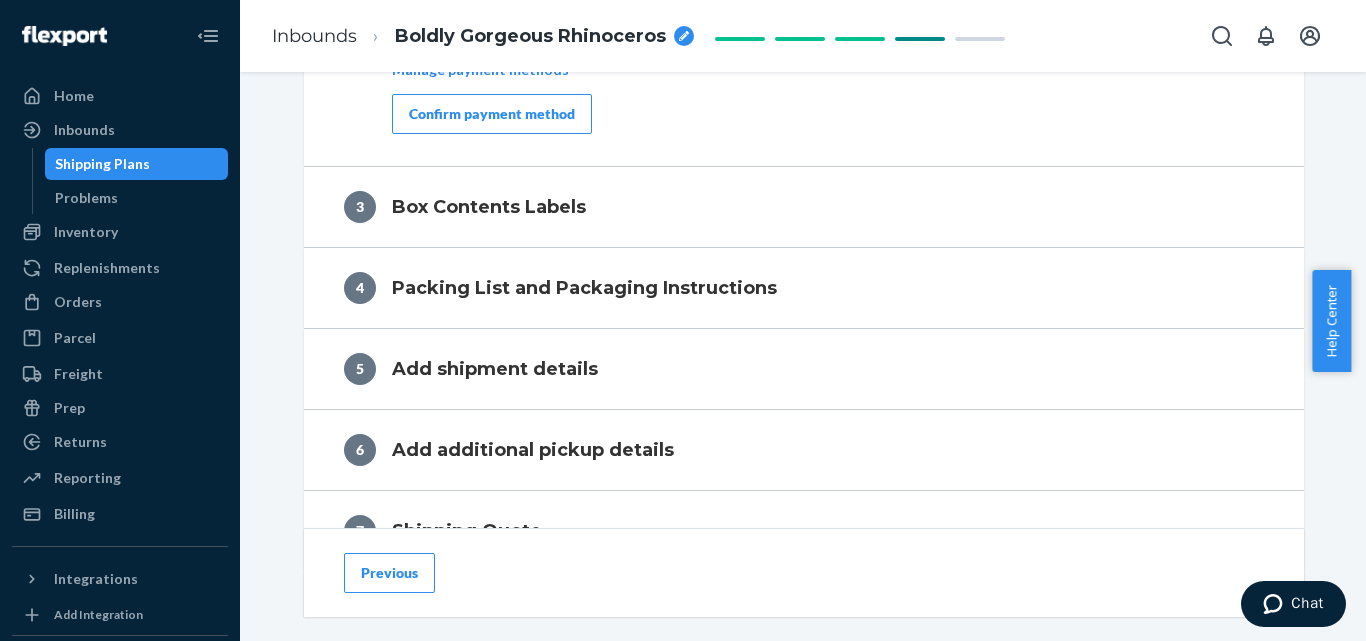 click on "Confirm payment method" at bounding box center (492, 114) 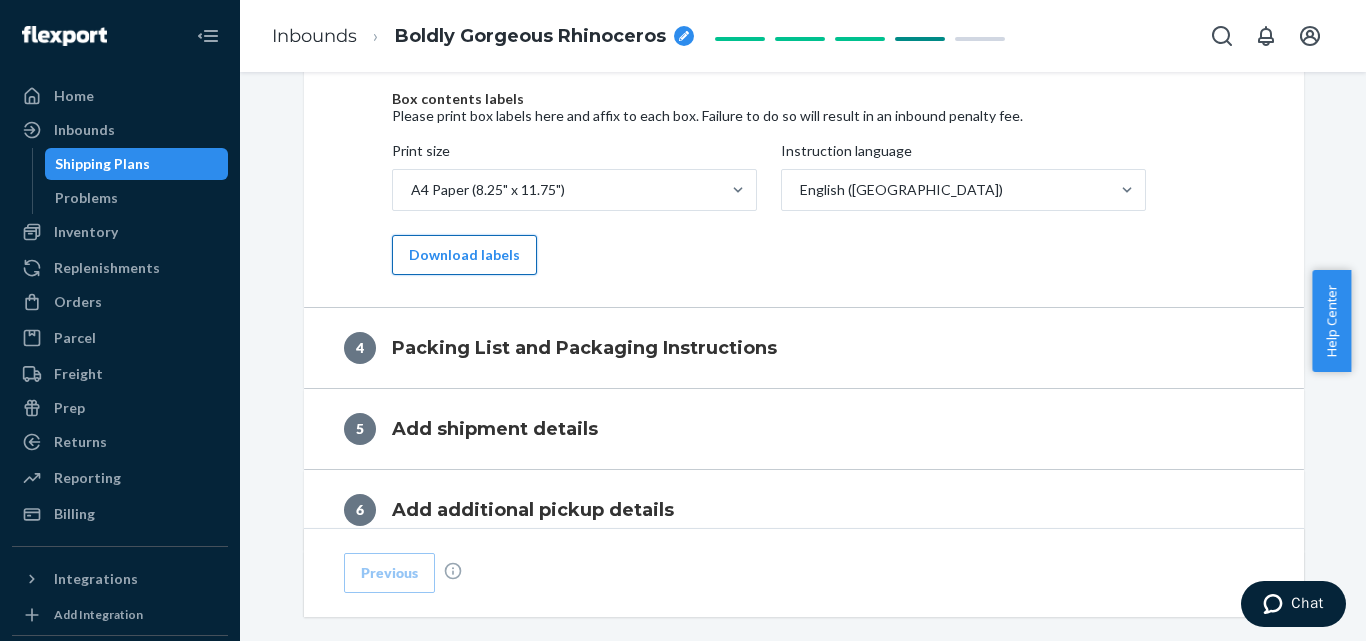 scroll, scrollTop: 969, scrollLeft: 0, axis: vertical 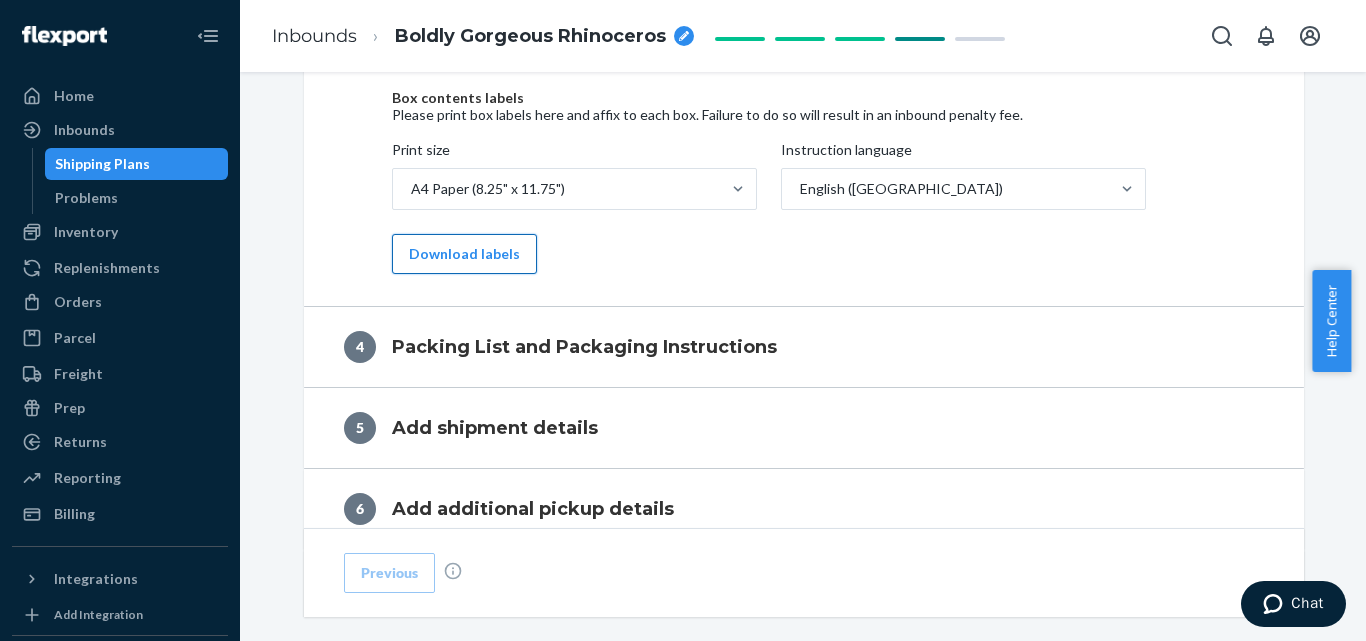 click on "Download labels" at bounding box center (464, 254) 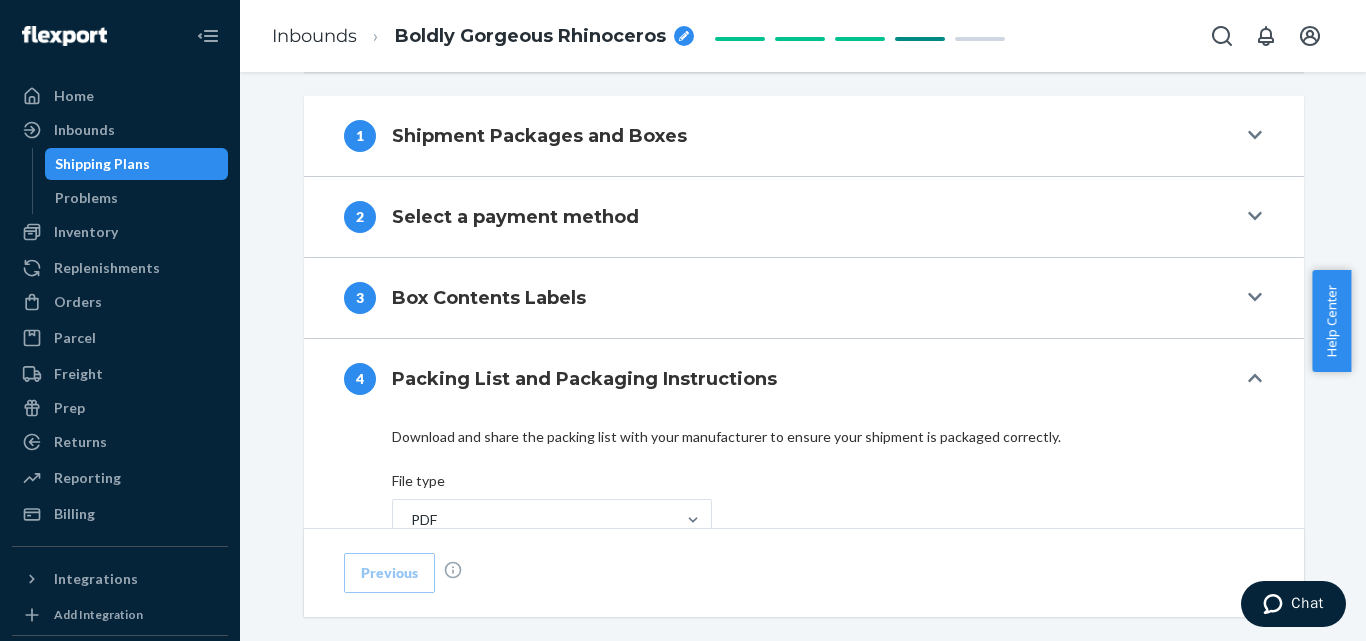 scroll, scrollTop: 711, scrollLeft: 0, axis: vertical 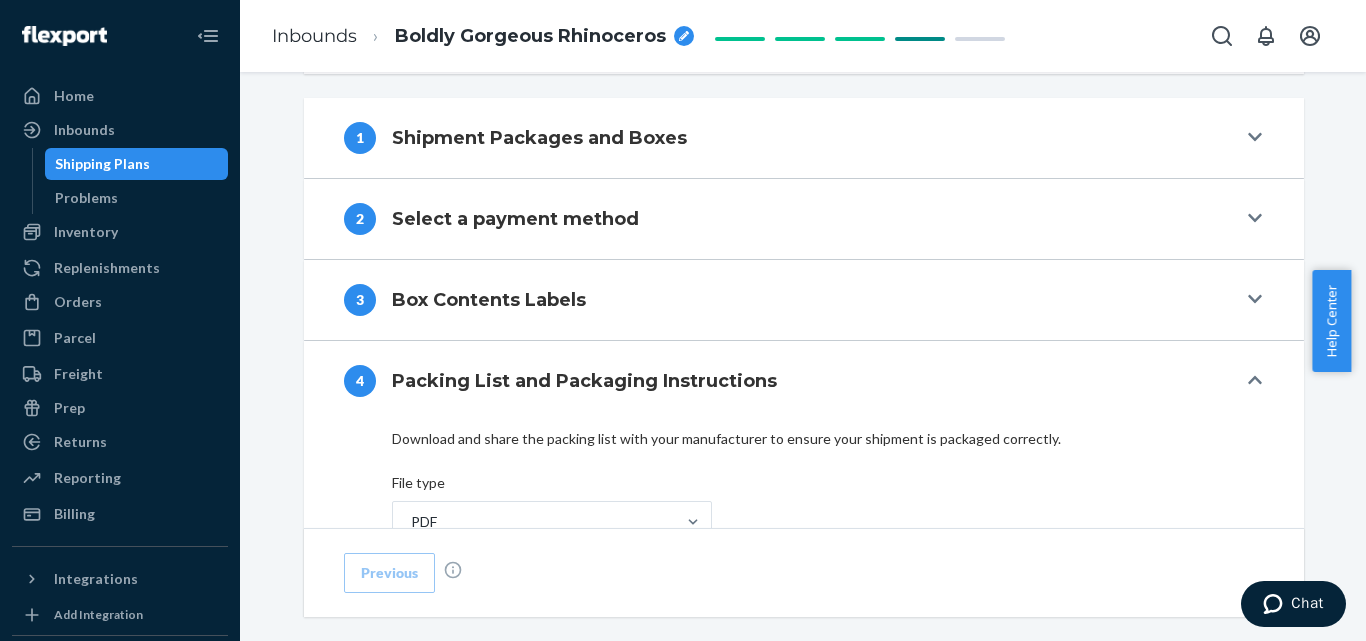 click on "3 Box Contents Labels" at bounding box center (790, 300) 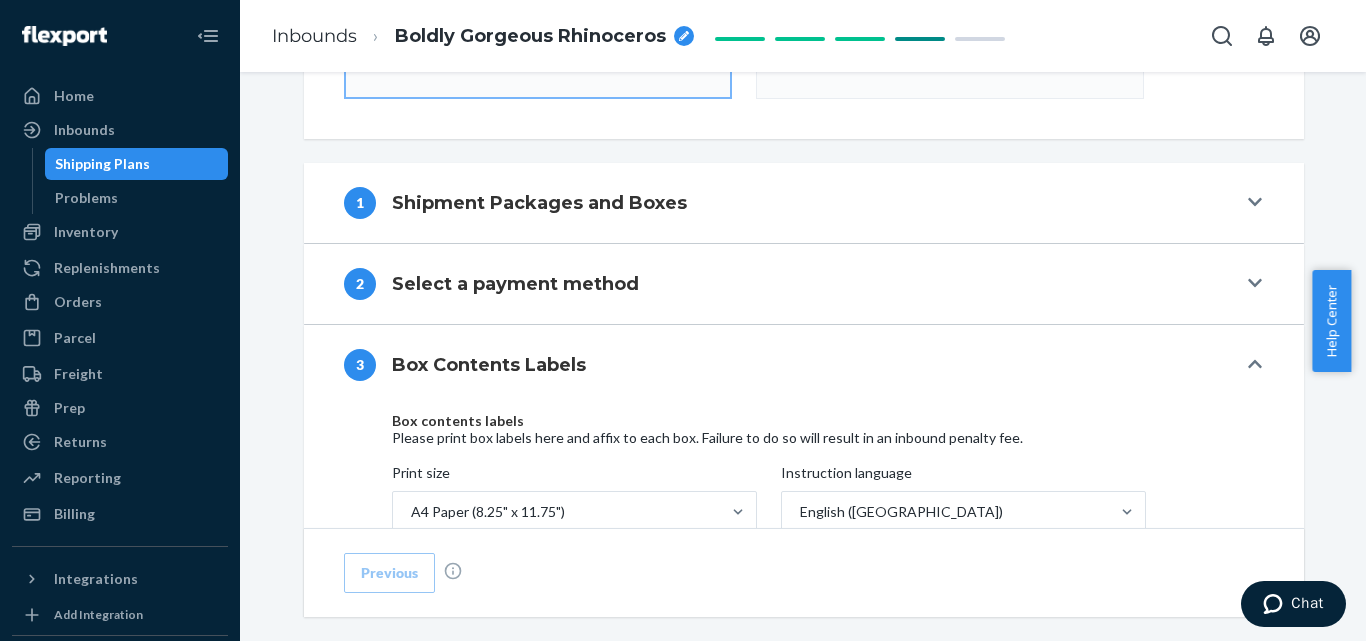 click on "2 Select a payment method" at bounding box center (790, 284) 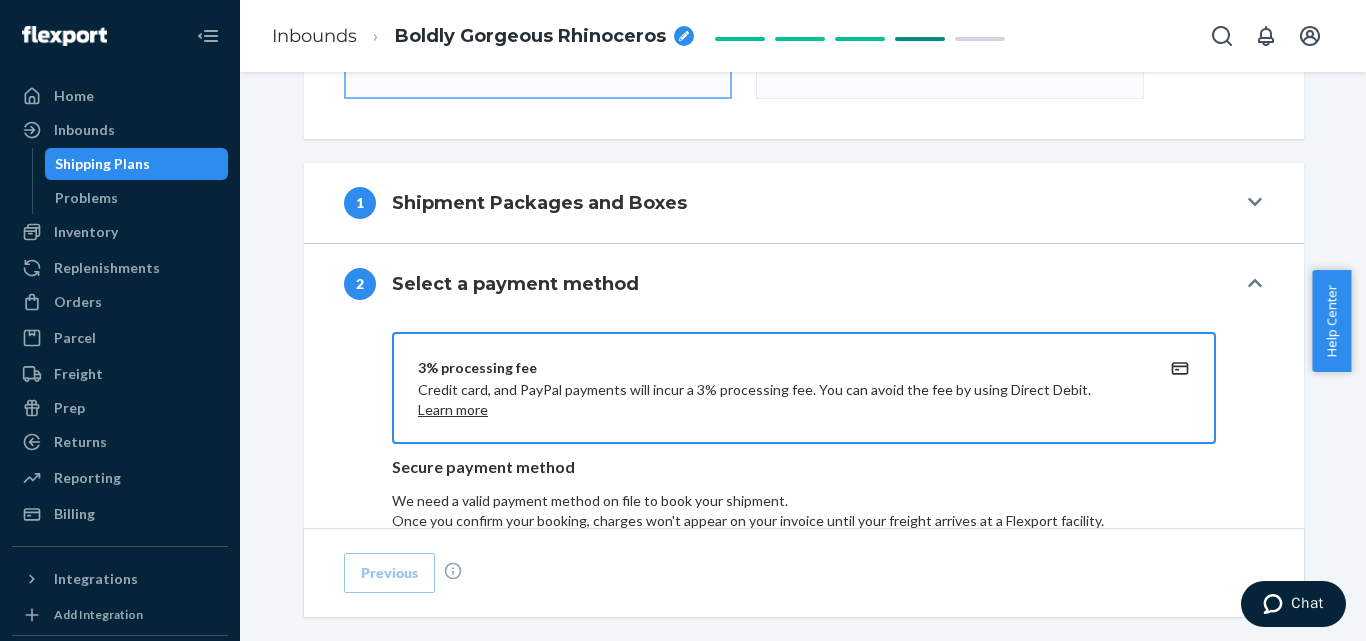 scroll, scrollTop: 644, scrollLeft: 0, axis: vertical 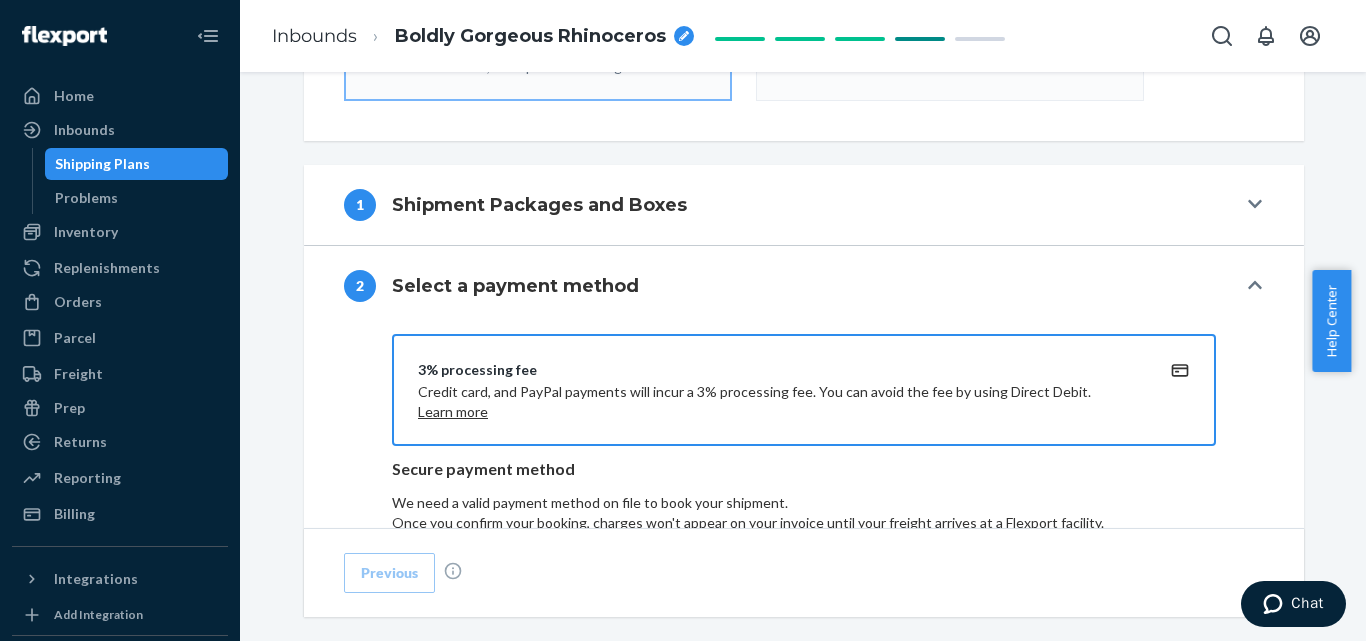 click on "2 Select a payment method" at bounding box center (790, 286) 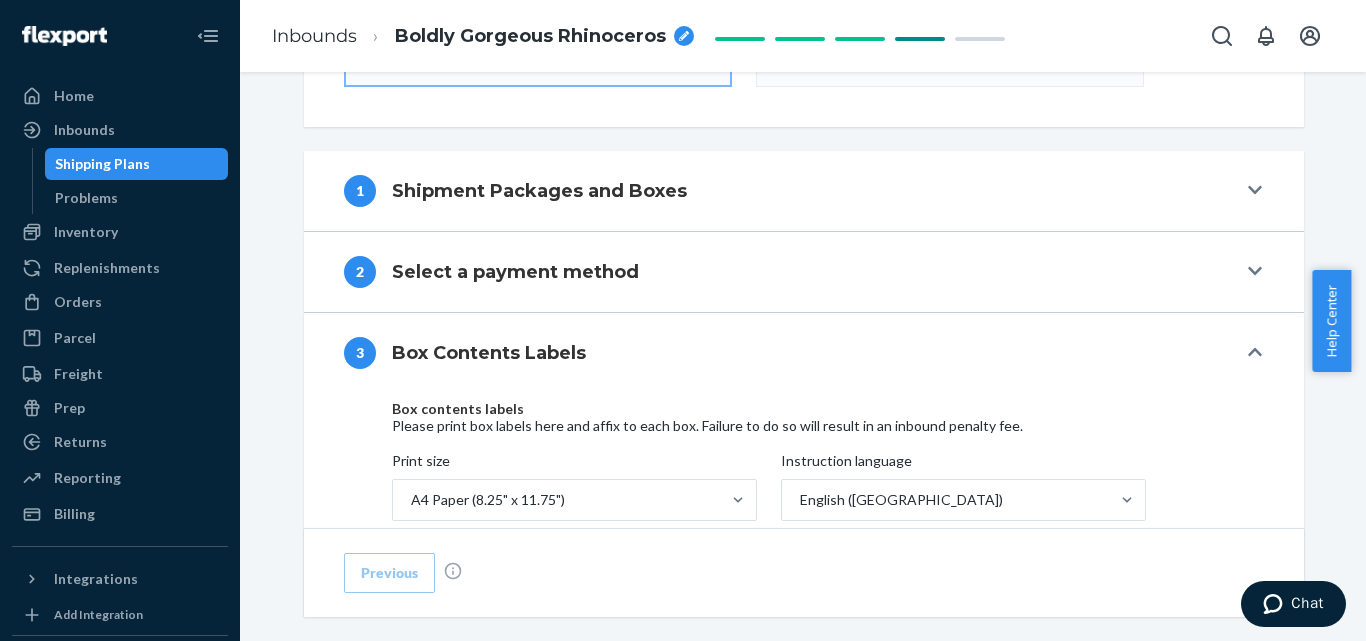 scroll, scrollTop: 620, scrollLeft: 0, axis: vertical 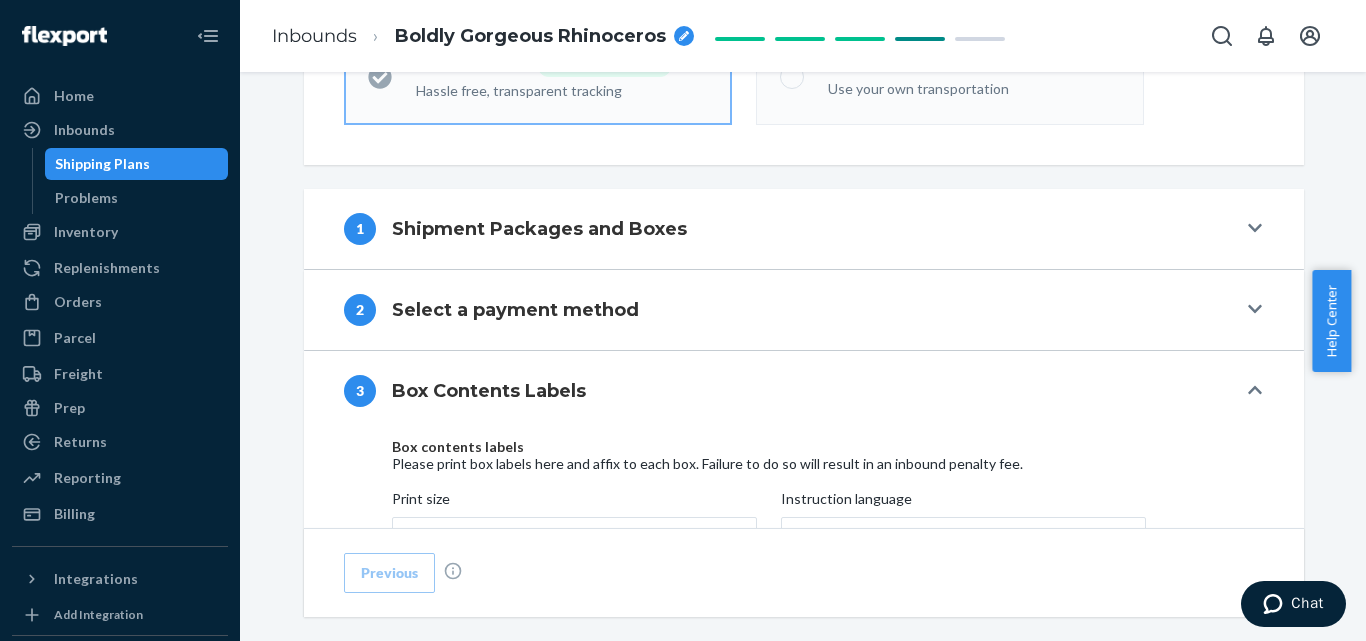 click on "1 Shipment Packages and Boxes" at bounding box center (790, 229) 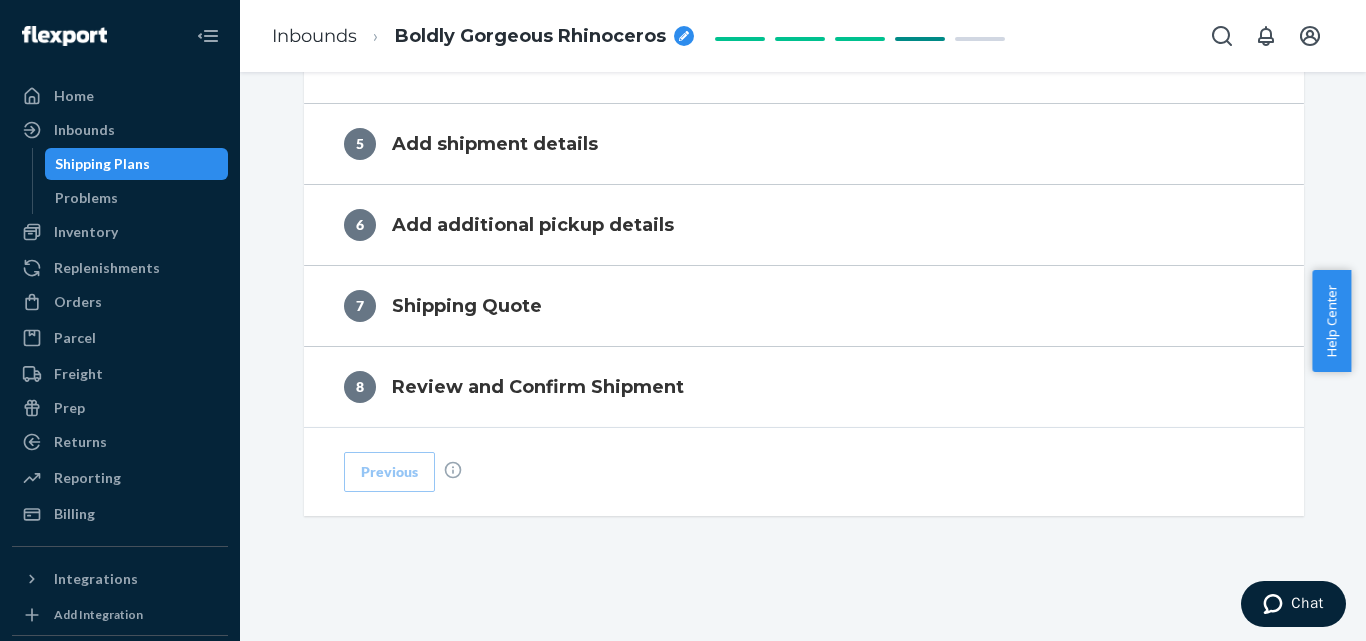 scroll, scrollTop: 1902, scrollLeft: 0, axis: vertical 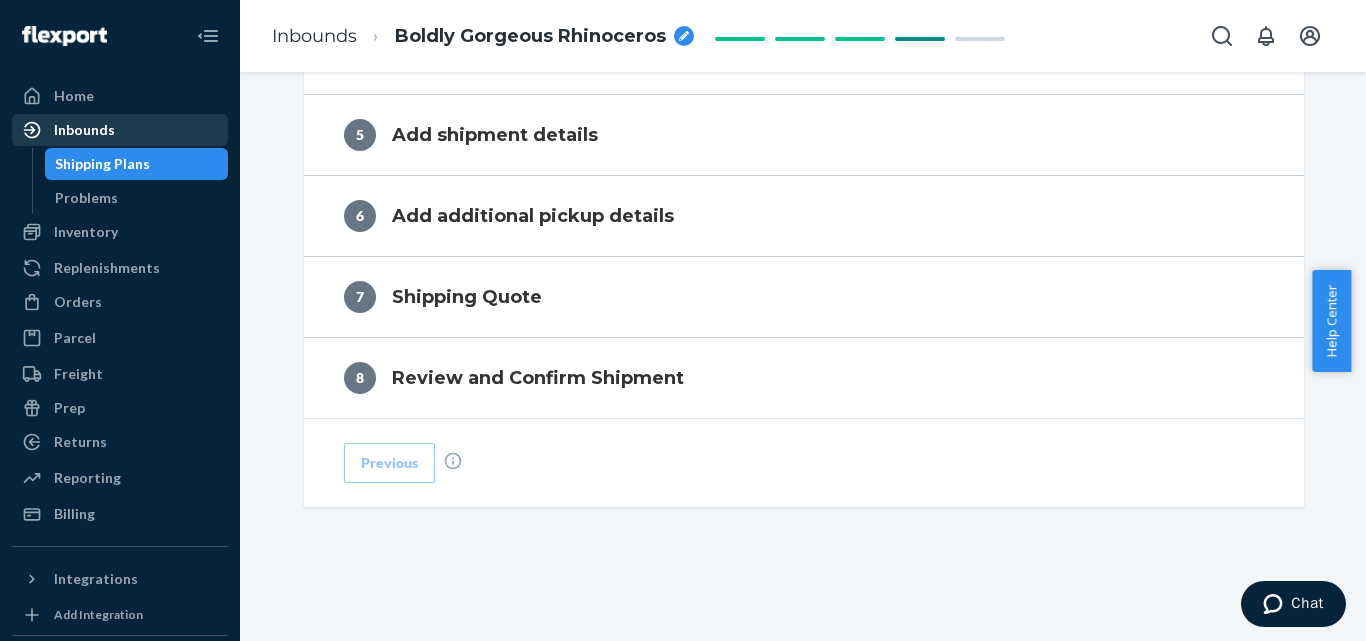 click on "Inbounds" at bounding box center (84, 130) 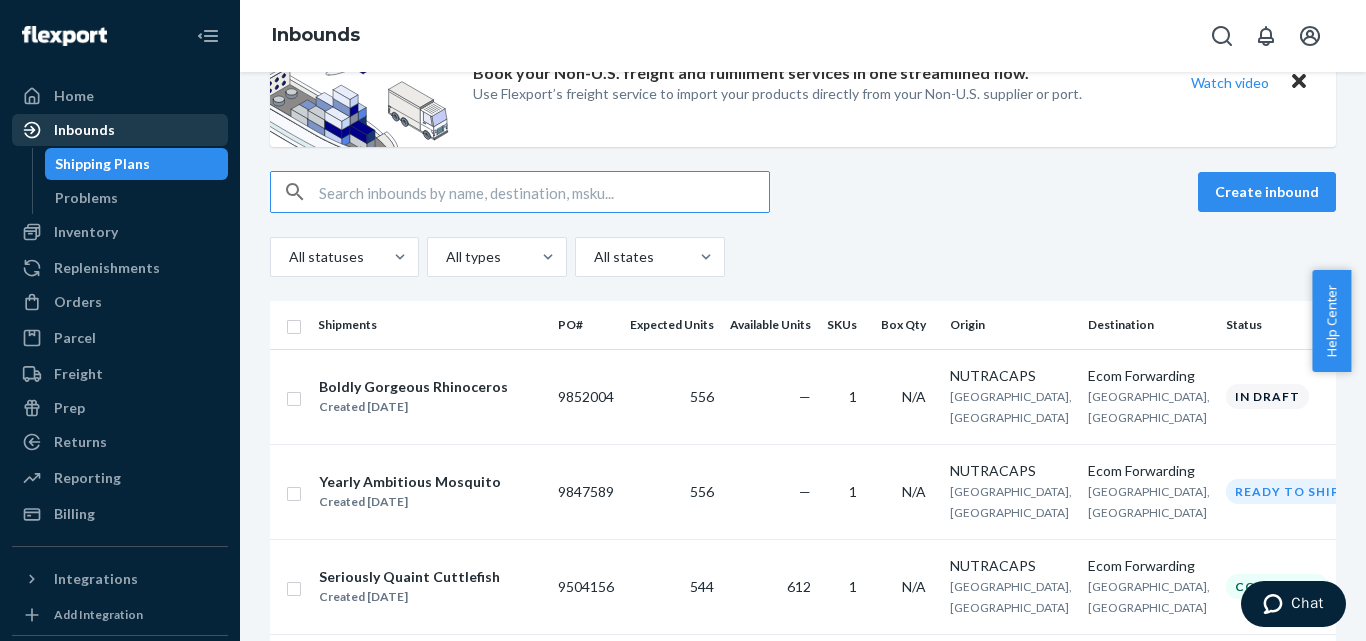 scroll, scrollTop: 114, scrollLeft: 0, axis: vertical 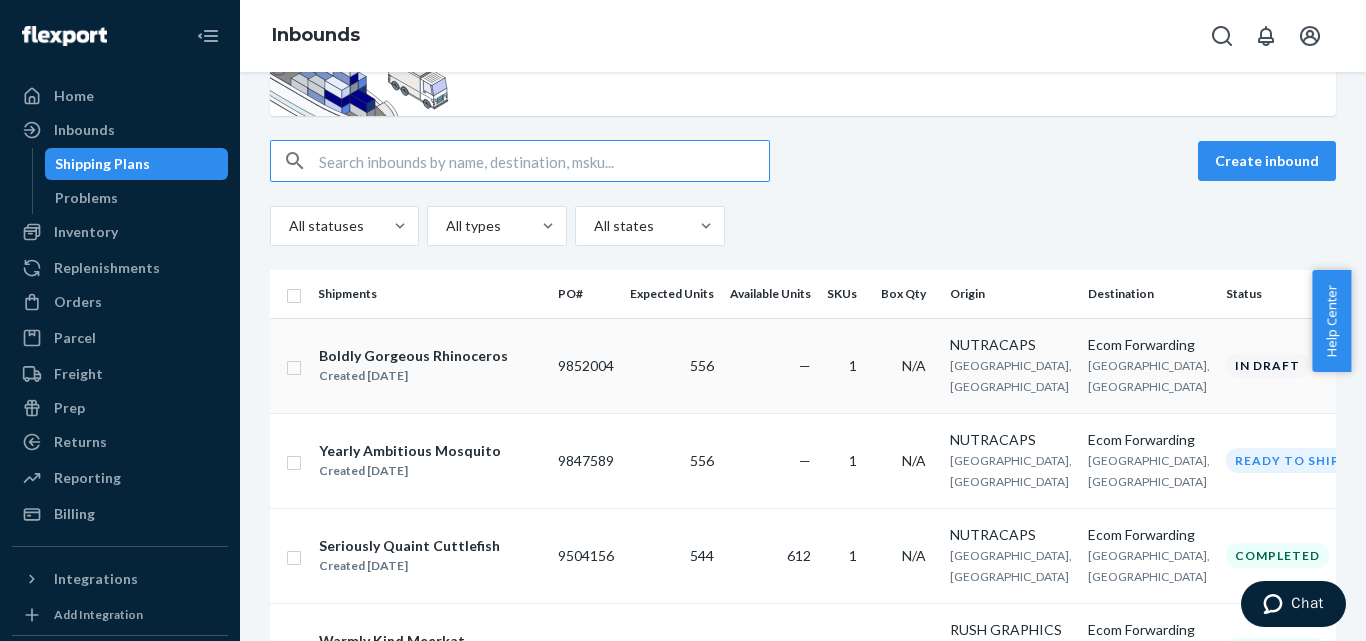click on "In draft" at bounding box center (1267, 365) 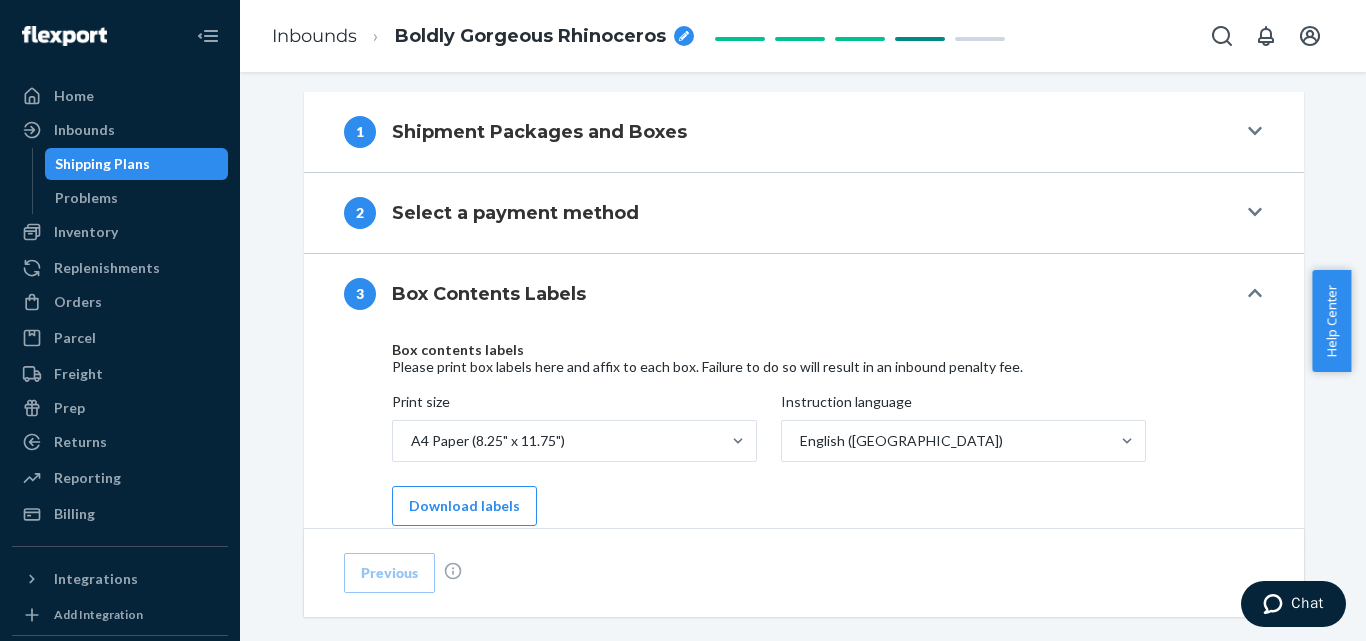 scroll, scrollTop: 718, scrollLeft: 0, axis: vertical 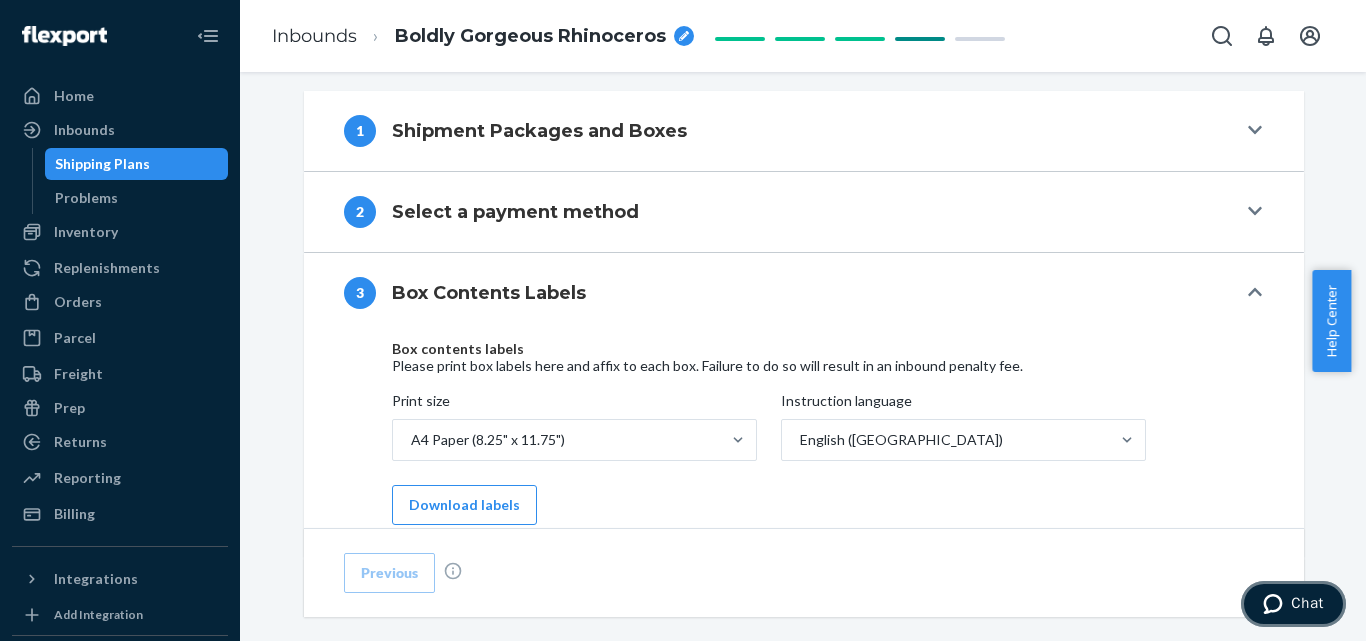 click on "Chat" at bounding box center (1307, 603) 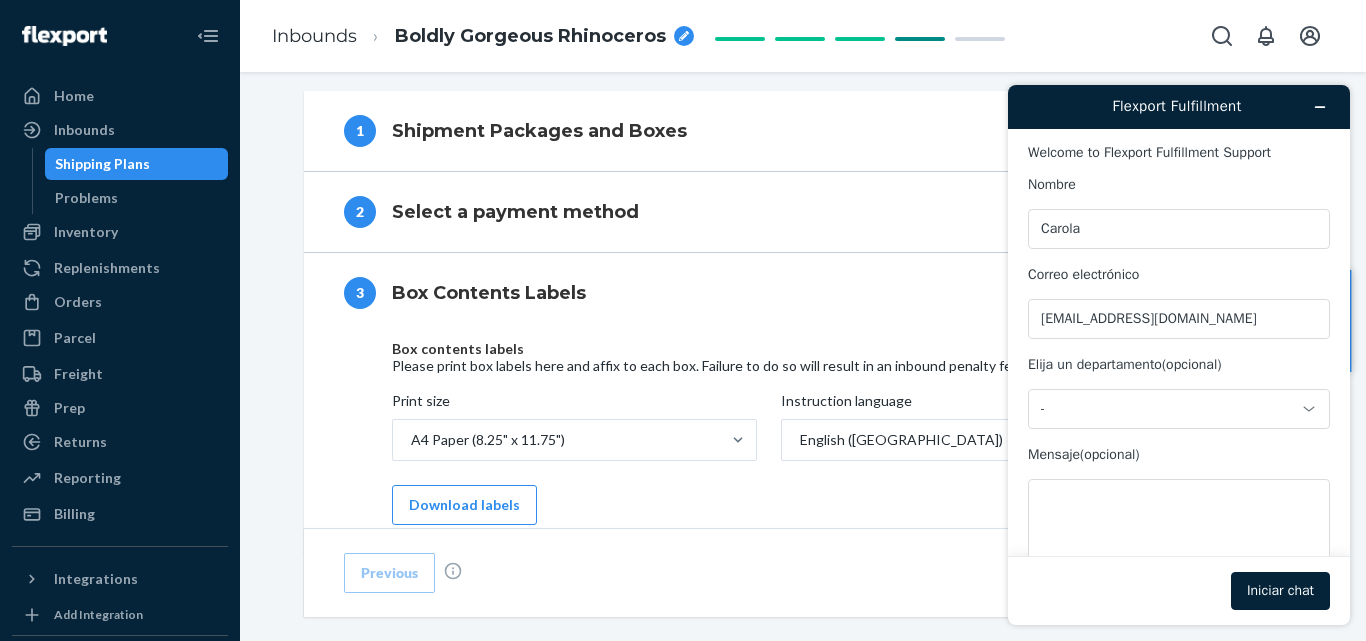 scroll, scrollTop: 0, scrollLeft: 0, axis: both 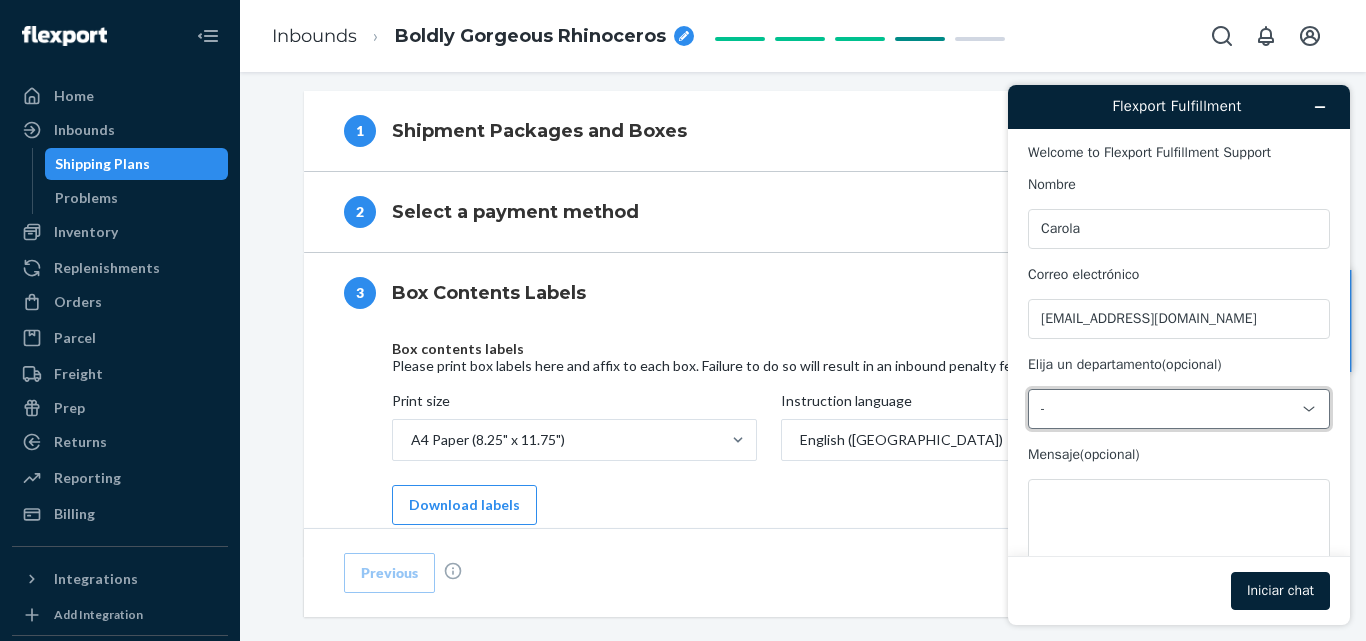 click on "-" at bounding box center (1179, 409) 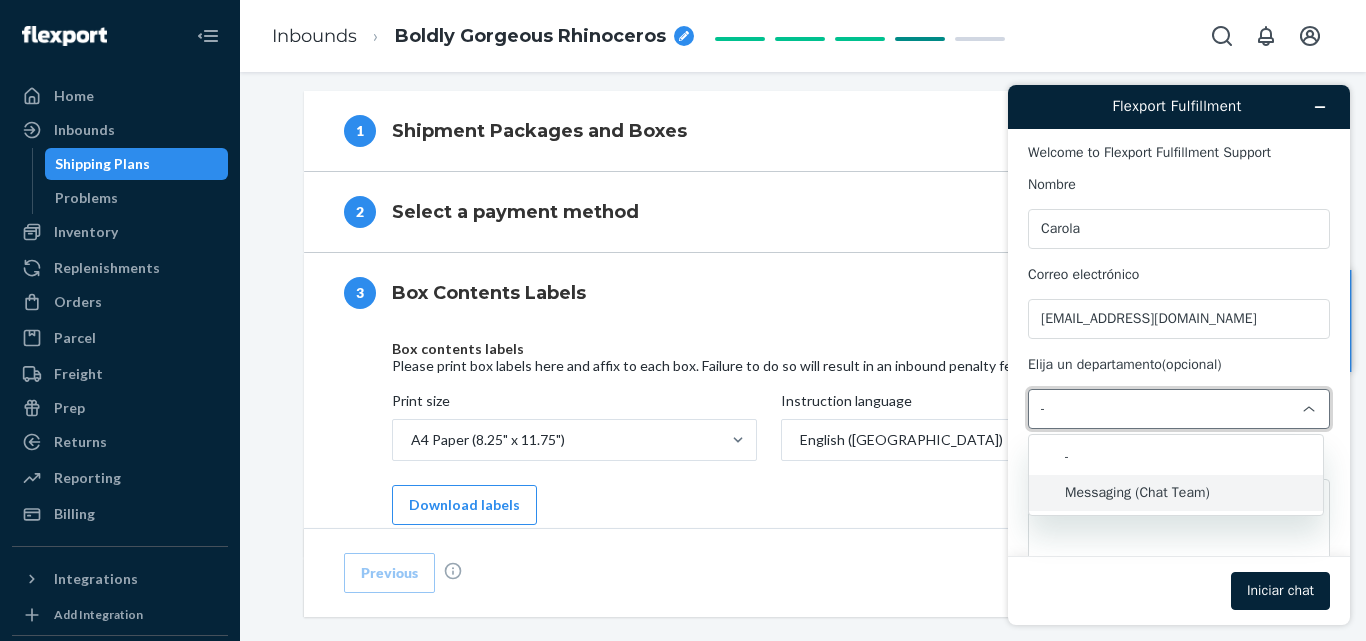 click on "Messaging (Chat Team)" at bounding box center (1176, 493) 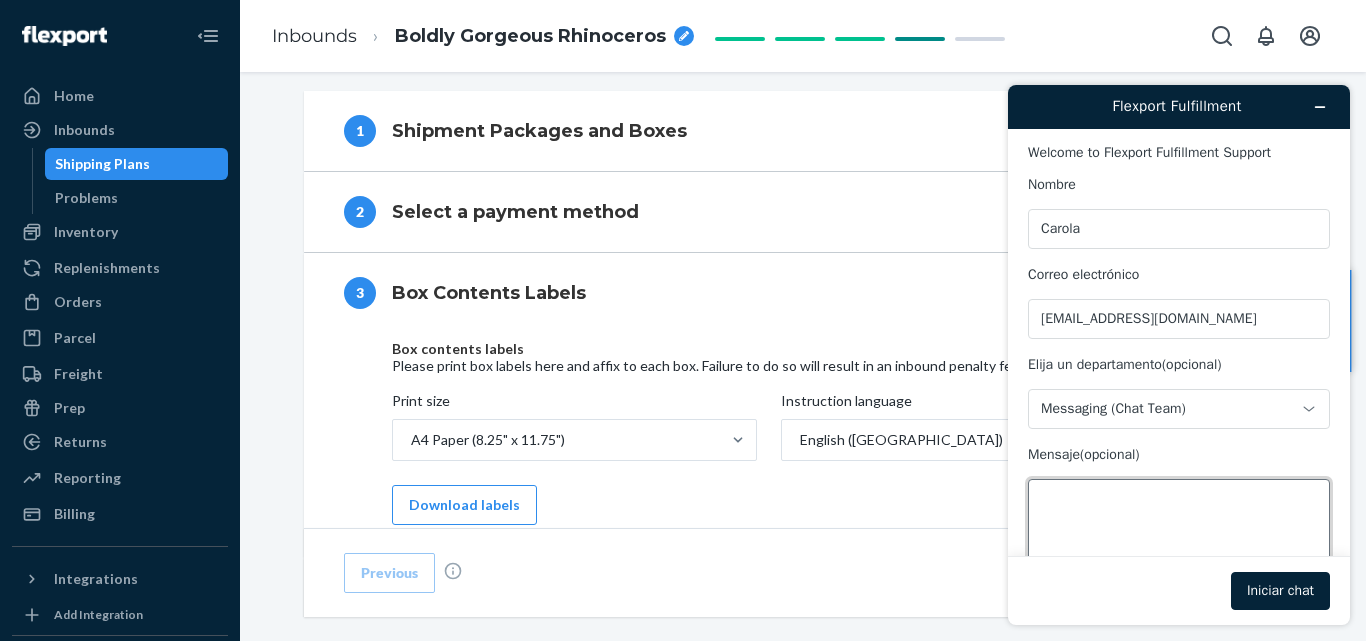 click on "Mensaje  (opcional)" at bounding box center (1179, 535) 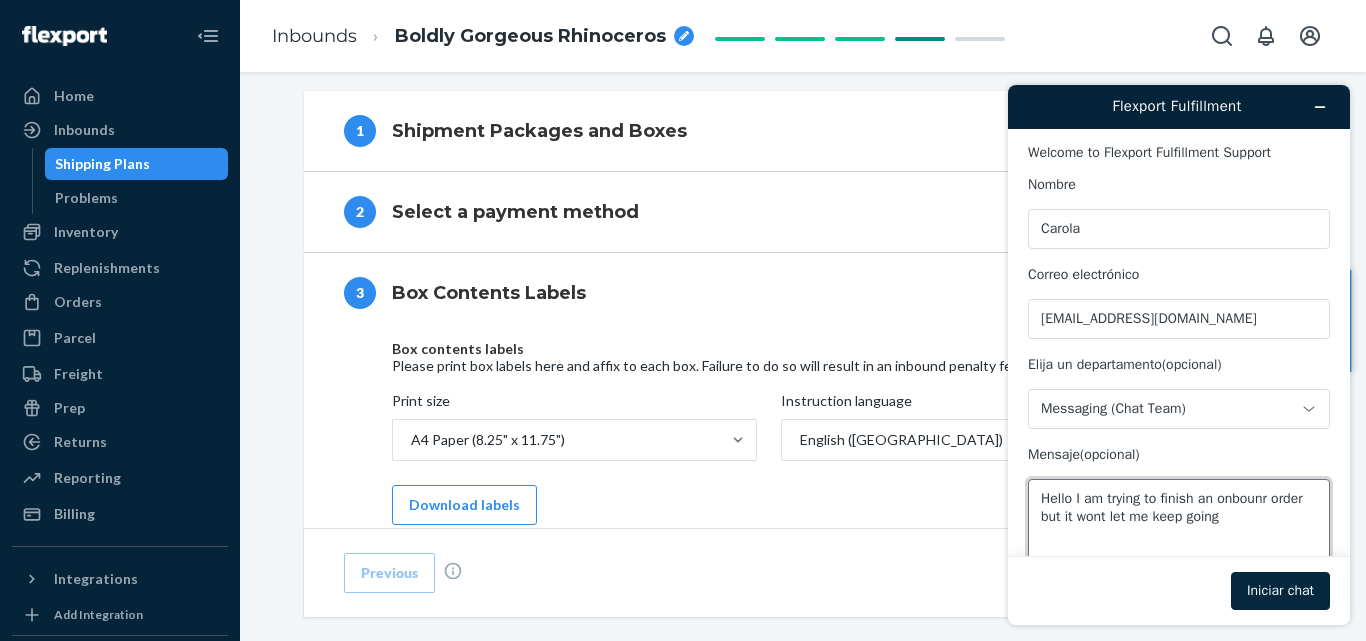 type on "Hello I am trying to finish an onbounr order but it wont let me keep going" 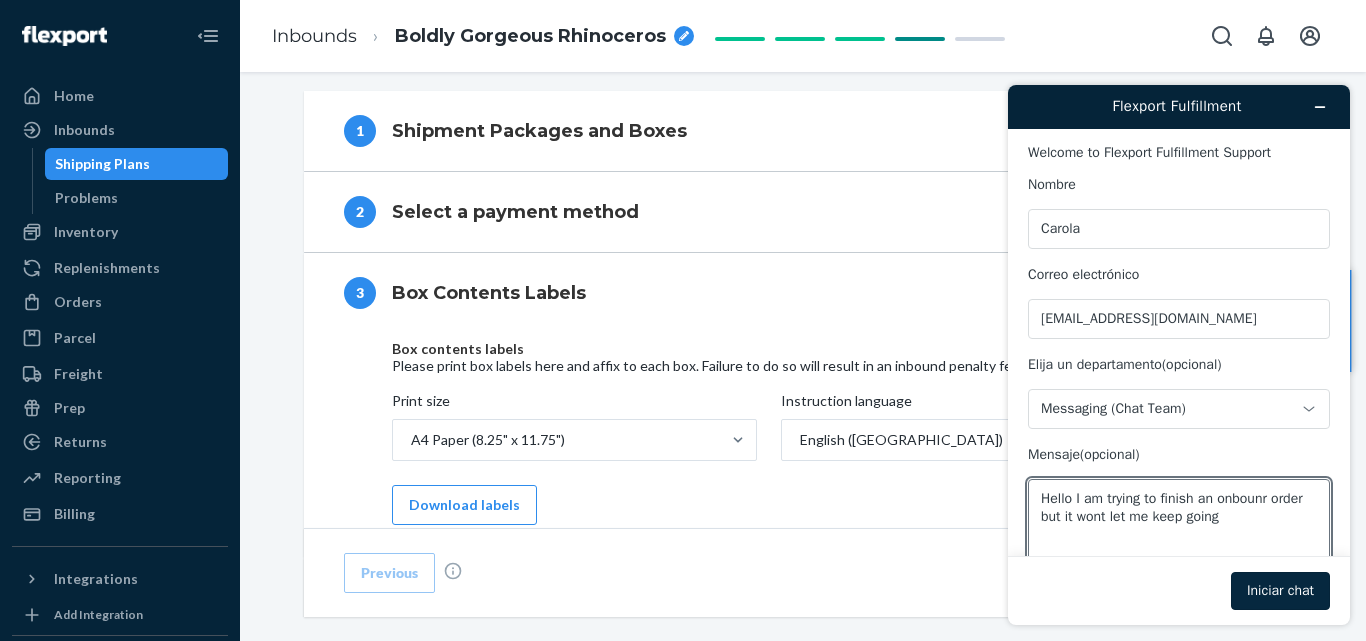 click on "Iniciar chat" at bounding box center (1280, 591) 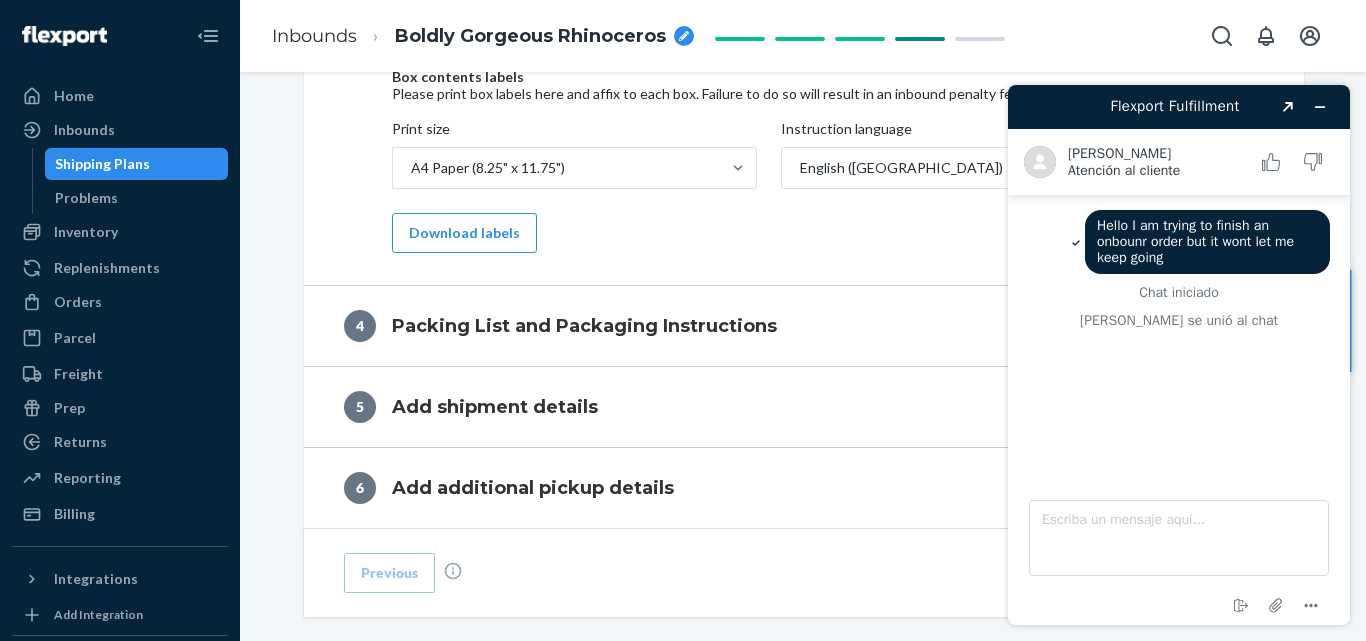 scroll, scrollTop: 979, scrollLeft: 0, axis: vertical 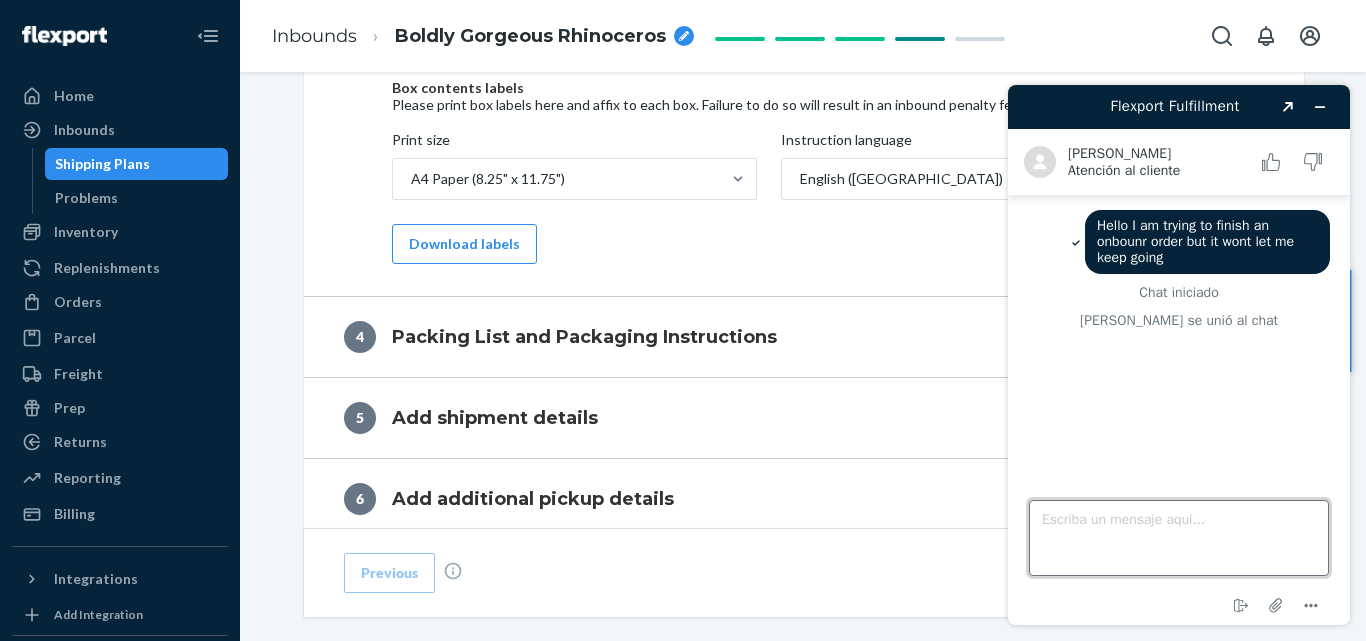 click on "Escriba un mensaje aquí..." at bounding box center (1179, 538) 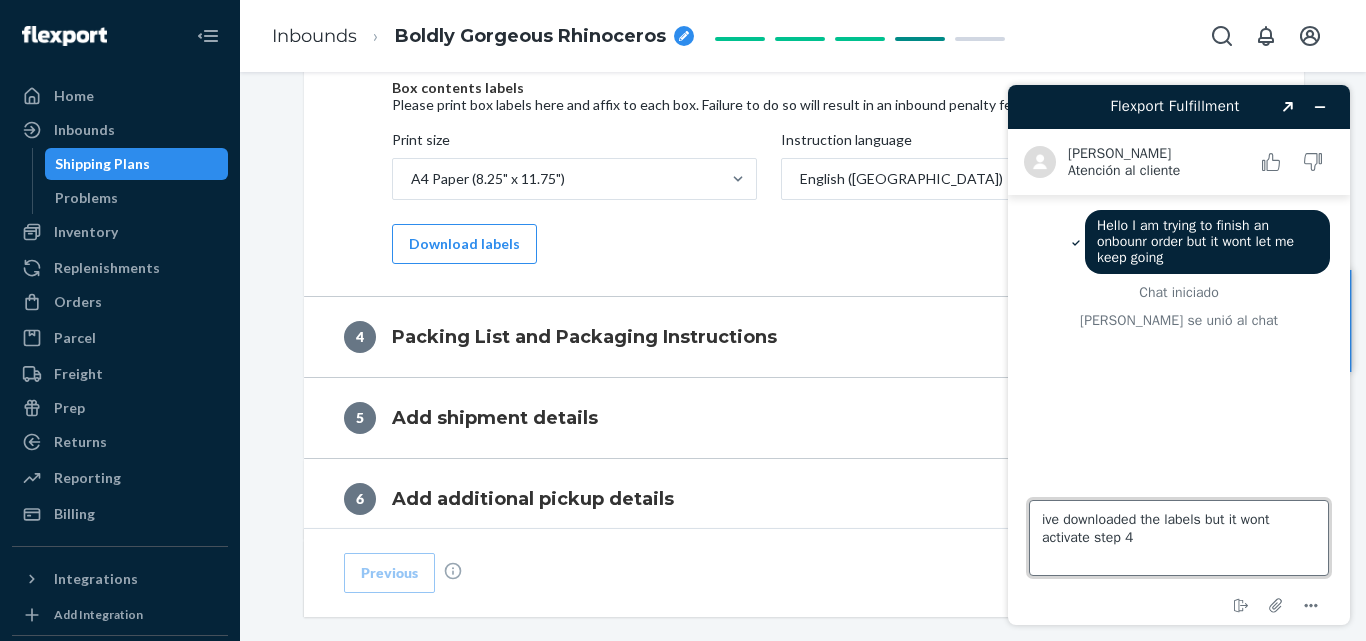 type on "ive downloaded the labels but it wont activate step 4" 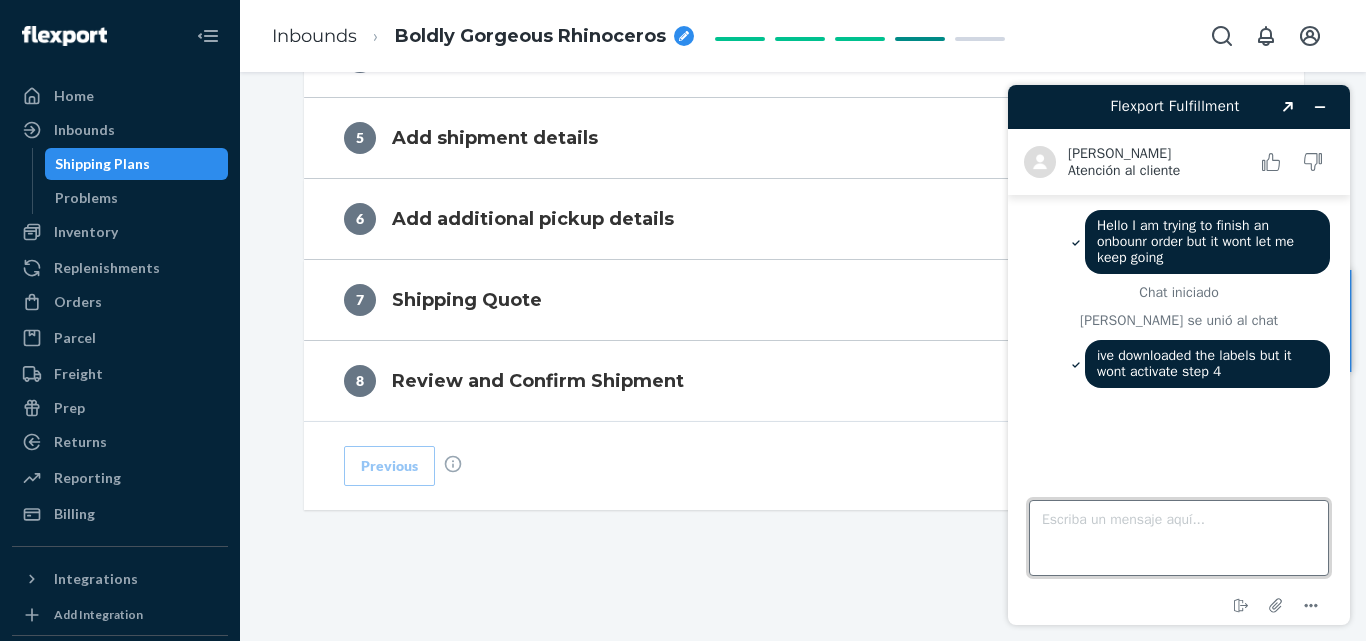 scroll, scrollTop: 1262, scrollLeft: 0, axis: vertical 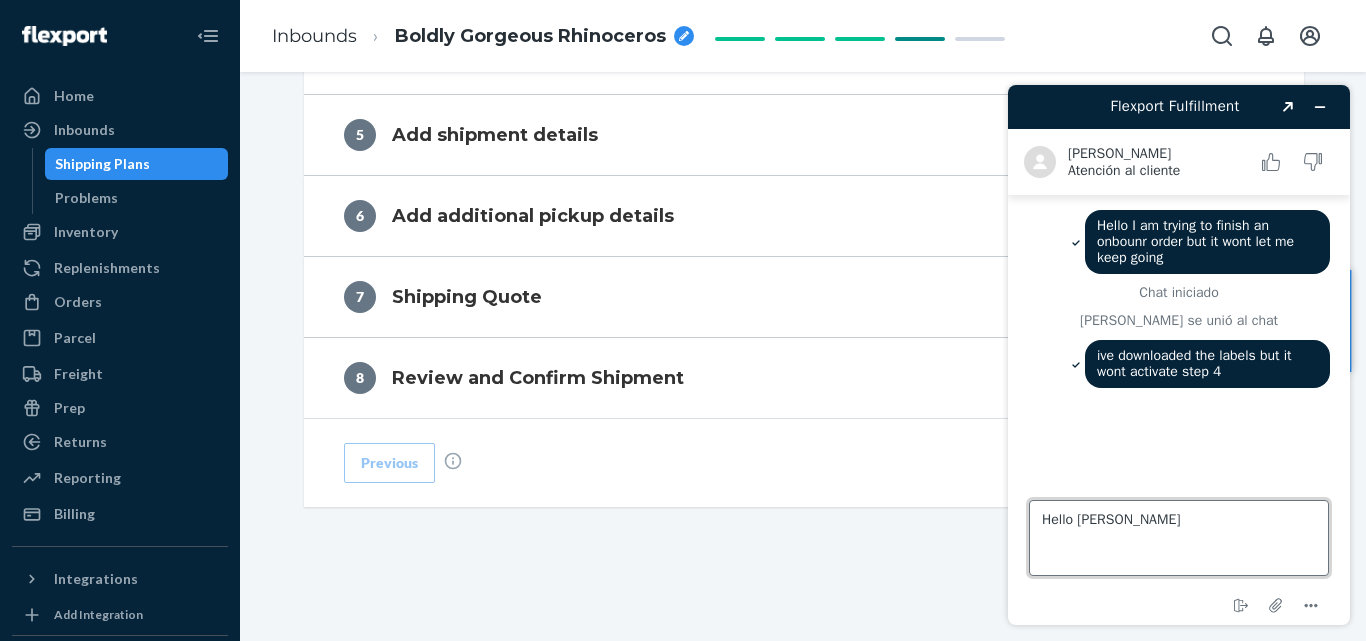 type on "Hello [PERSON_NAME]" 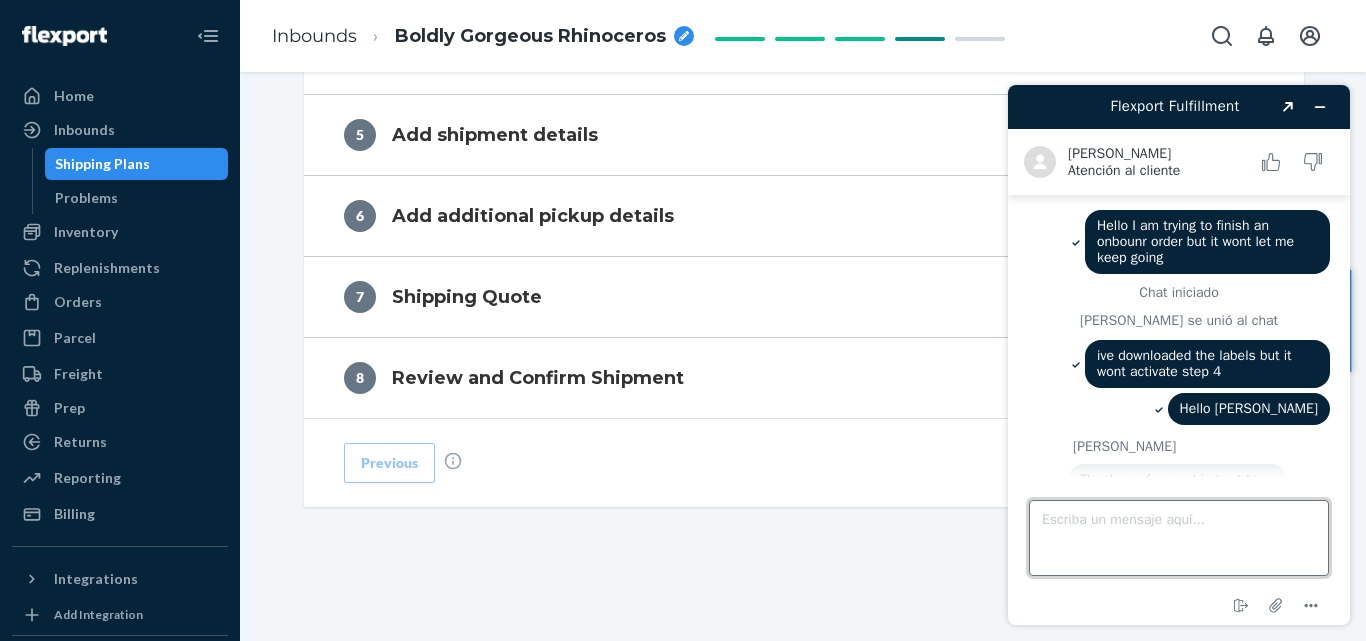 scroll, scrollTop: 69, scrollLeft: 0, axis: vertical 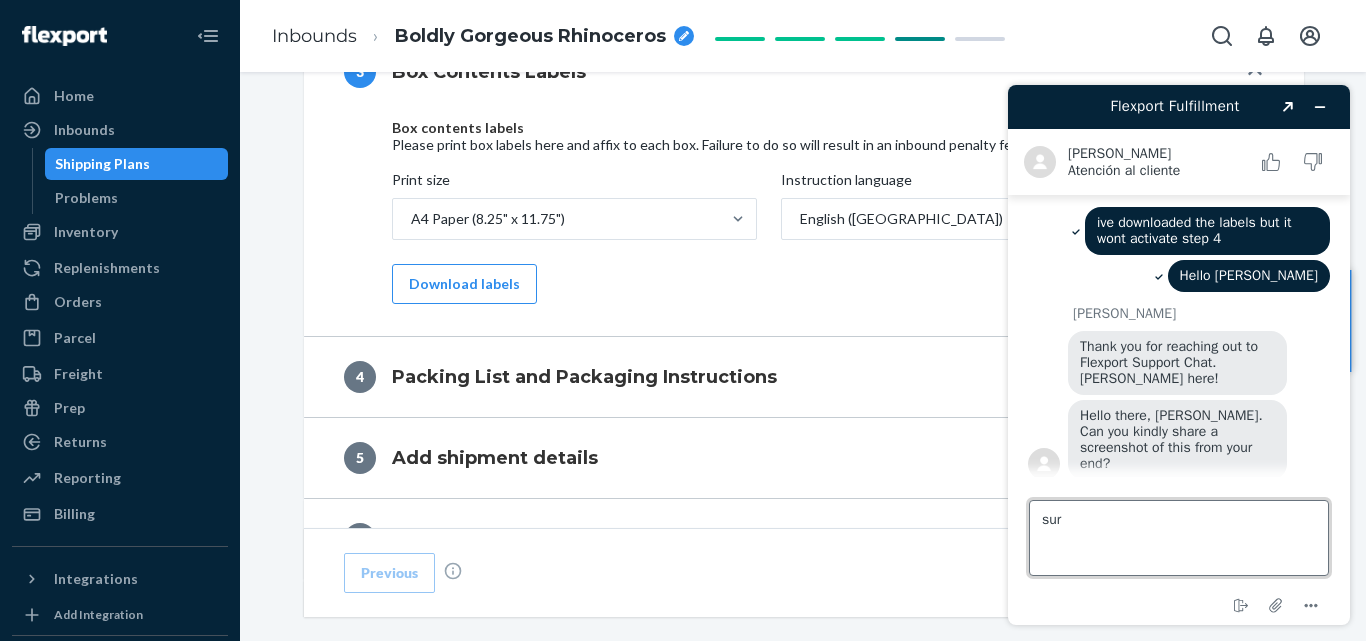 type on "sure" 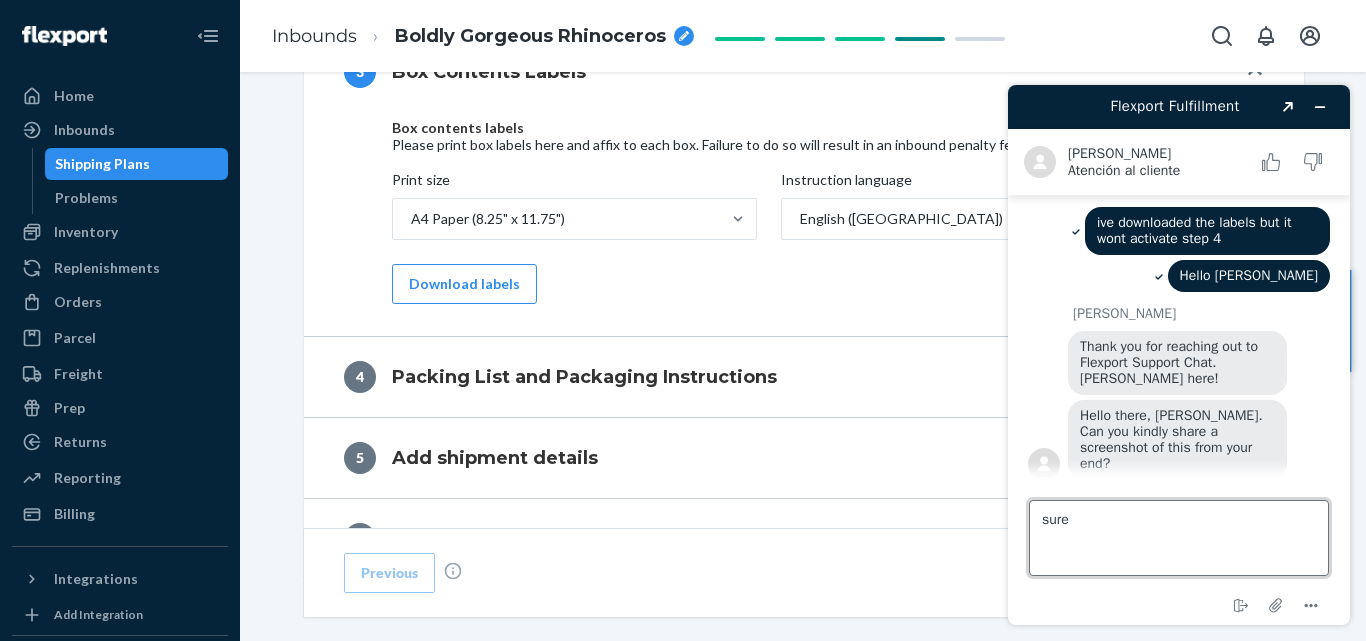 type 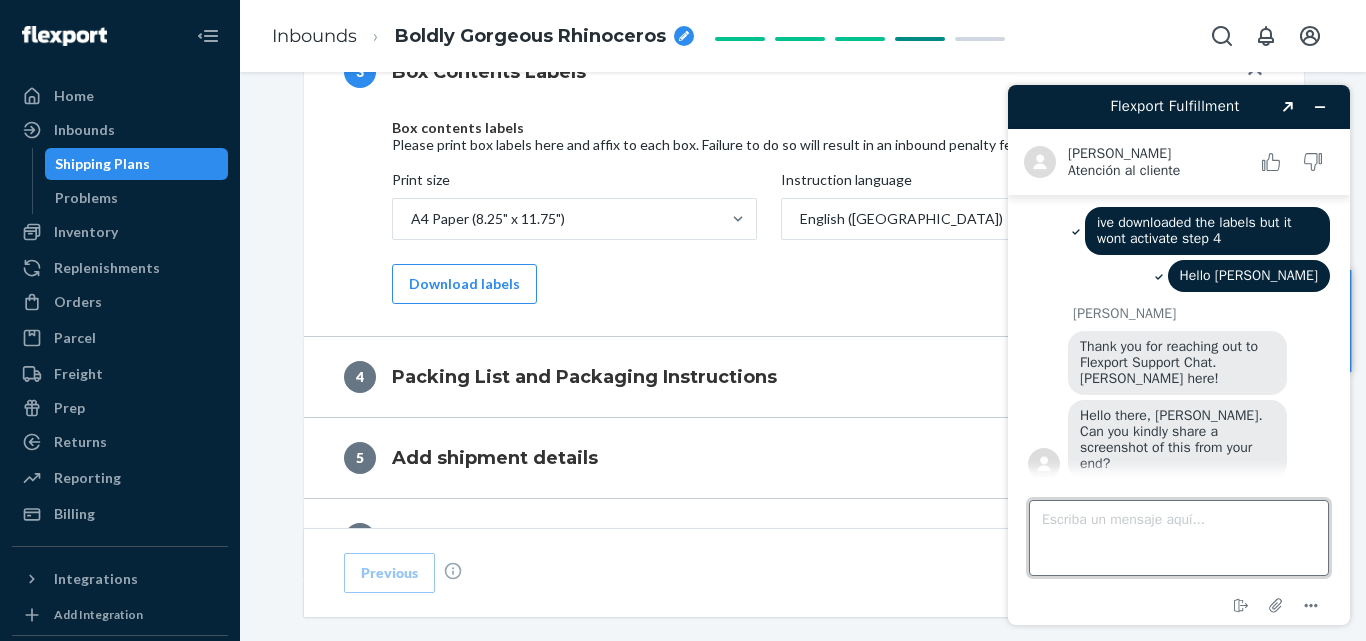 scroll, scrollTop: 175, scrollLeft: 0, axis: vertical 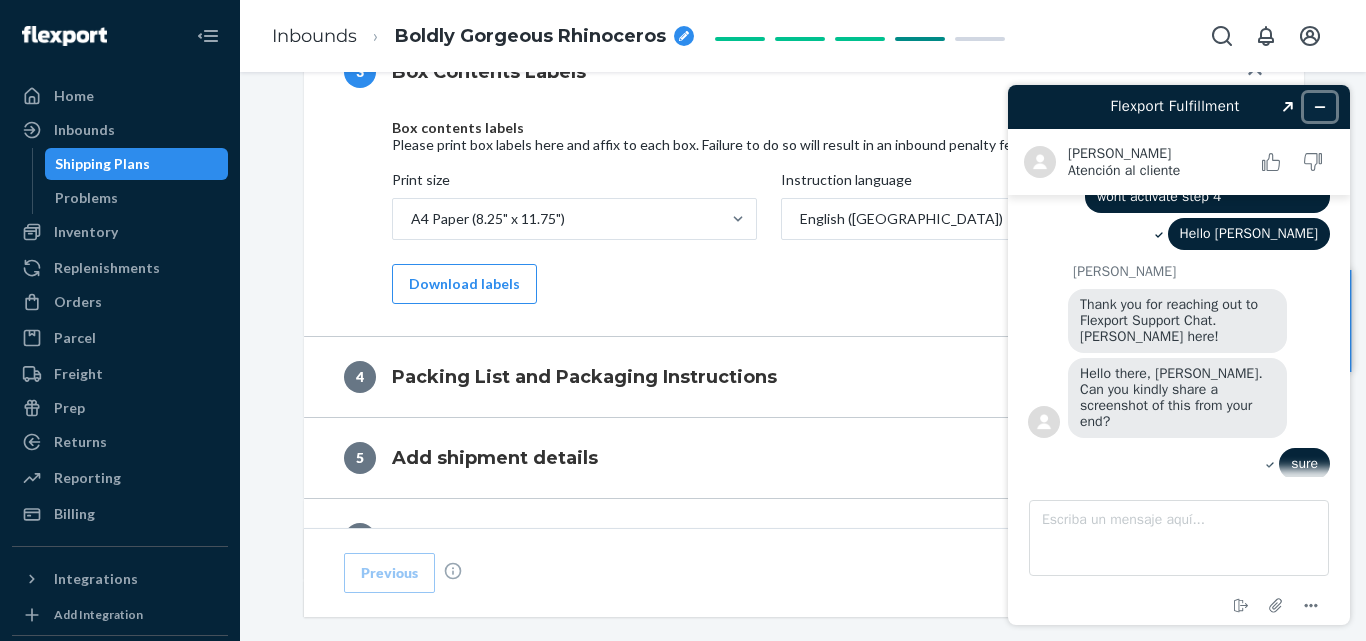click 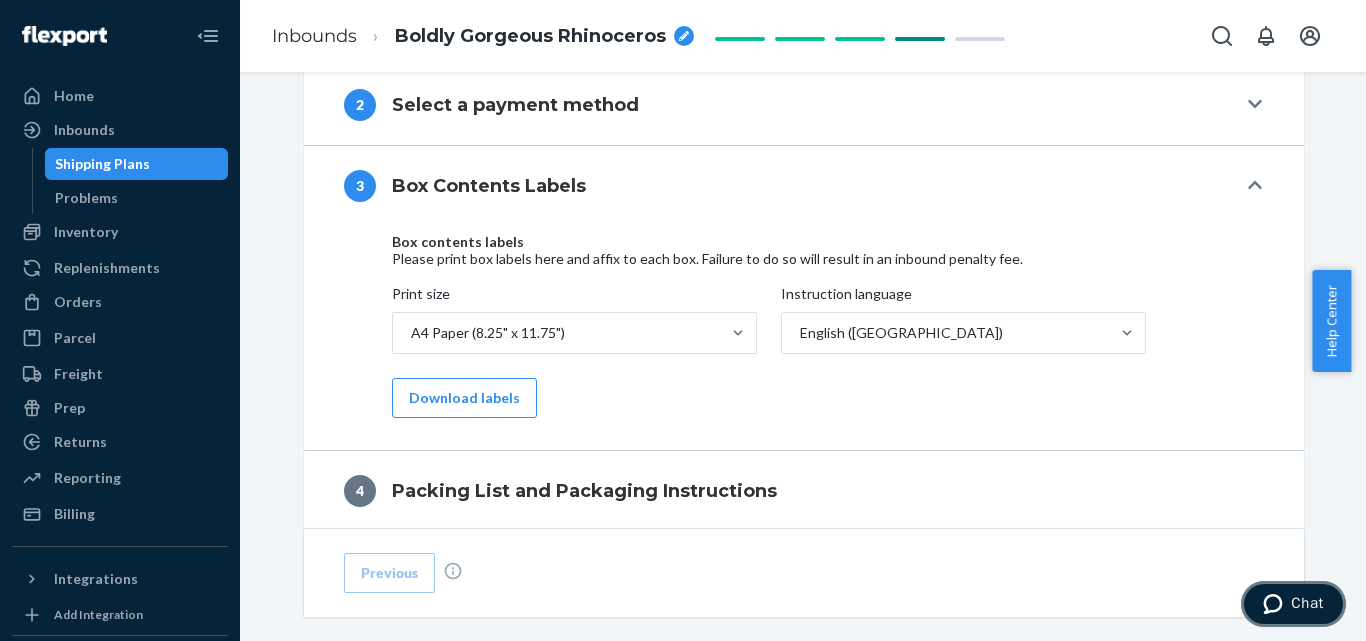 scroll, scrollTop: 841, scrollLeft: 0, axis: vertical 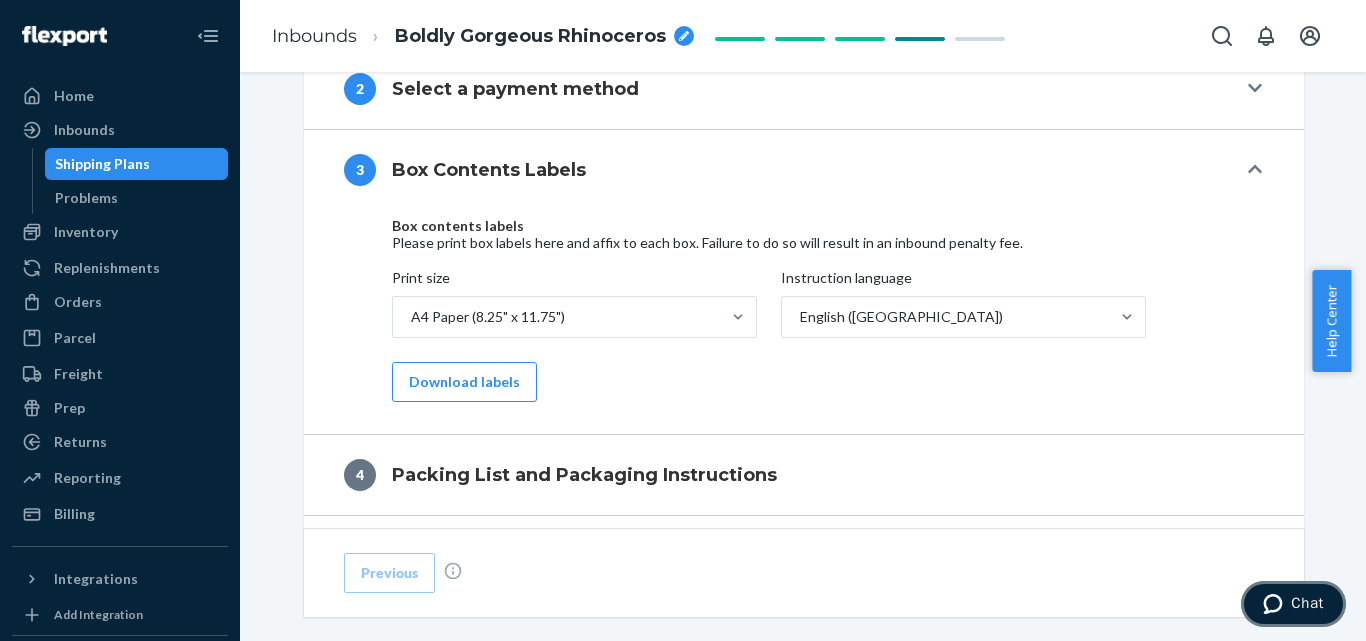 type 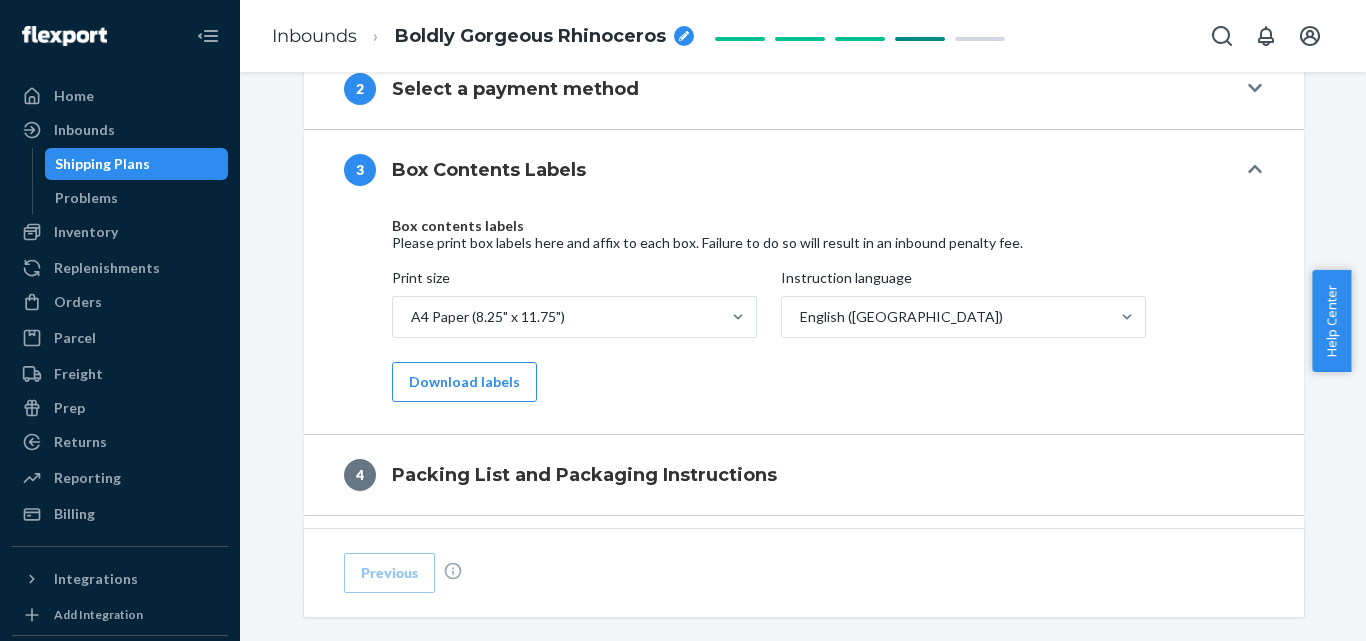 scroll, scrollTop: 0, scrollLeft: 0, axis: both 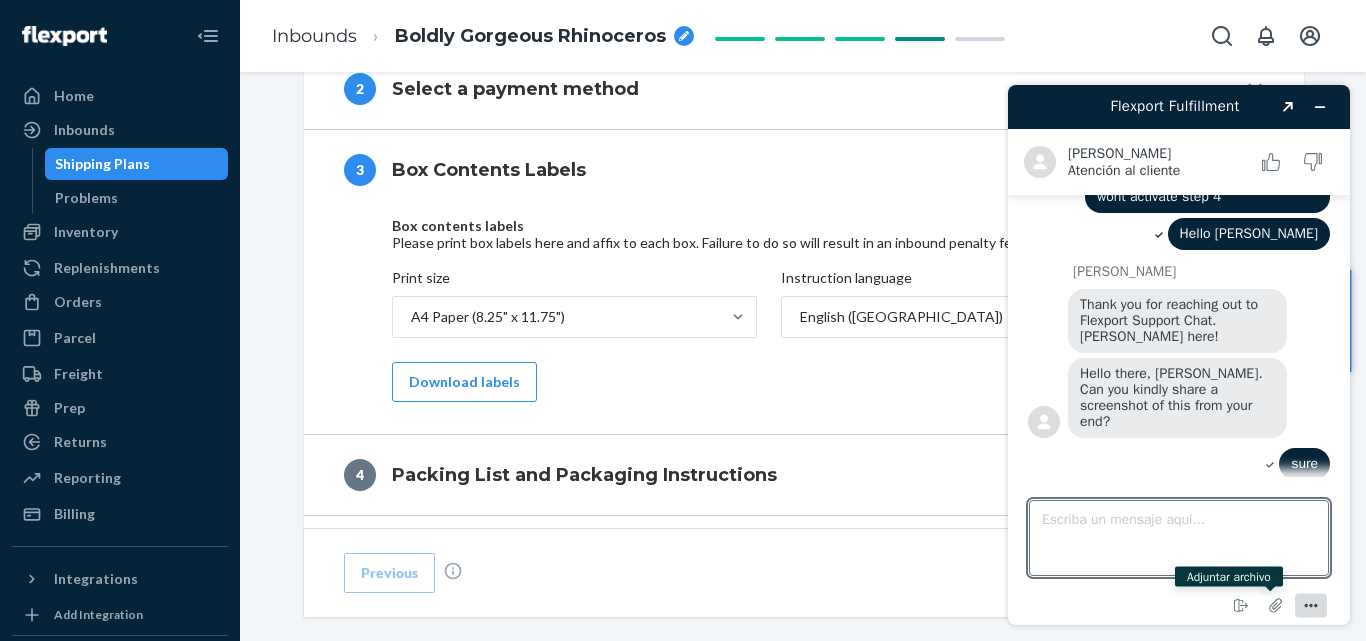 click 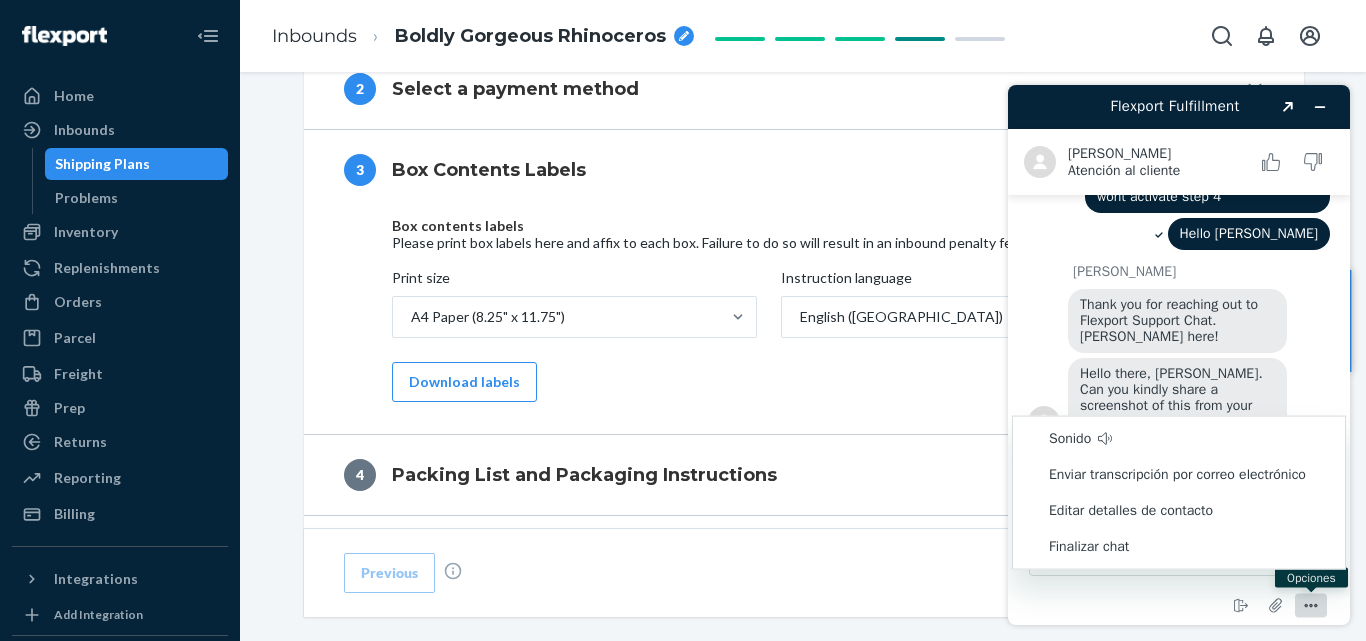 click on "Previous" at bounding box center [804, 572] 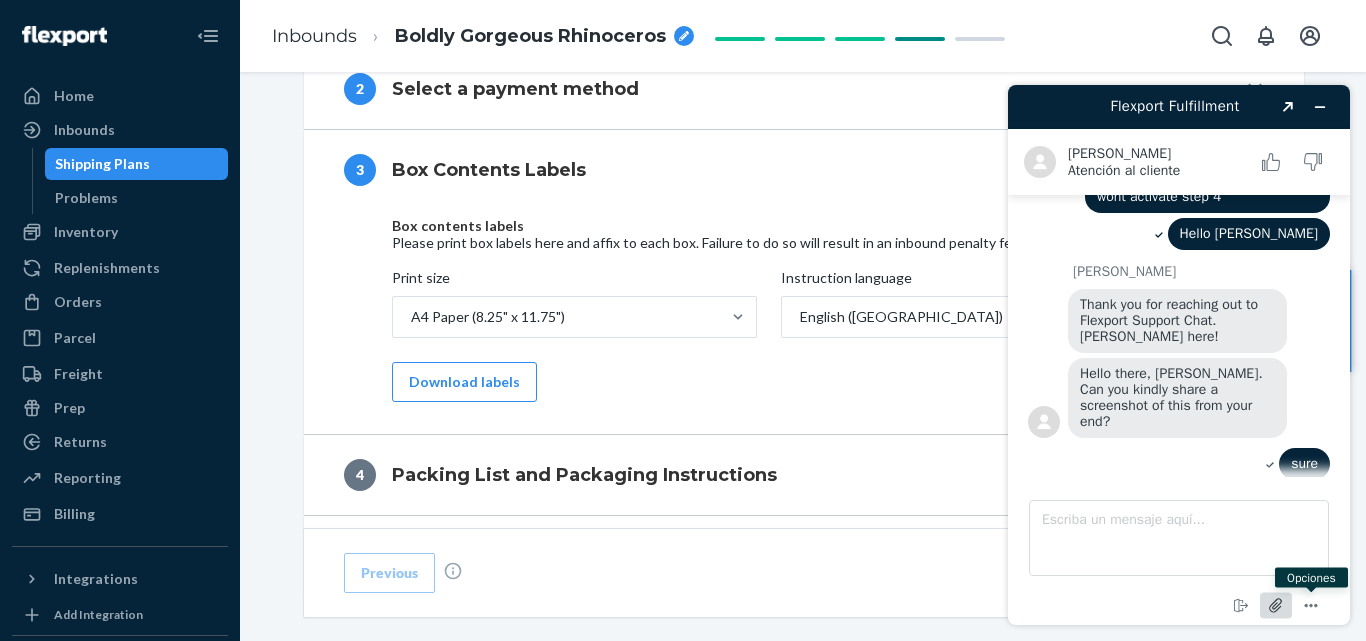 click 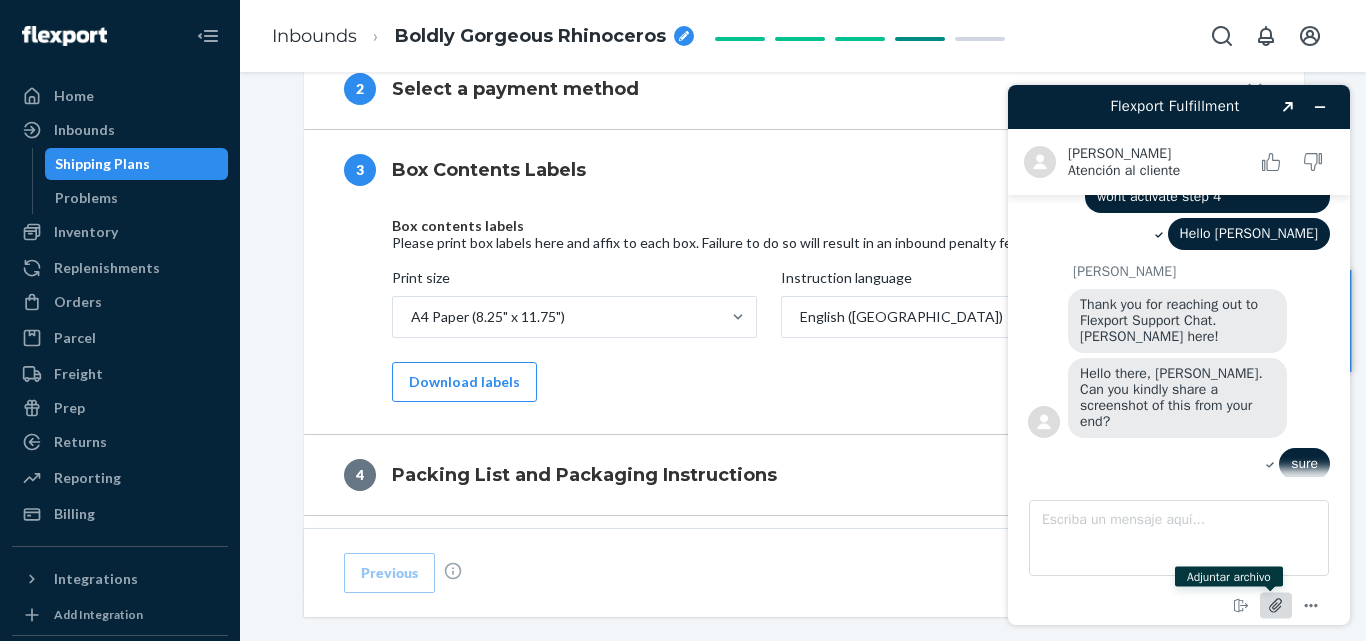 scroll, scrollTop: 292, scrollLeft: 0, axis: vertical 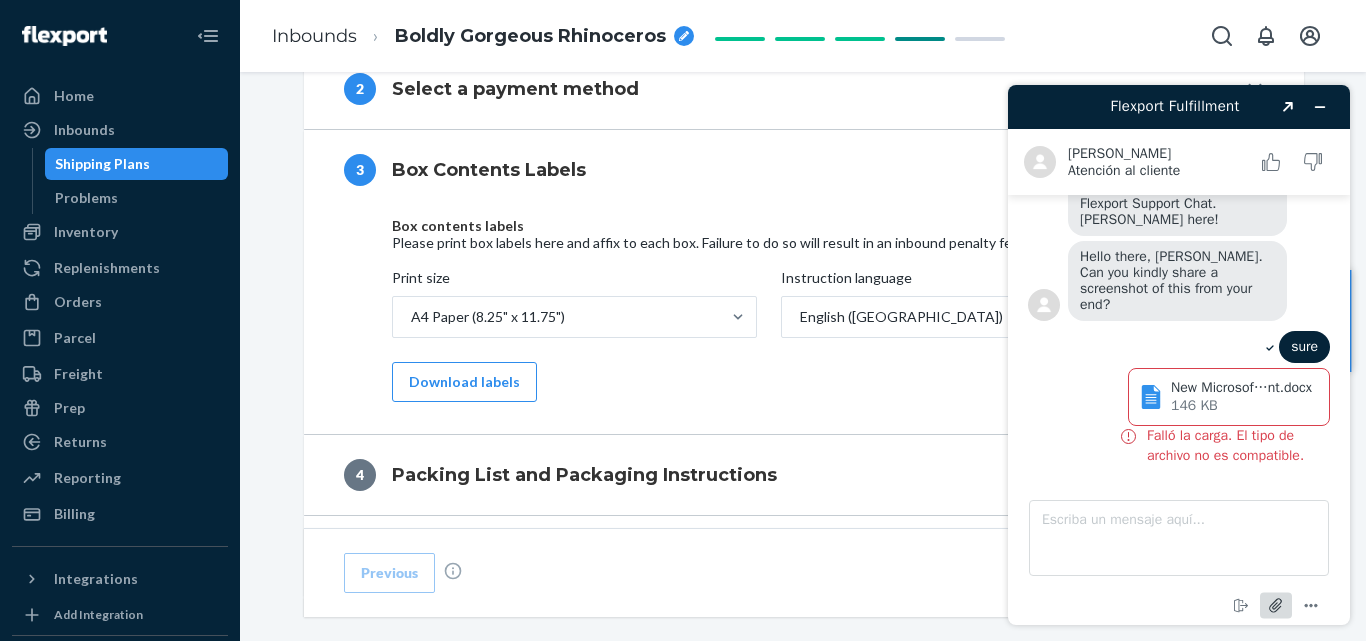 click 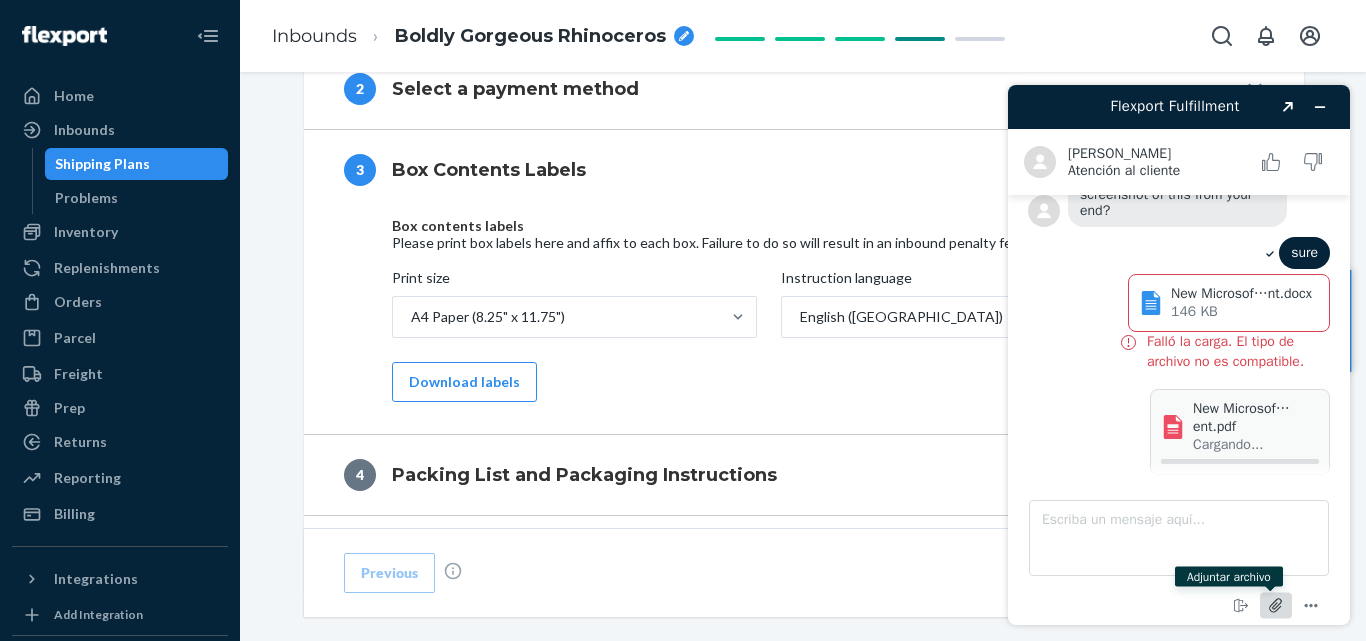 scroll, scrollTop: 376, scrollLeft: 0, axis: vertical 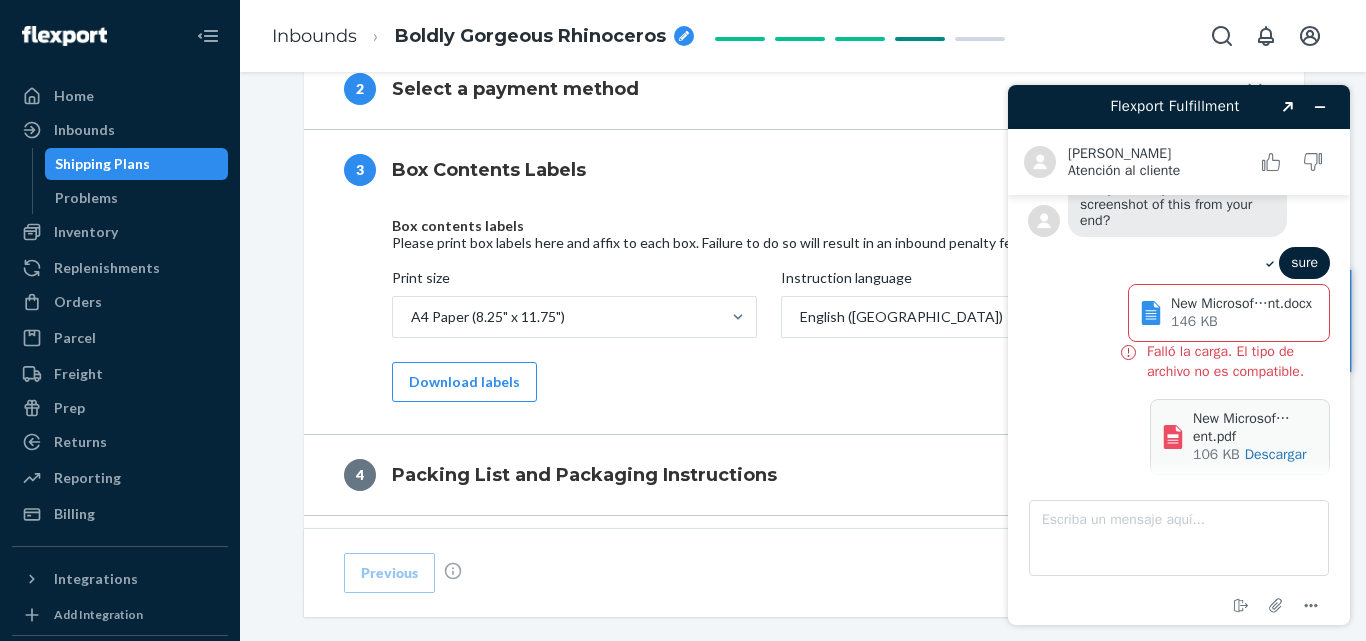 click on "Box contents labels Please print box labels here and affix to each box. Failure to do so will result in an inbound penalty fee. Print size A4 Paper (8.25" x 11.75") Instruction language English ([GEOGRAPHIC_DATA]) Download labels" at bounding box center [804, 322] 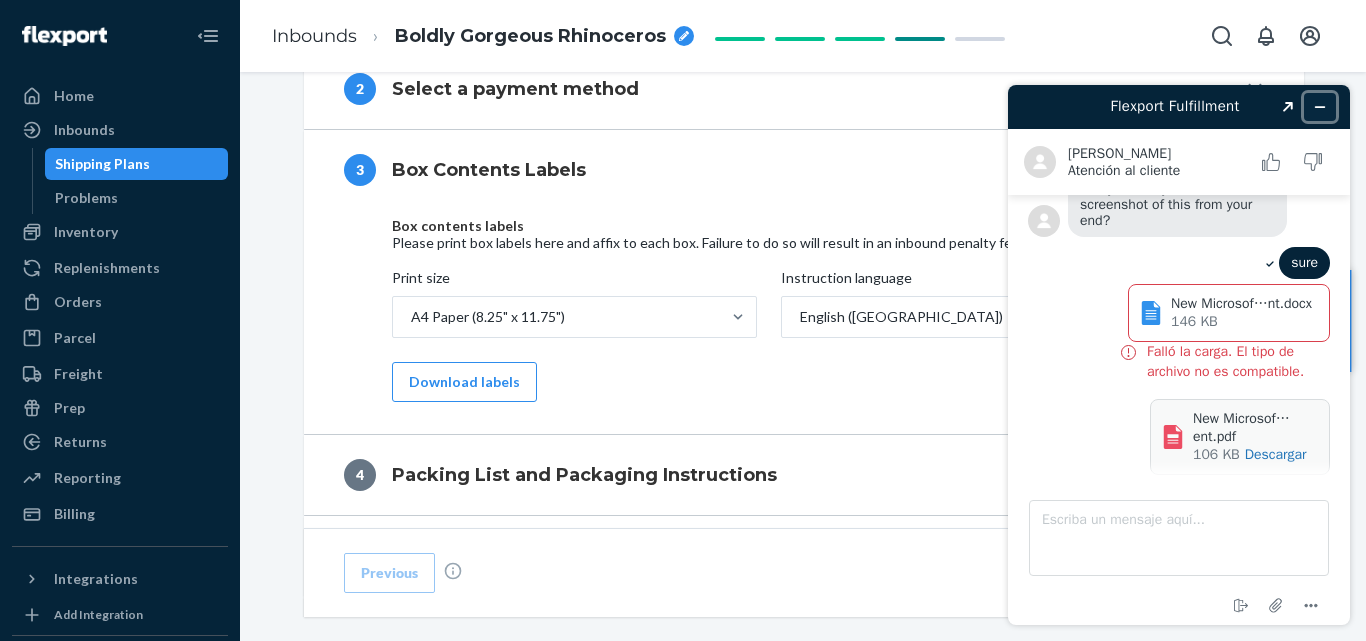click 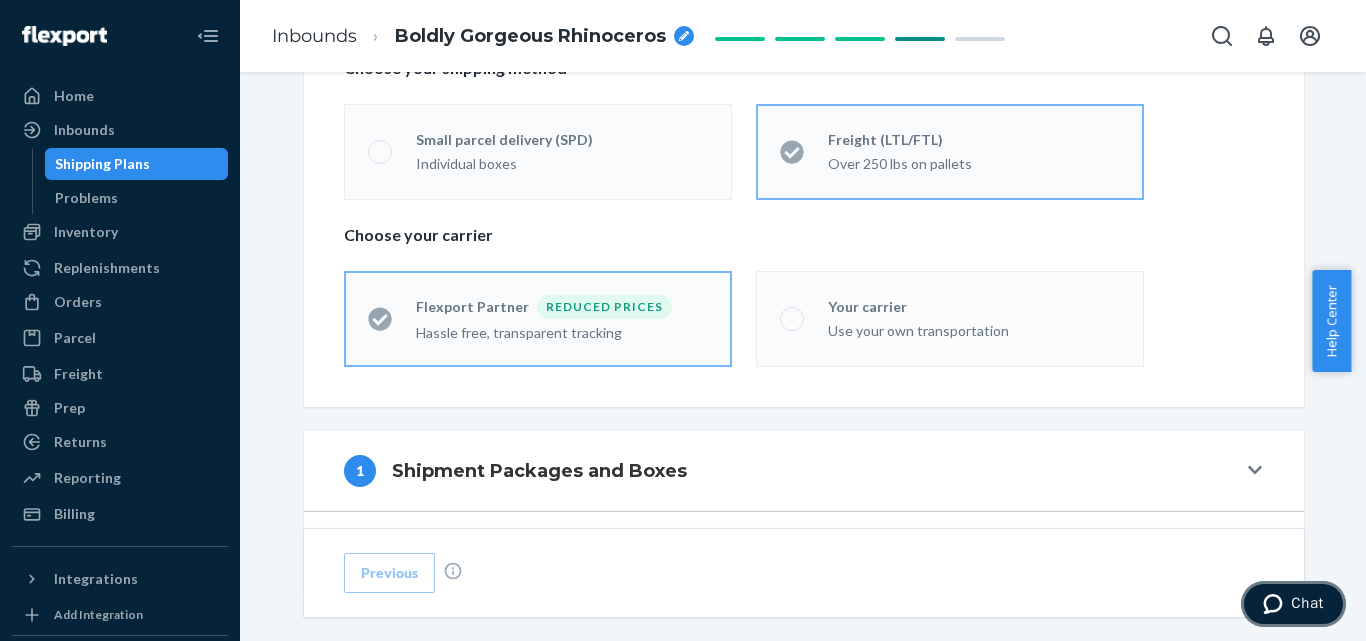 scroll, scrollTop: 356, scrollLeft: 0, axis: vertical 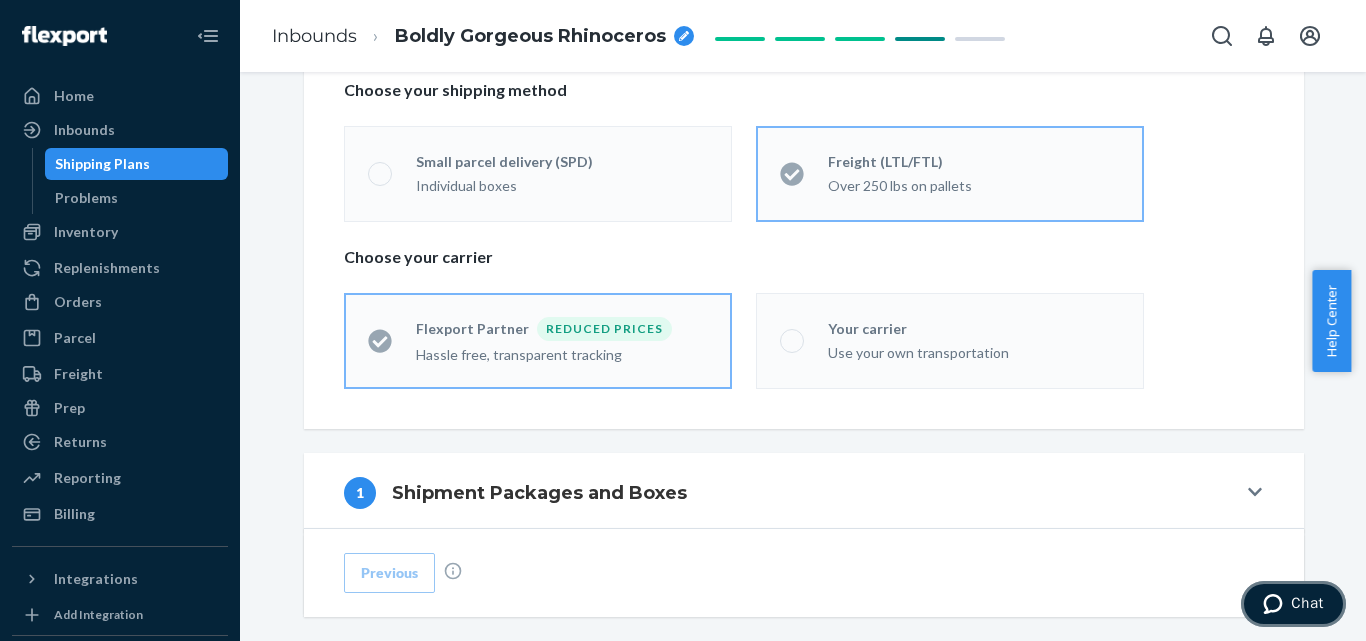 click on "Chat" at bounding box center [1307, 603] 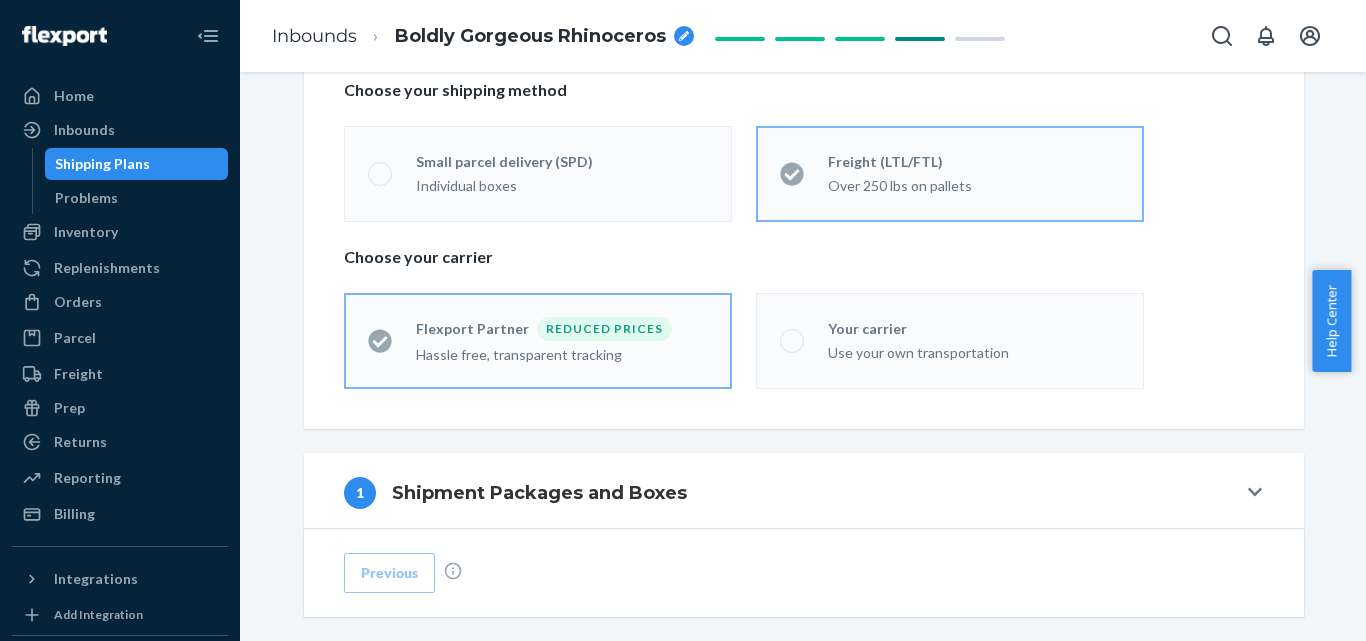 scroll, scrollTop: 0, scrollLeft: 0, axis: both 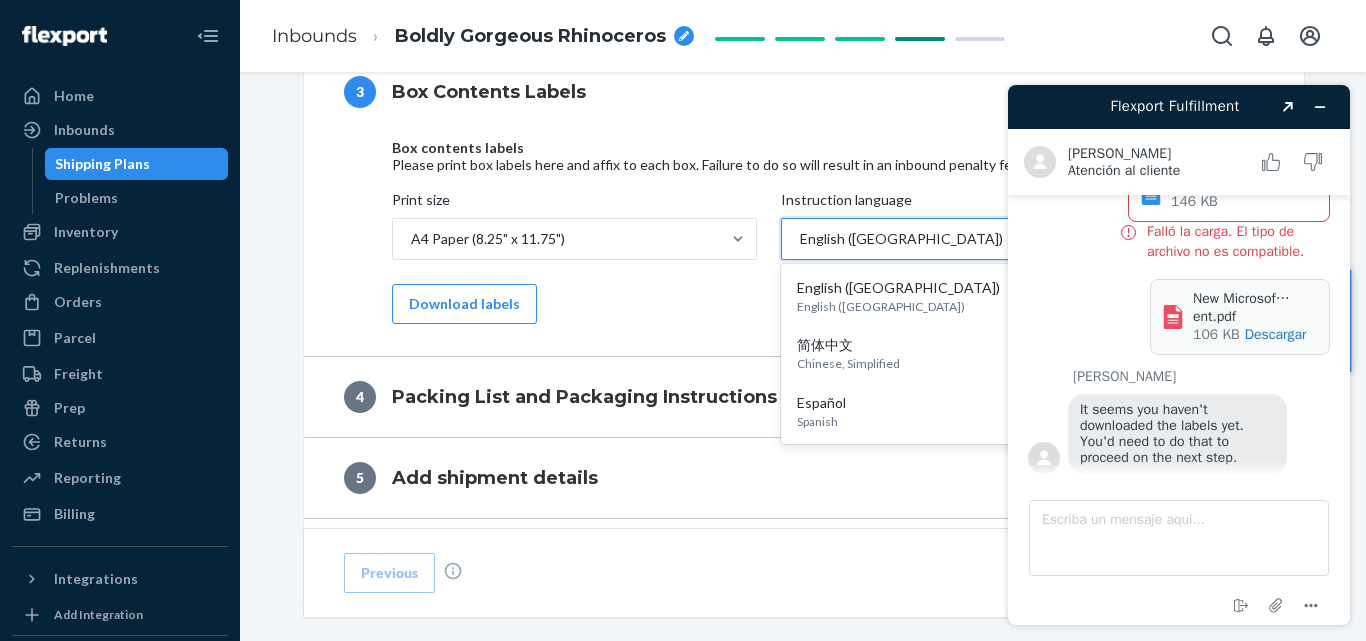 click on "English ([GEOGRAPHIC_DATA])" at bounding box center [945, 239] 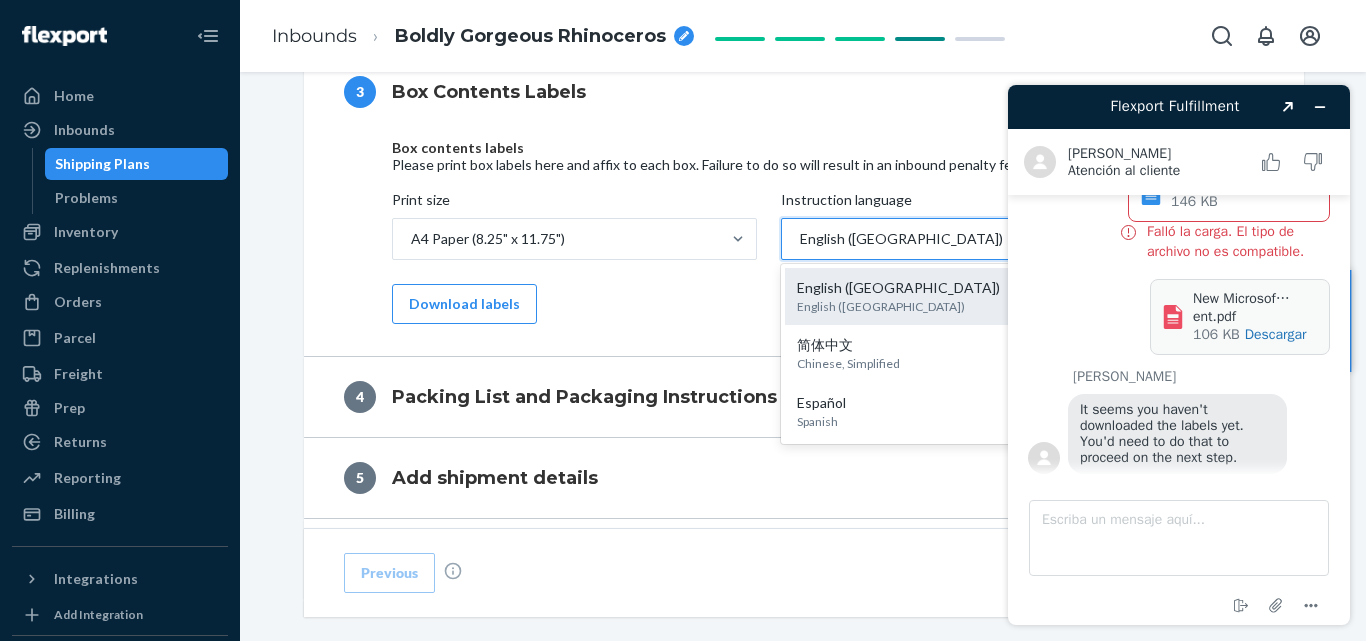 click on "English ([GEOGRAPHIC_DATA])" at bounding box center (963, 288) 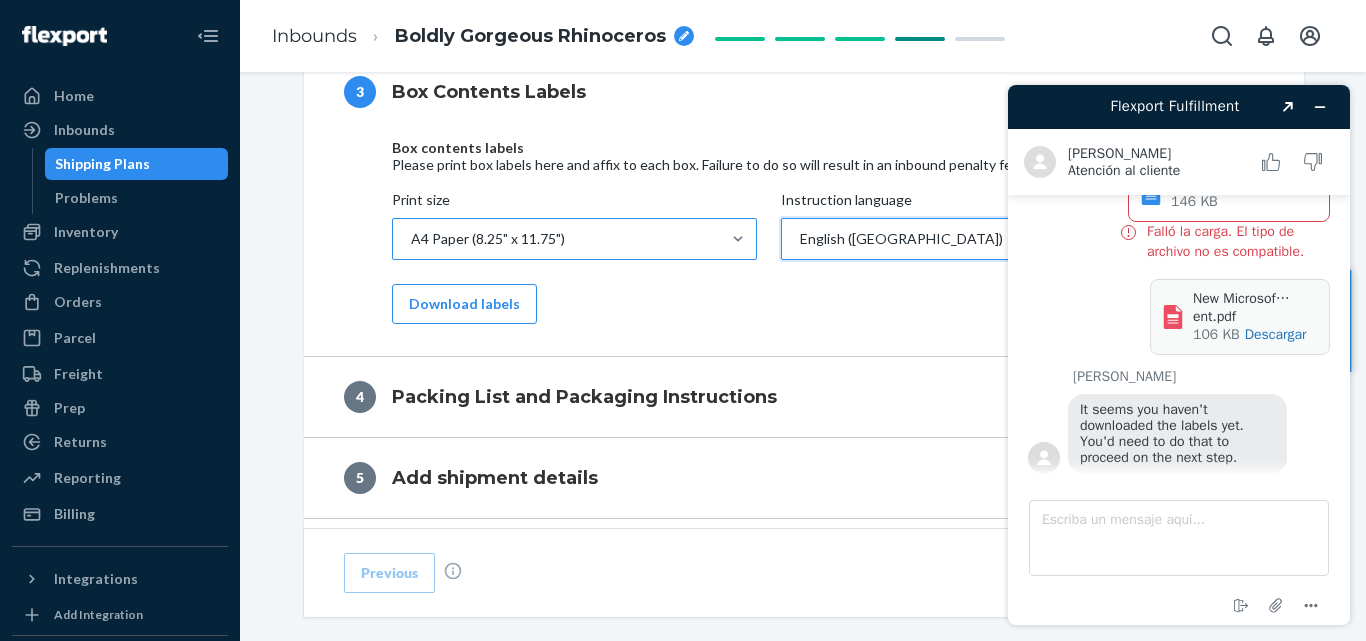 click on "A4 Paper (8.25" x 11.75")" at bounding box center [556, 239] 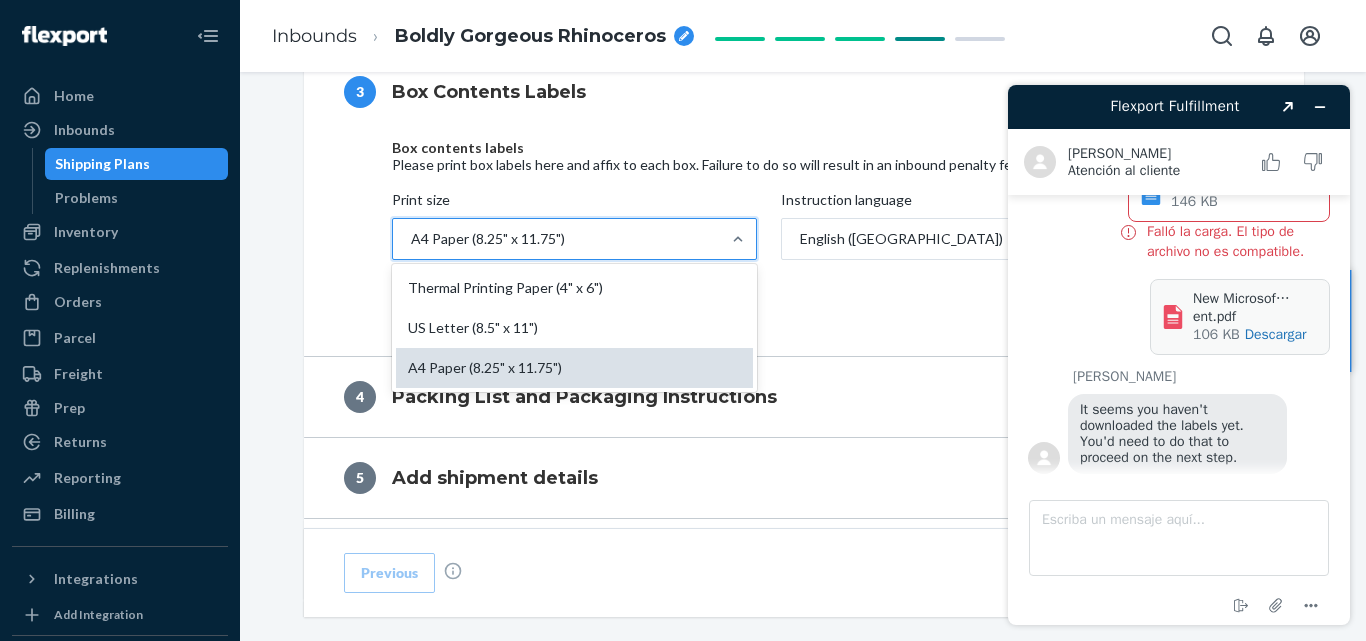 click on "A4 Paper (8.25" x 11.75")" at bounding box center [574, 368] 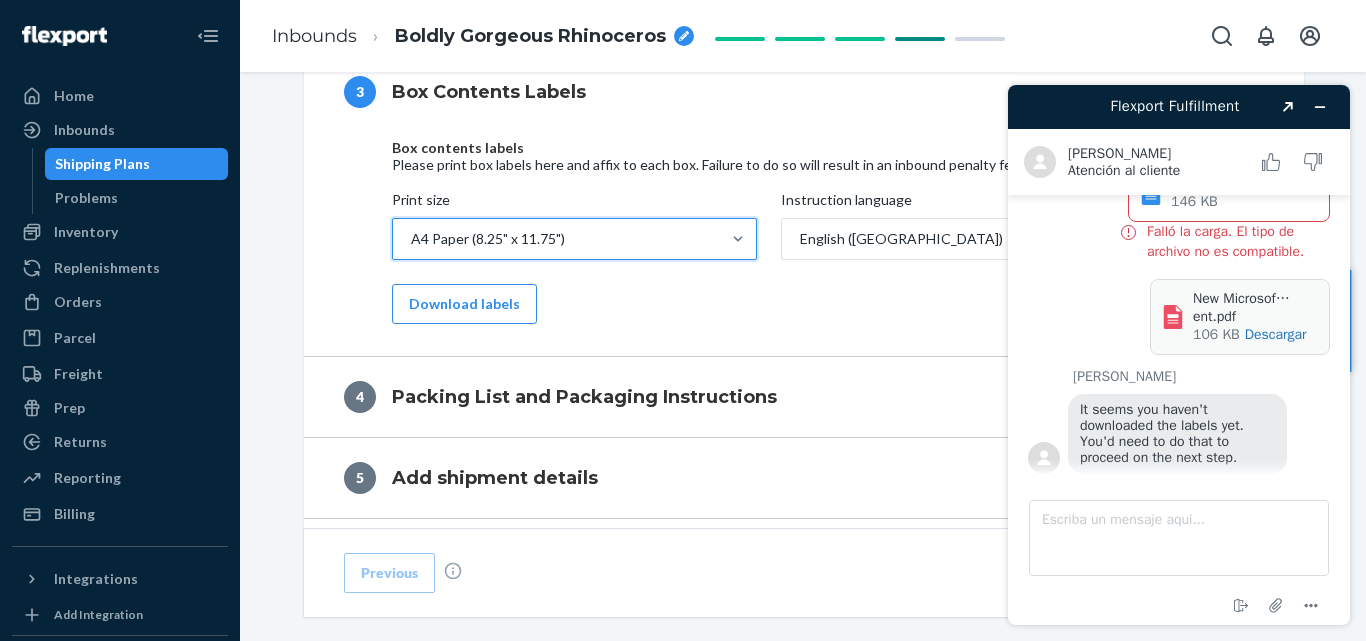 click on "Box contents labels Please print box labels here and affix to each box. Failure to do so will result in an inbound penalty fee. Print size   option A4 Paper (8.25" x 11.75"), selected.     0 results available. Select is focused ,type to refine list, press Down to open the menu,  A4 Paper (8.25" x 11.75") Instruction language English ([GEOGRAPHIC_DATA]) Download labels" at bounding box center (804, 232) 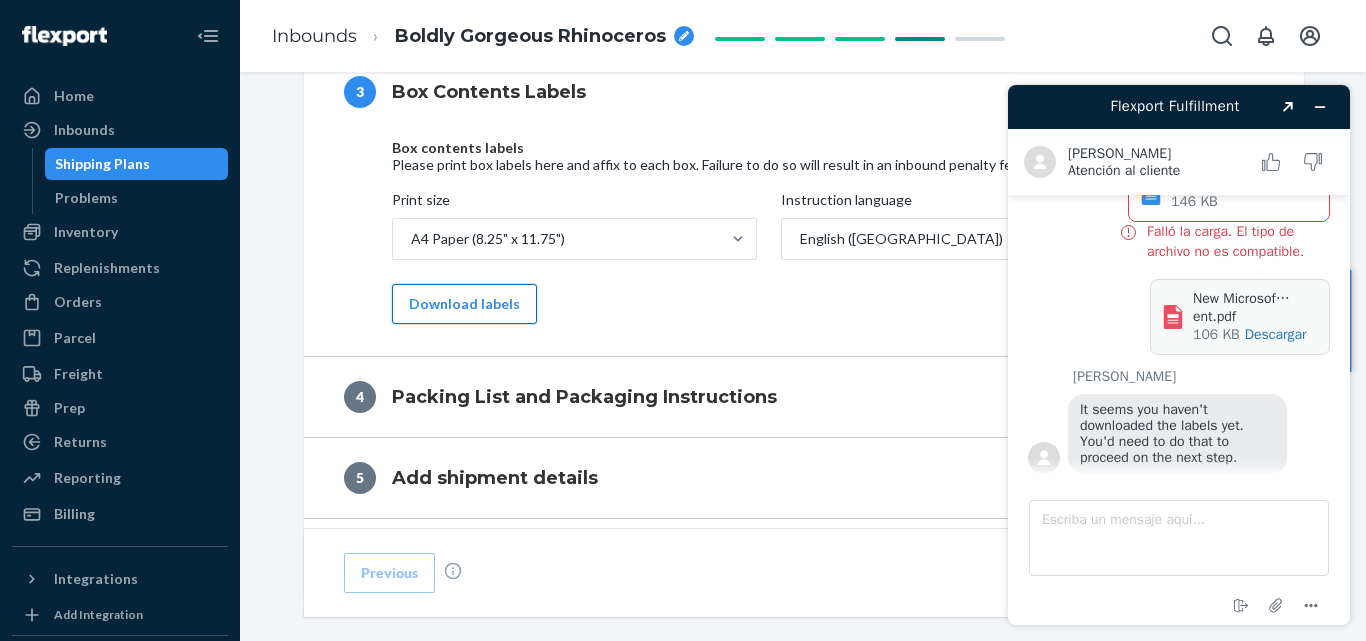 click on "Download labels" at bounding box center [464, 304] 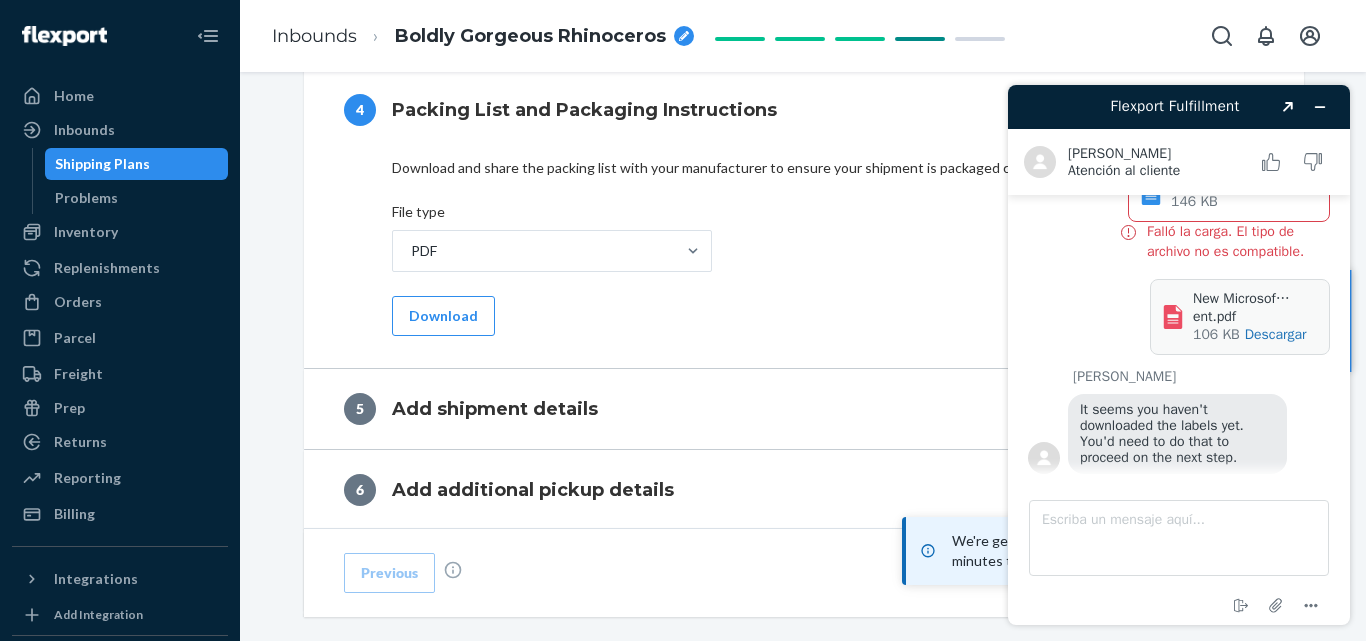 scroll, scrollTop: 1004, scrollLeft: 0, axis: vertical 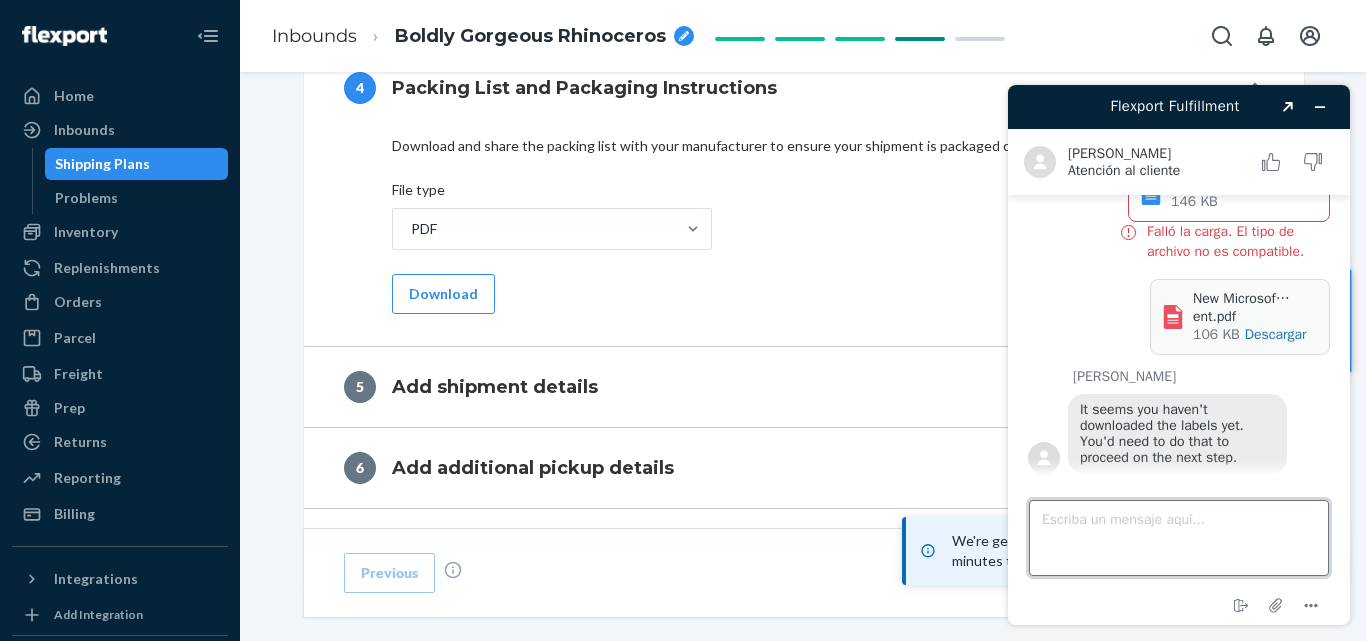 click on "Escriba un mensaje aquí..." at bounding box center (1179, 538) 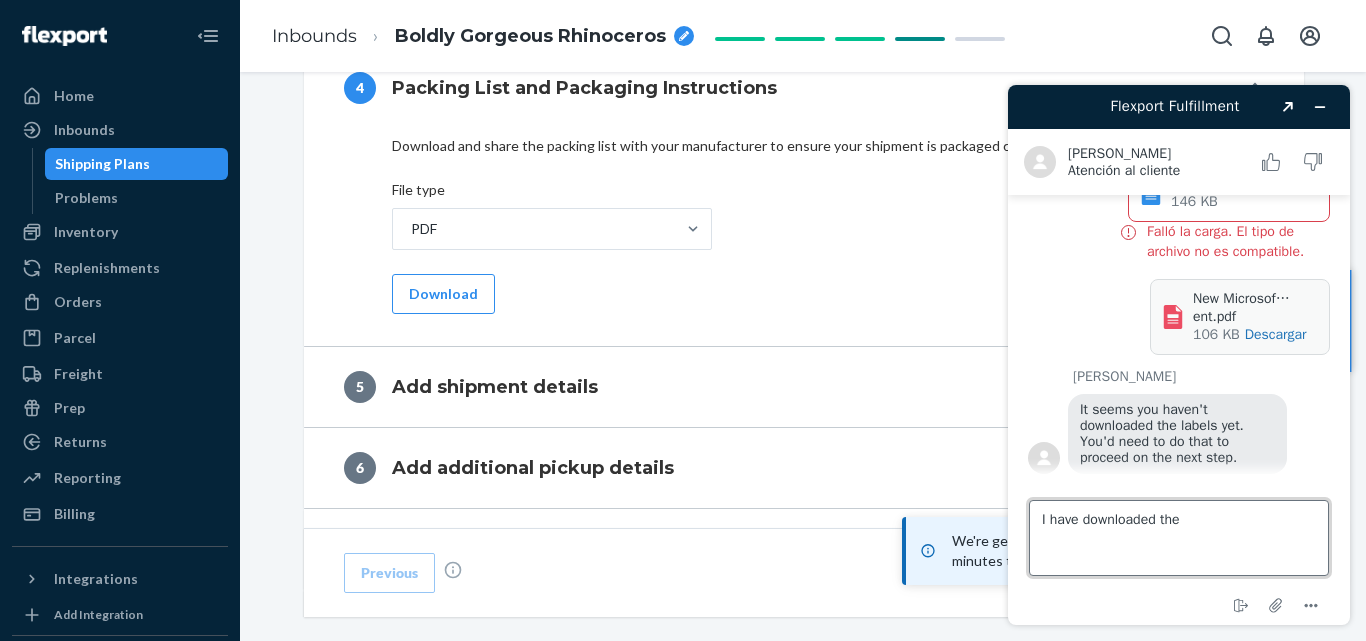 type on "I have downloaded them" 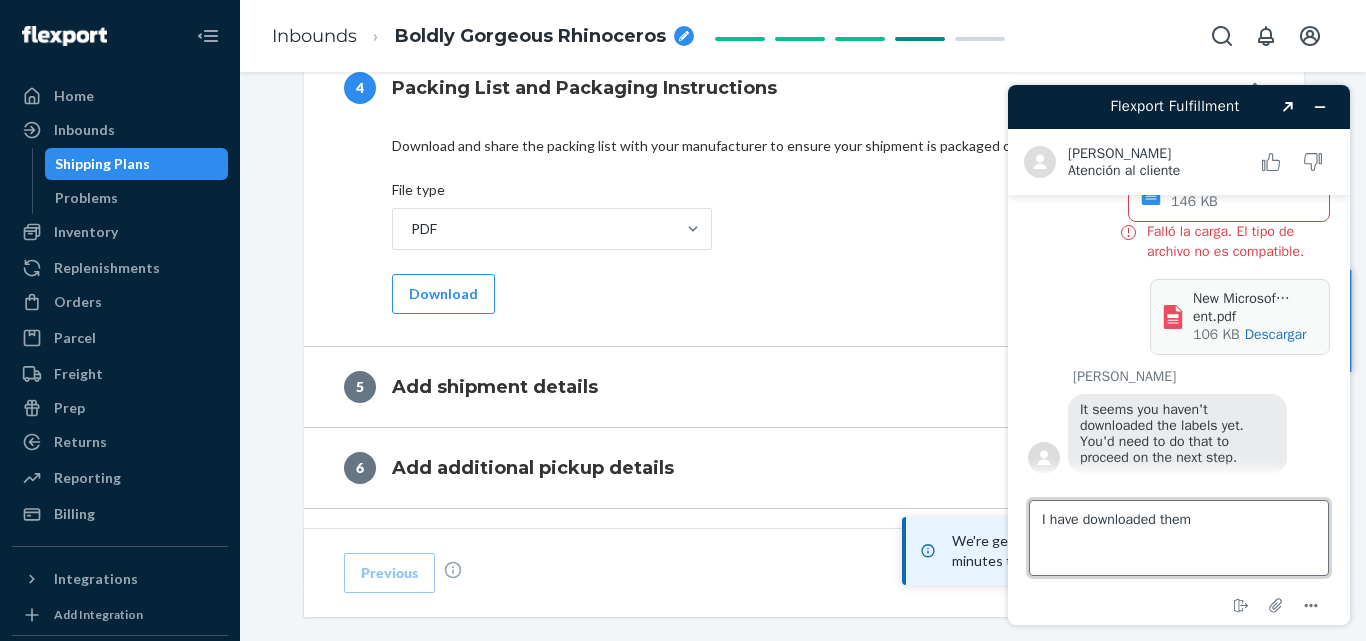 type 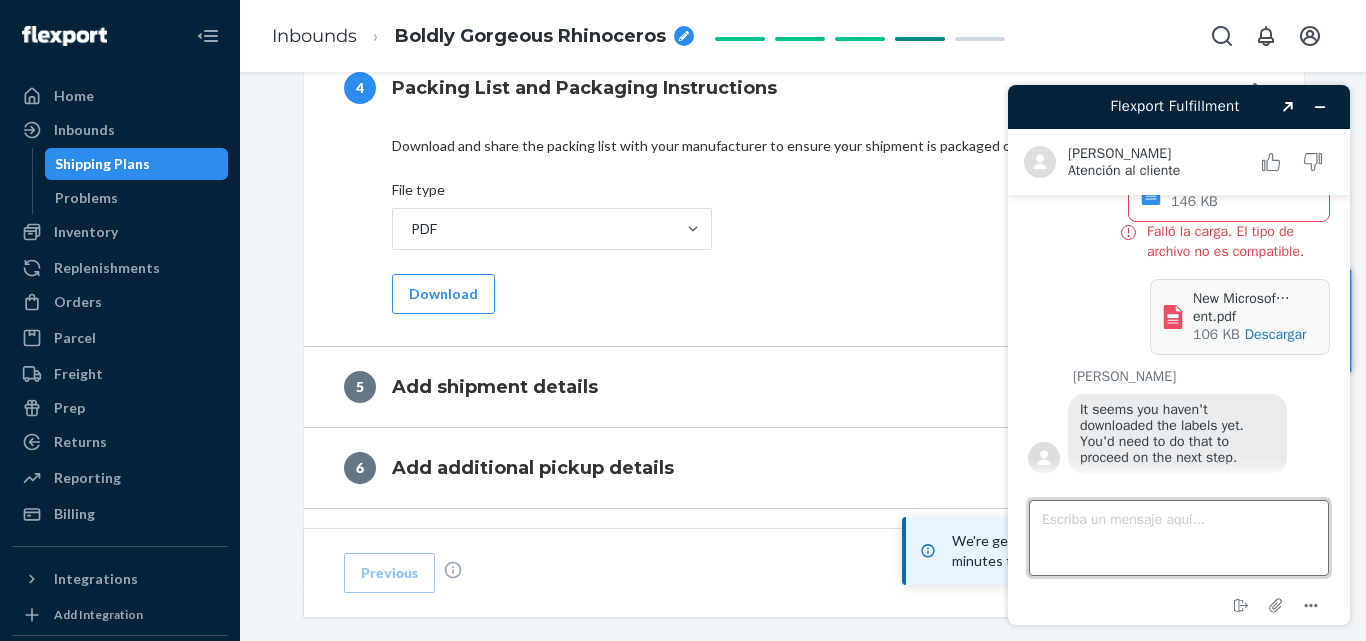 scroll, scrollTop: 538, scrollLeft: 0, axis: vertical 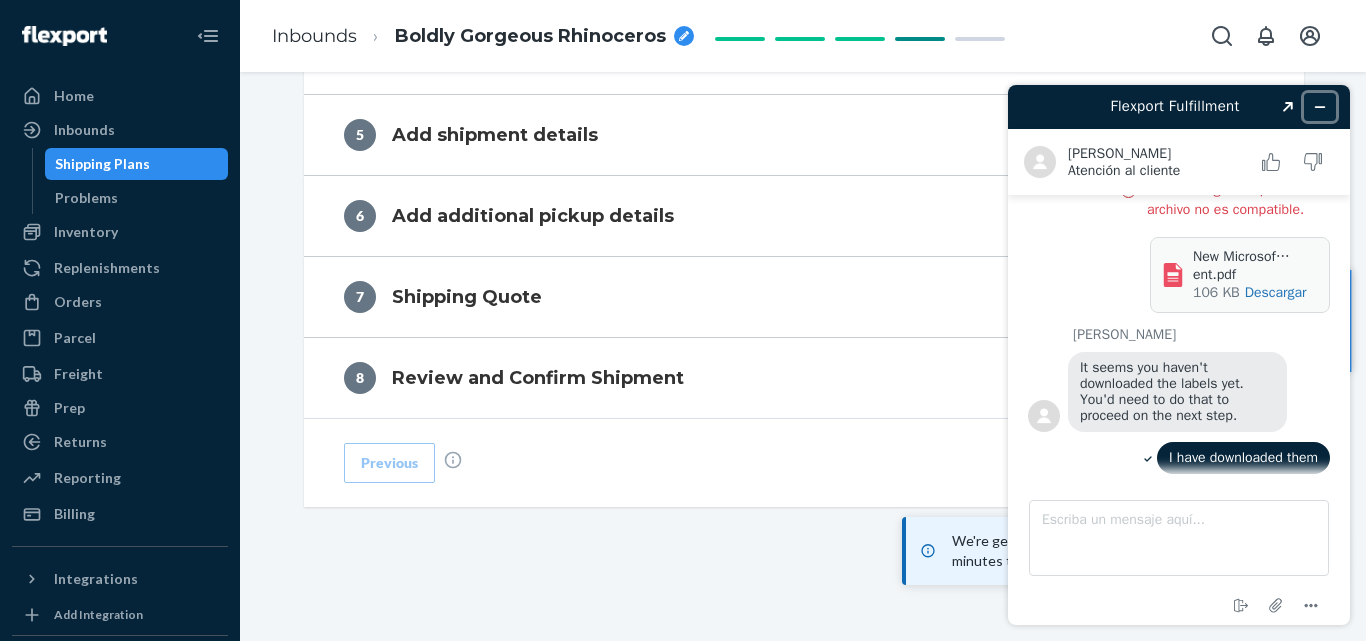 click 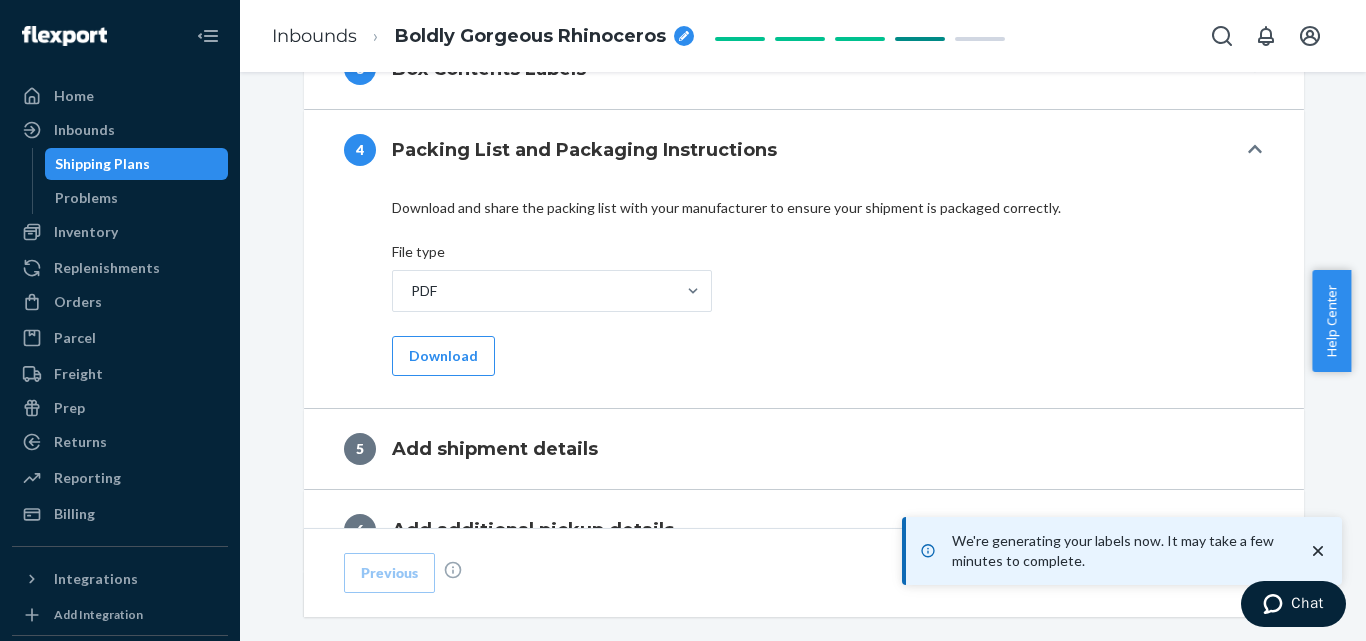 scroll, scrollTop: 939, scrollLeft: 0, axis: vertical 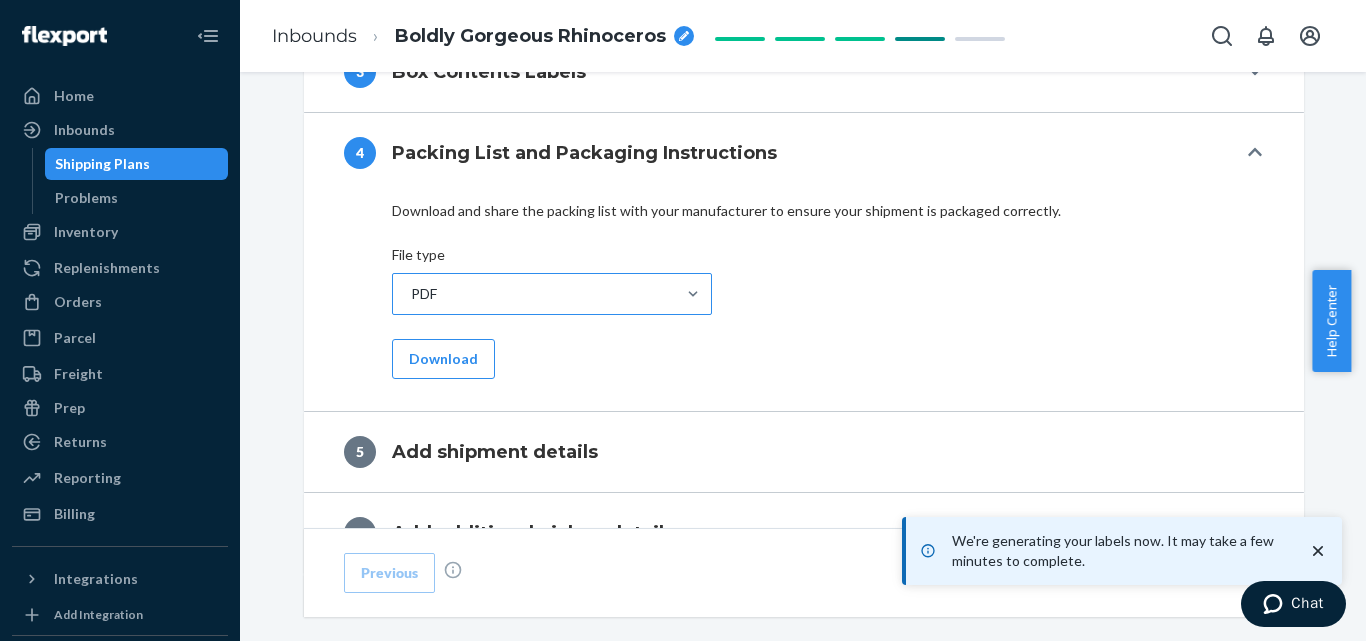 click at bounding box center (693, 294) 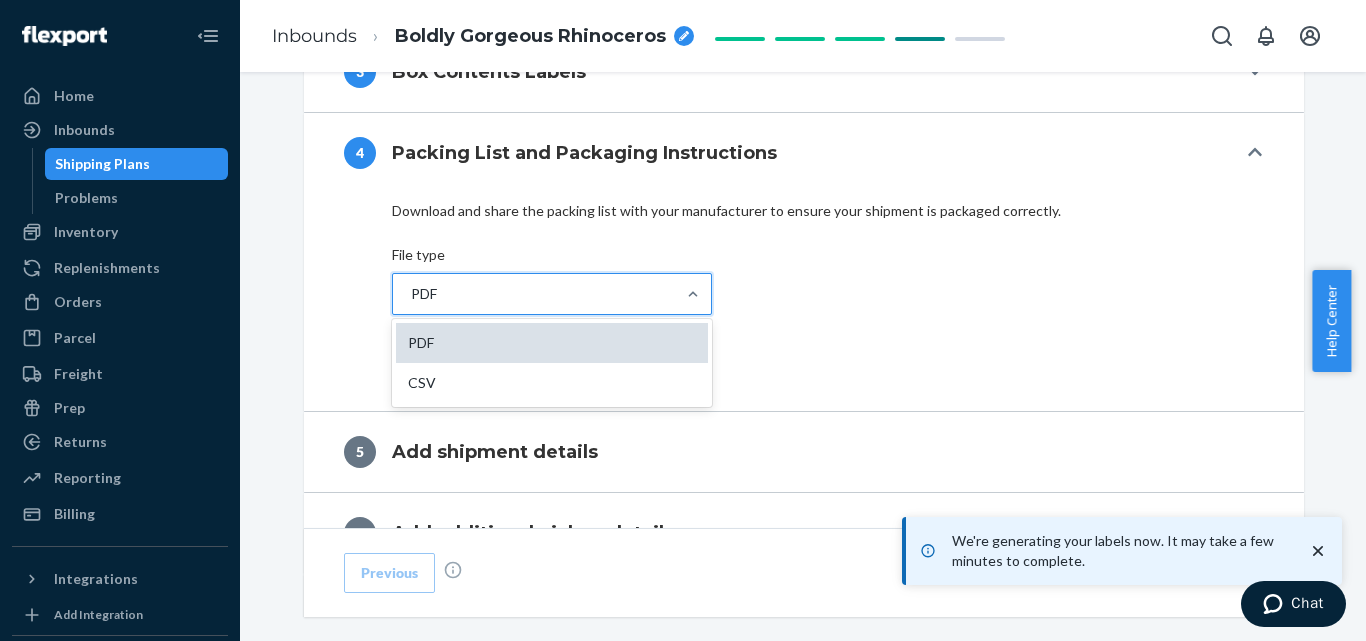 click on "PDF" at bounding box center [552, 343] 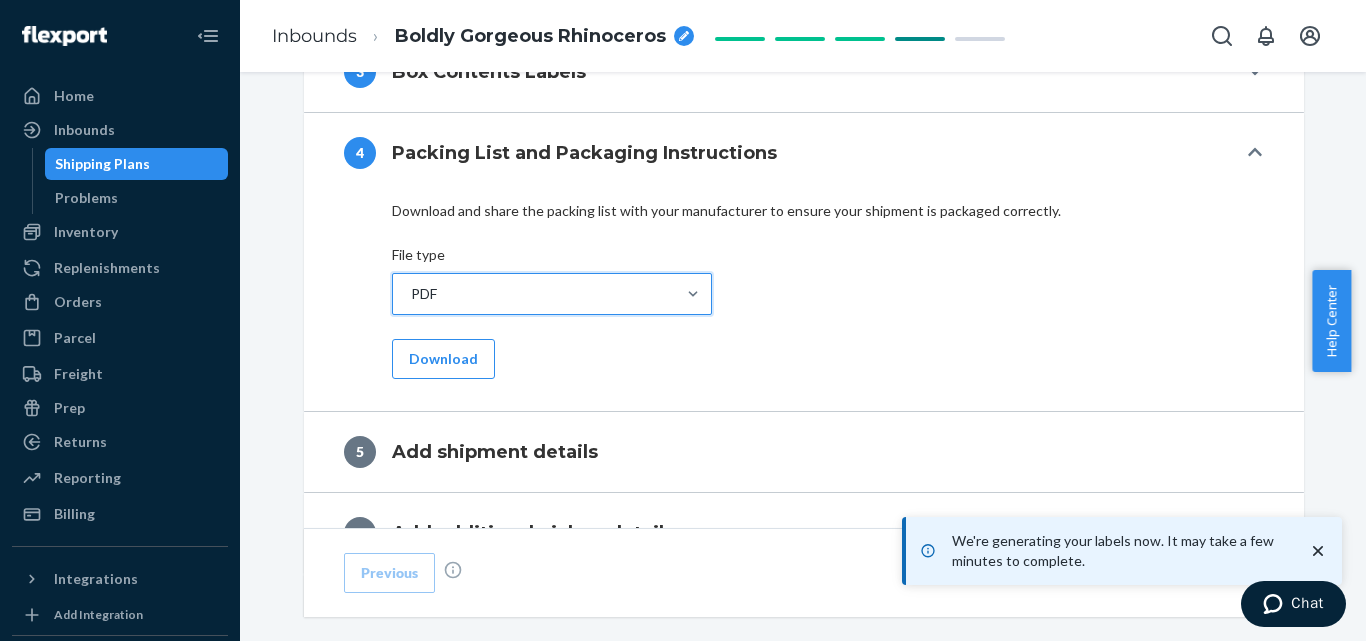 click on "option PDF, selected.     0 results available. Select is focused ,type to refine list, press Down to open the menu,  PDF" at bounding box center (804, 306) 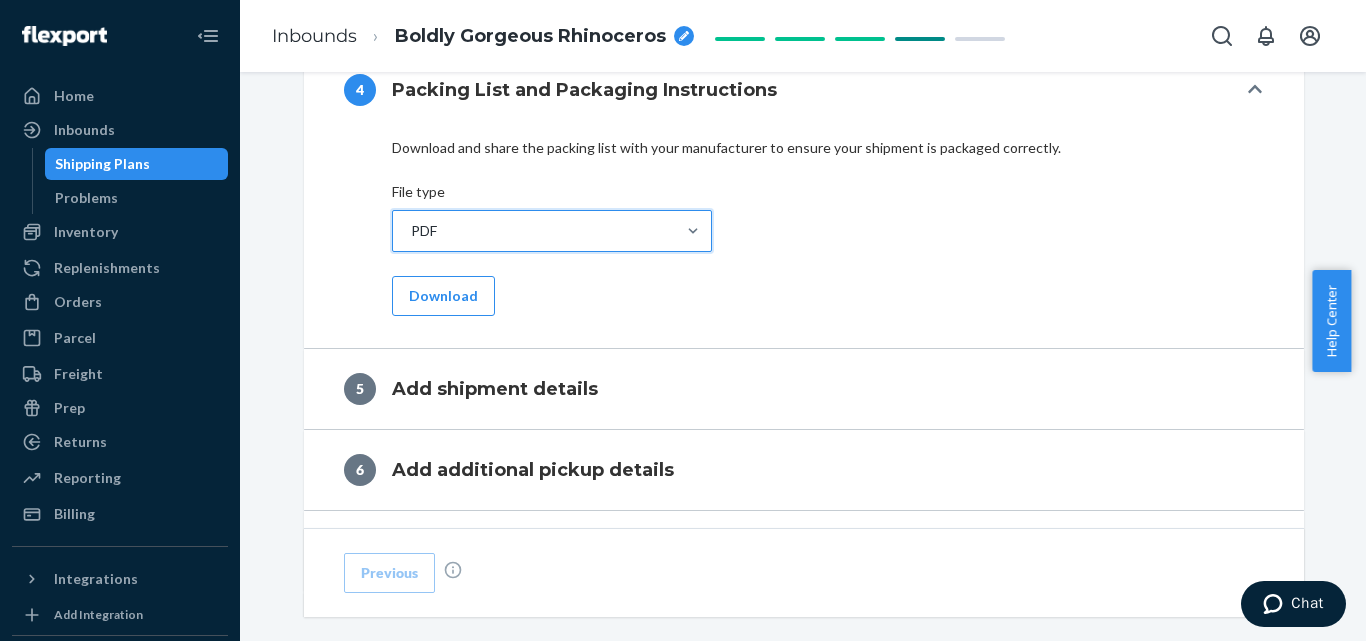 scroll, scrollTop: 1001, scrollLeft: 0, axis: vertical 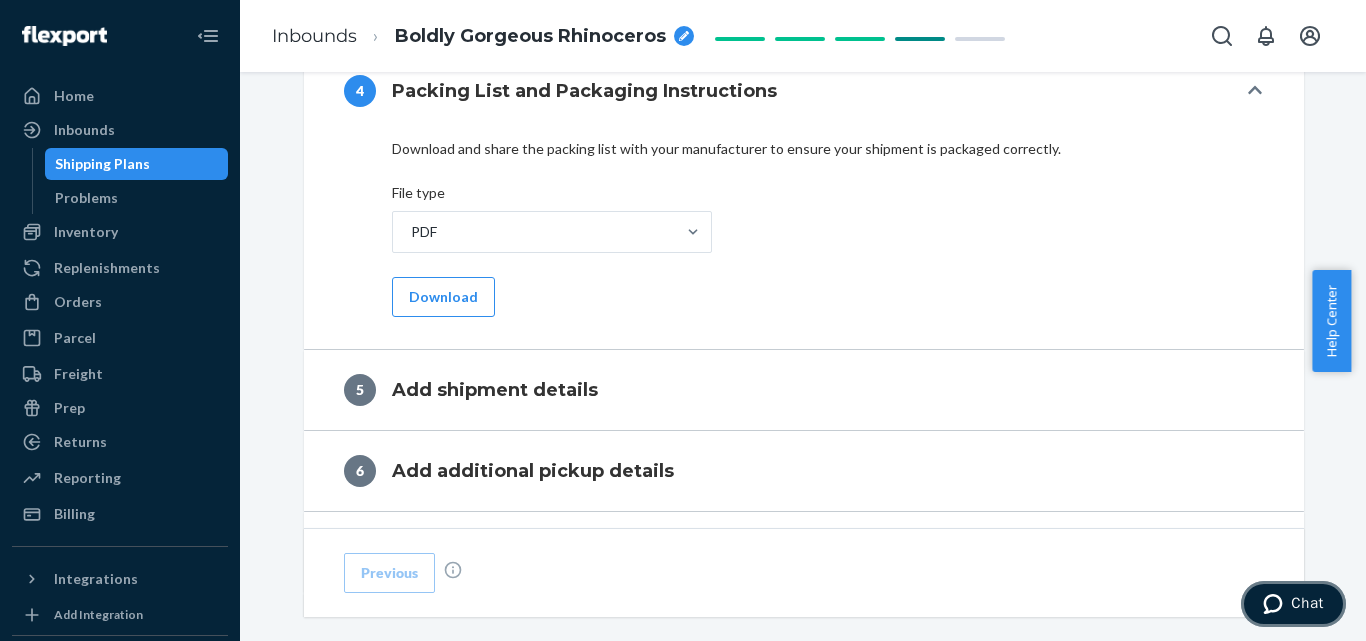 click on "Chat" at bounding box center [1307, 603] 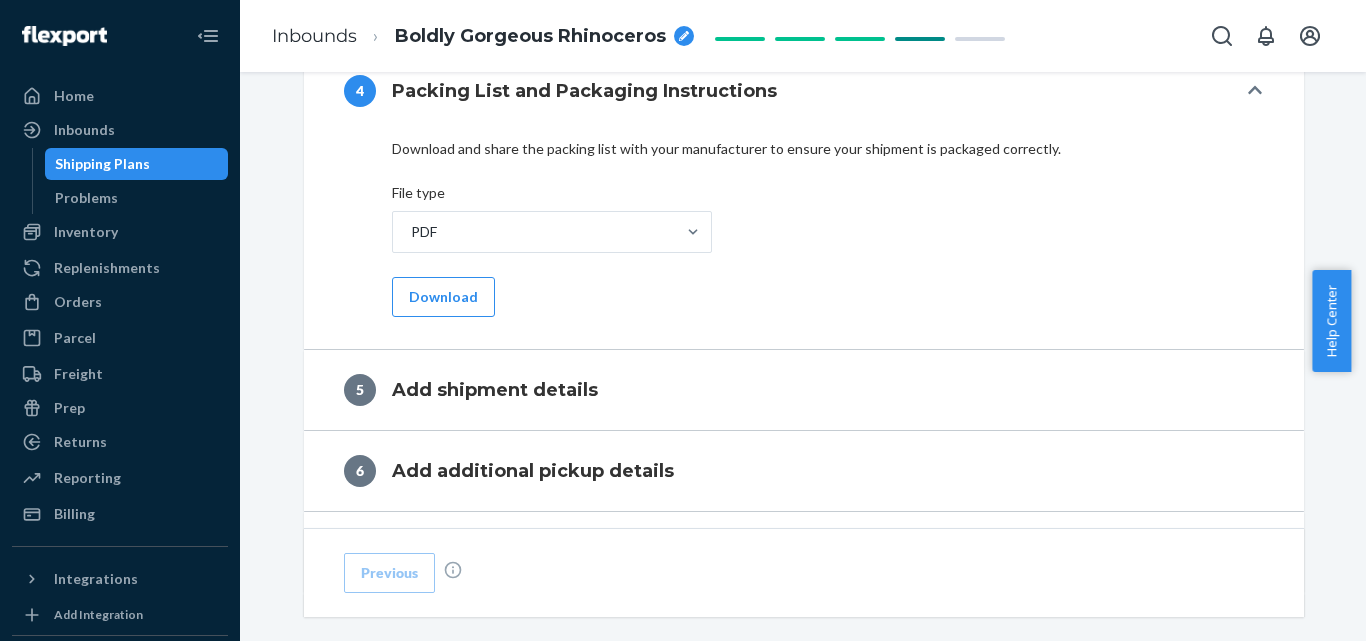 scroll, scrollTop: 0, scrollLeft: 0, axis: both 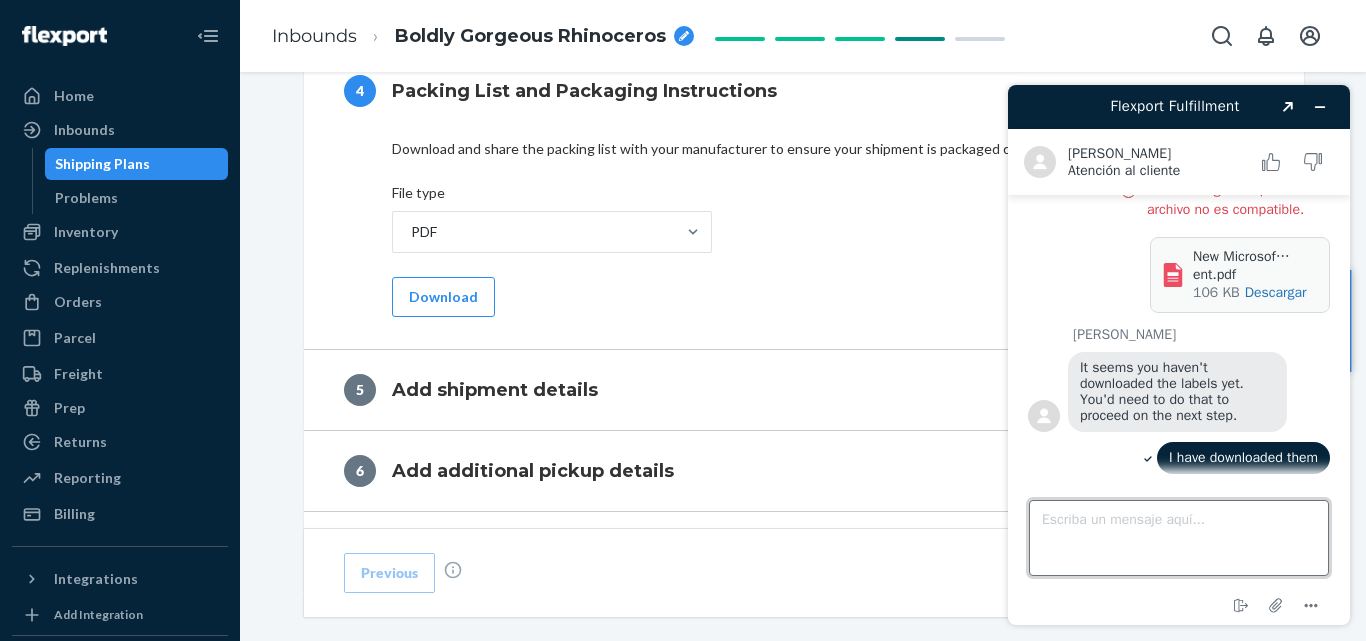 click on "Escriba un mensaje aquí..." at bounding box center (1179, 538) 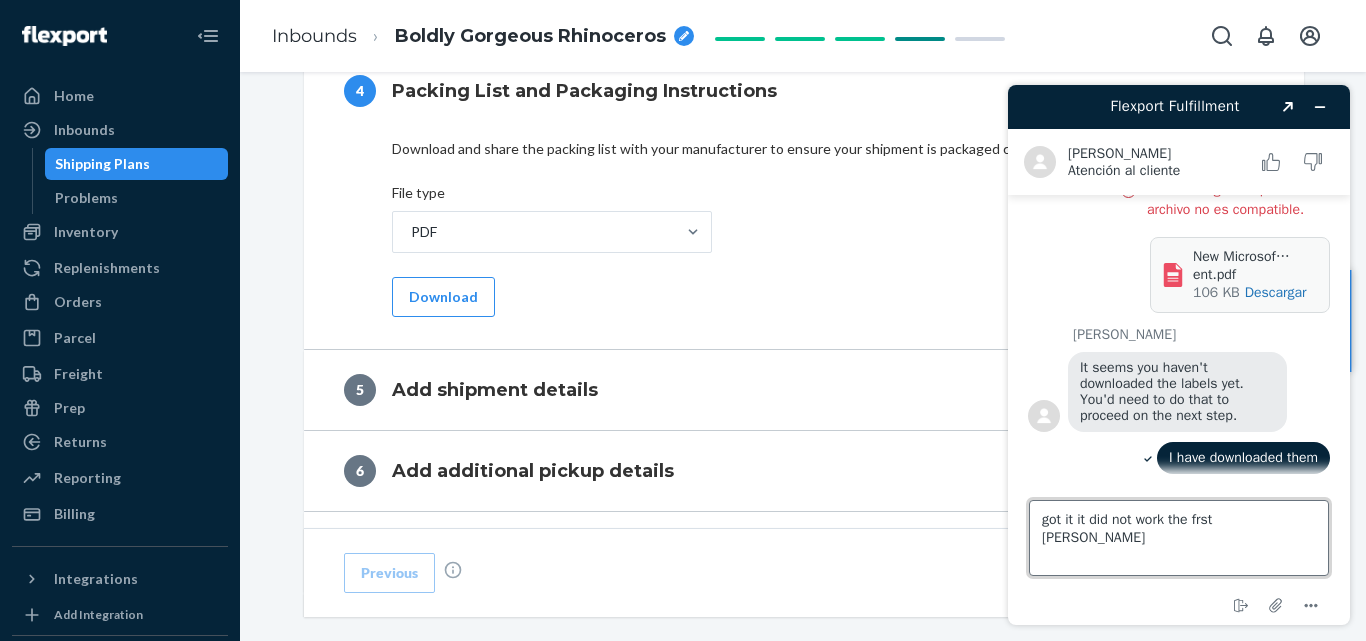 type on "got it it did not work the frst time" 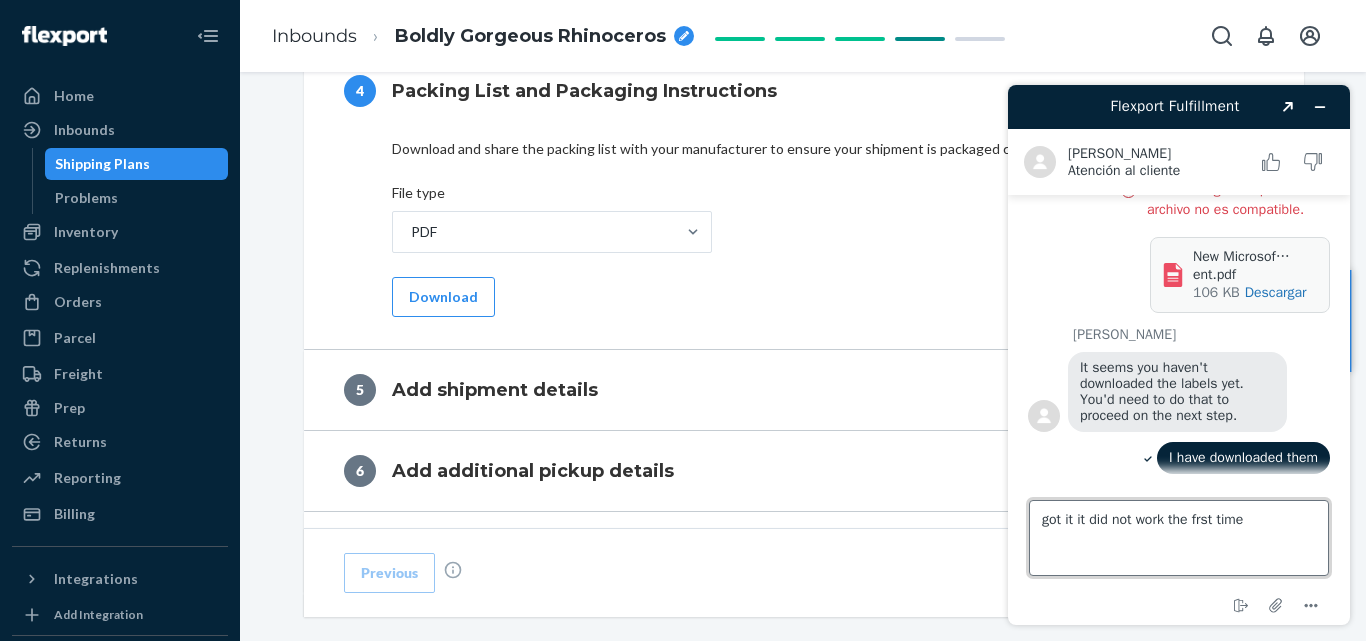 type 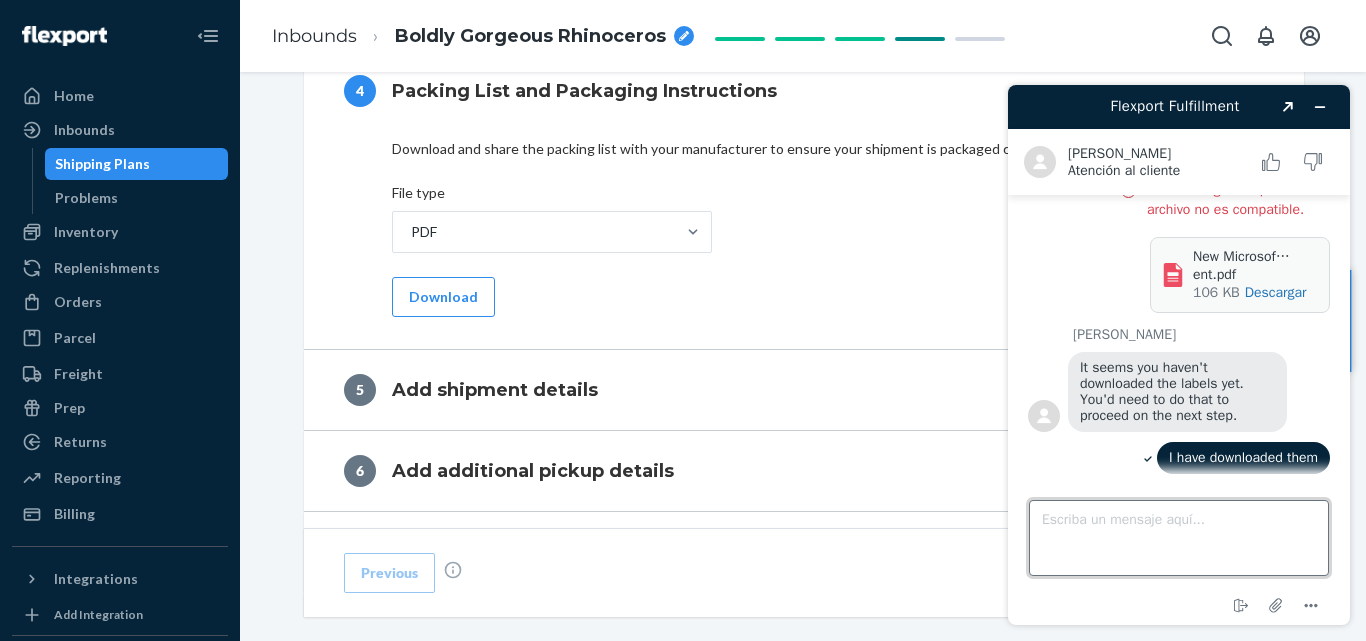 scroll, scrollTop: 575, scrollLeft: 0, axis: vertical 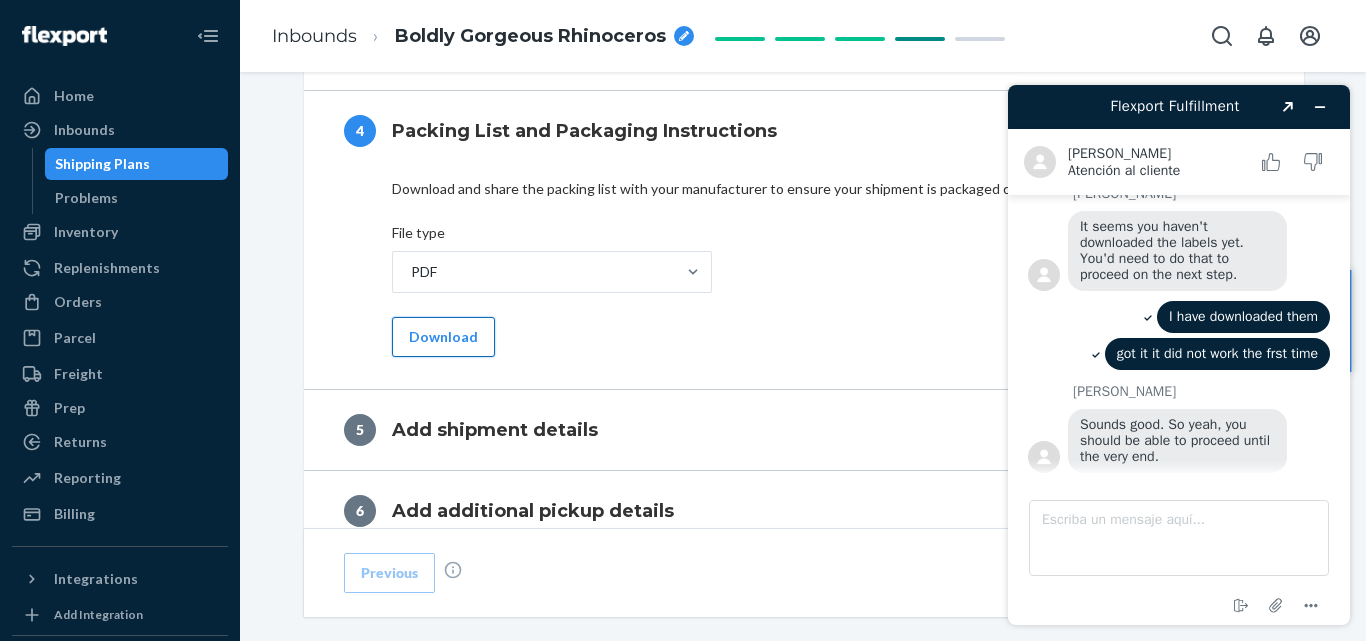 click on "Download" at bounding box center (443, 337) 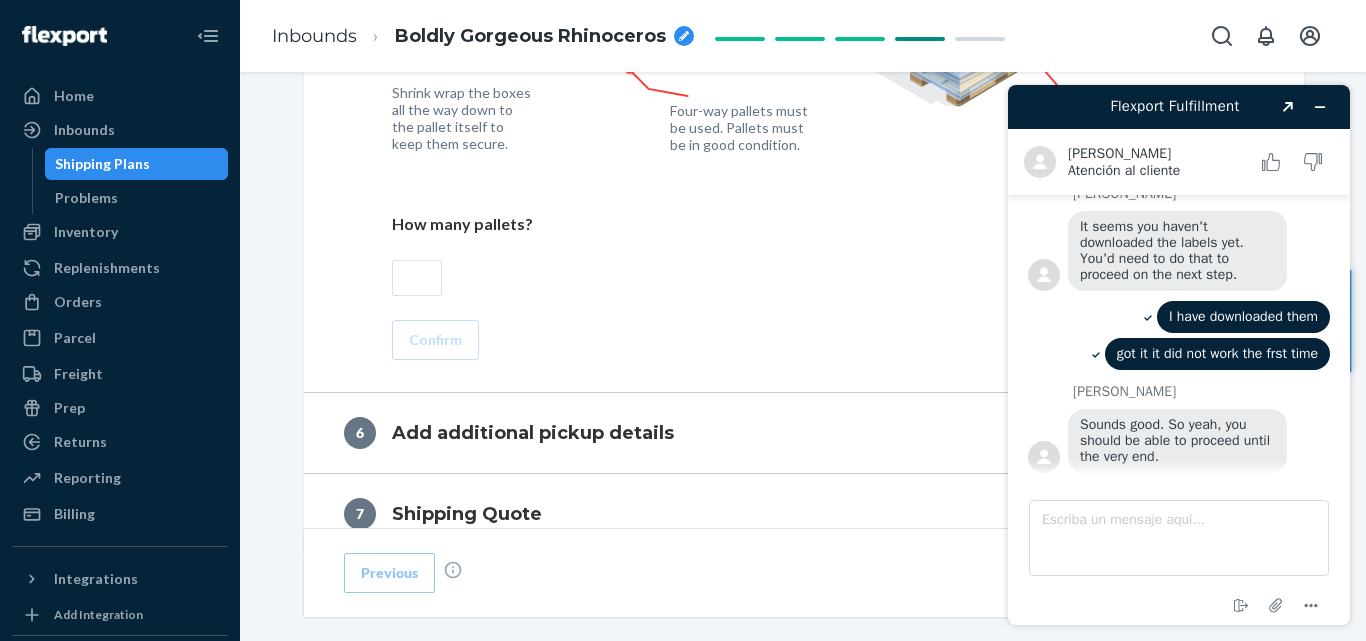 scroll, scrollTop: 1596, scrollLeft: 0, axis: vertical 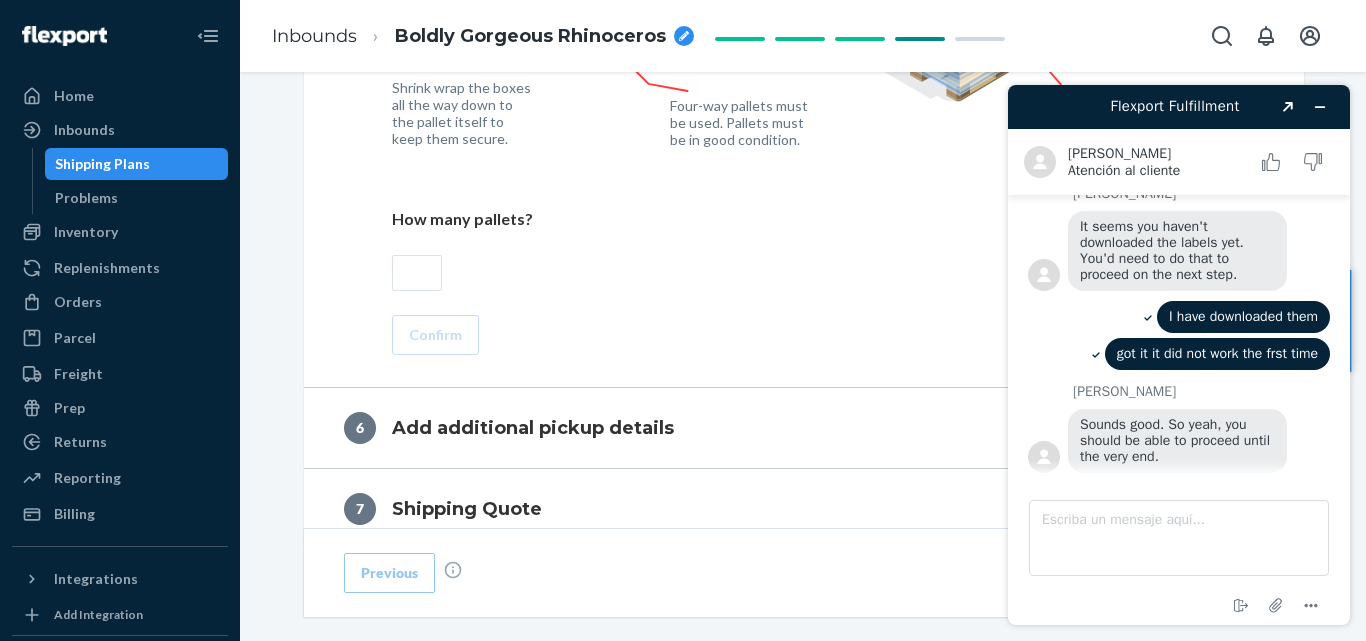 click at bounding box center [417, 273] 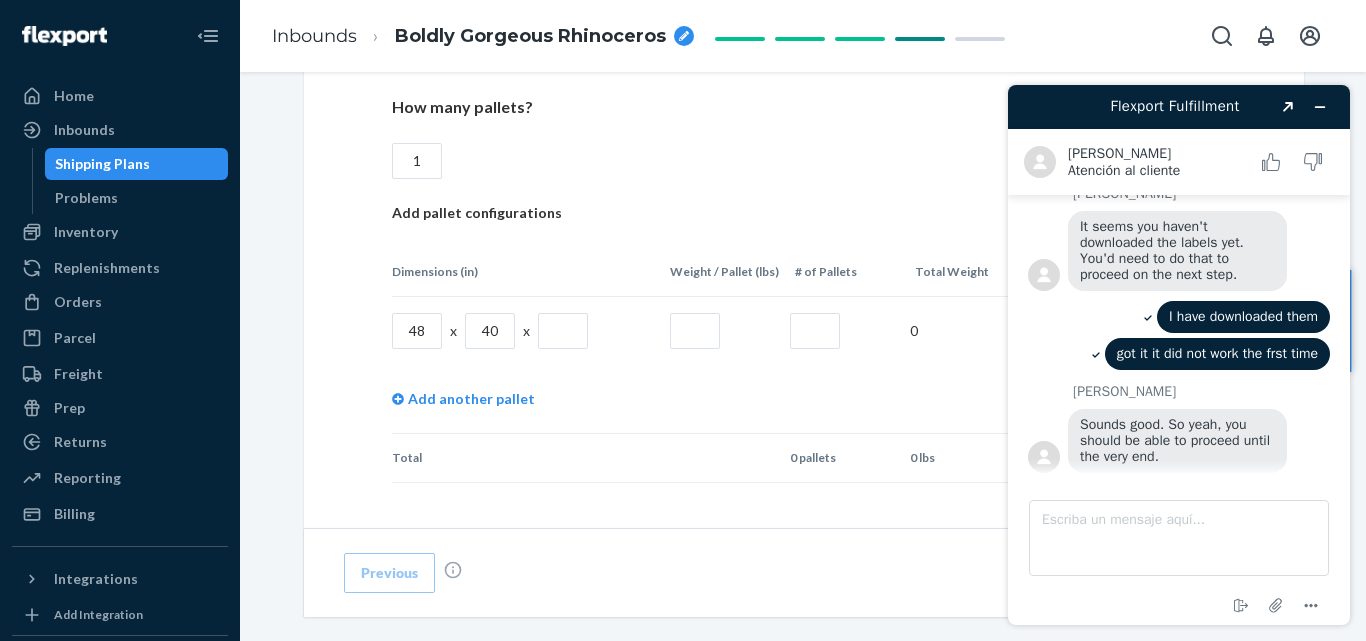 scroll, scrollTop: 1729, scrollLeft: 0, axis: vertical 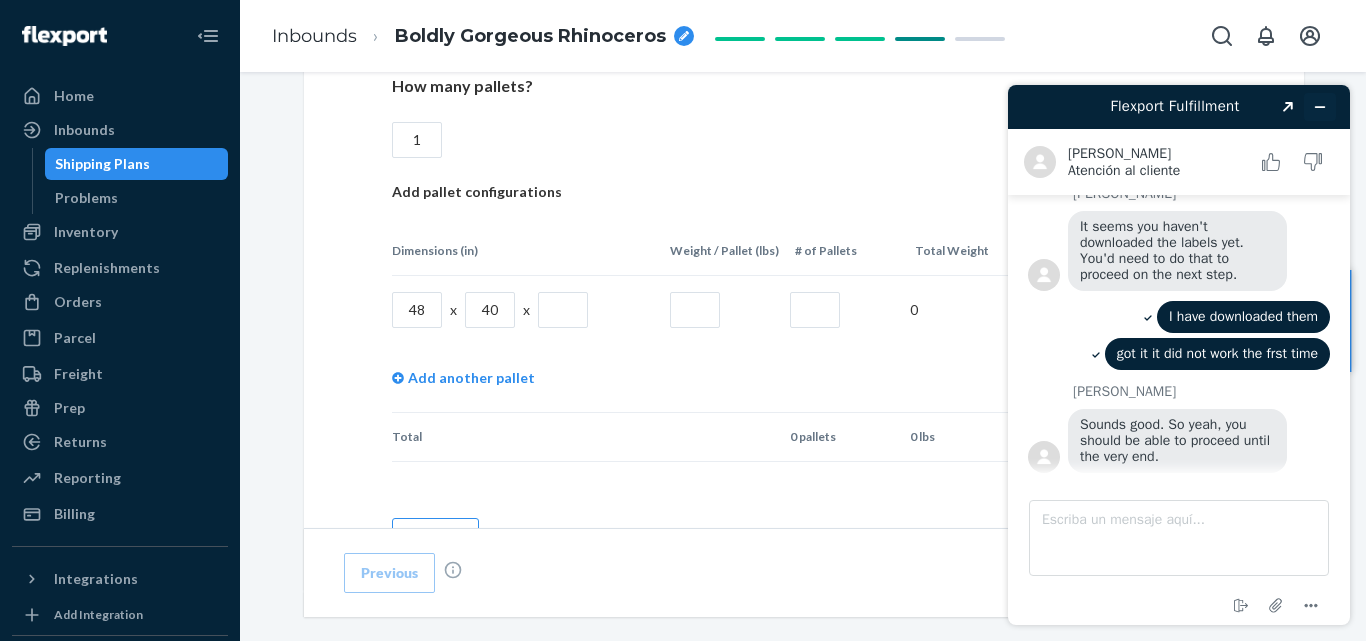 type on "1" 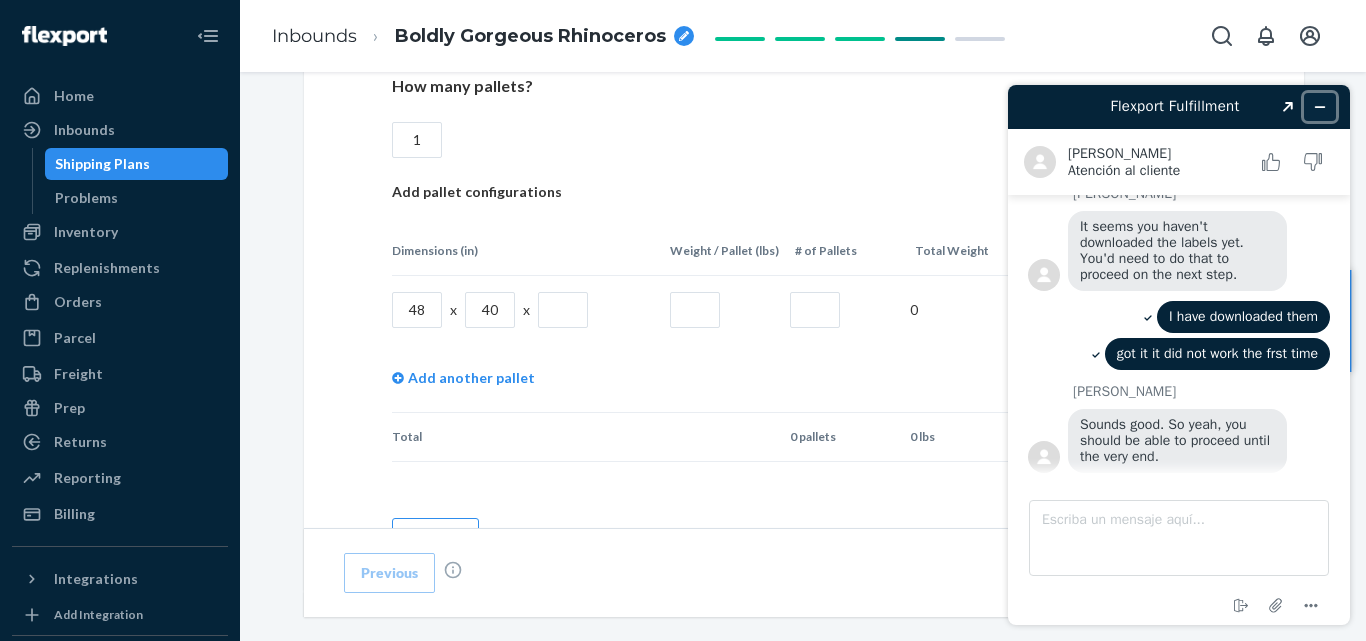 click 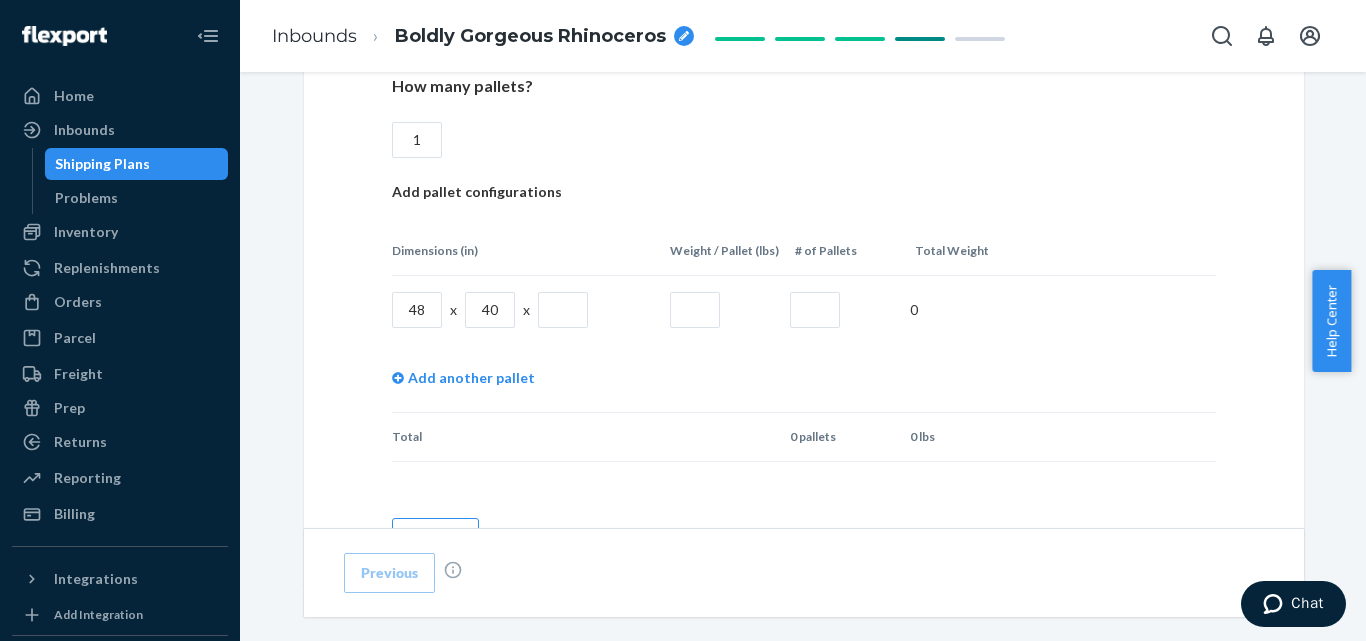 click at bounding box center [815, 310] 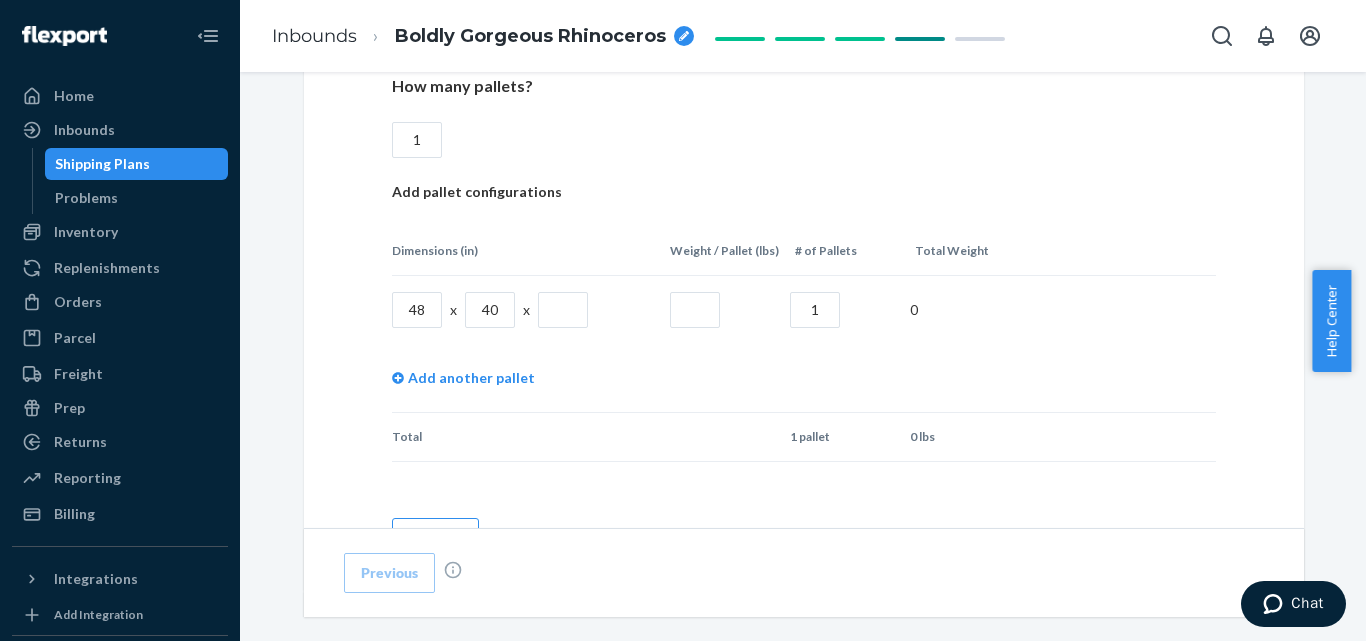 type on "1" 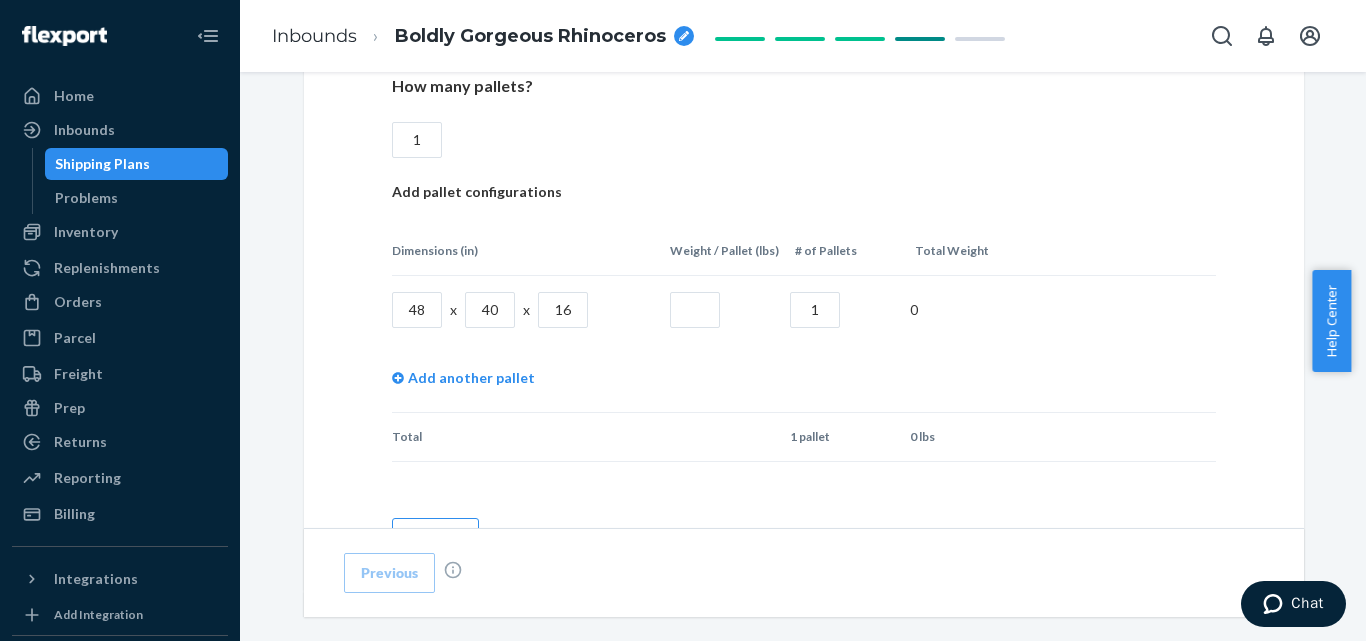 type on "16" 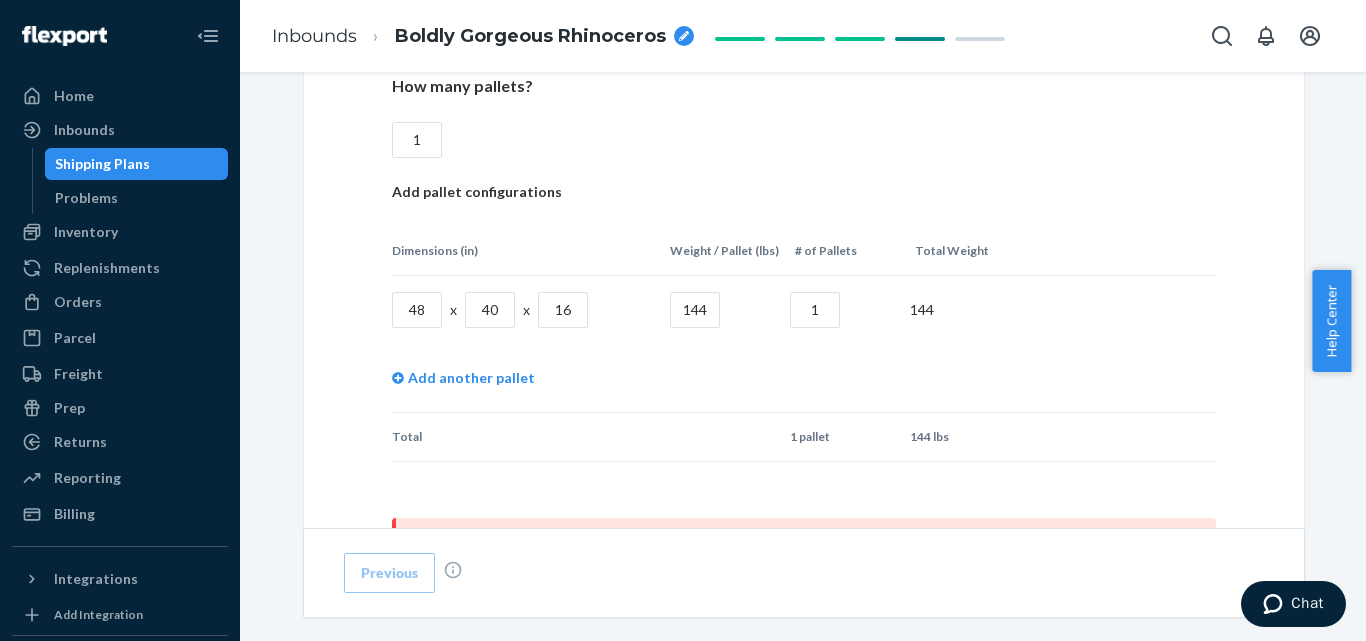 click on "Add another pallet" at bounding box center (804, 378) 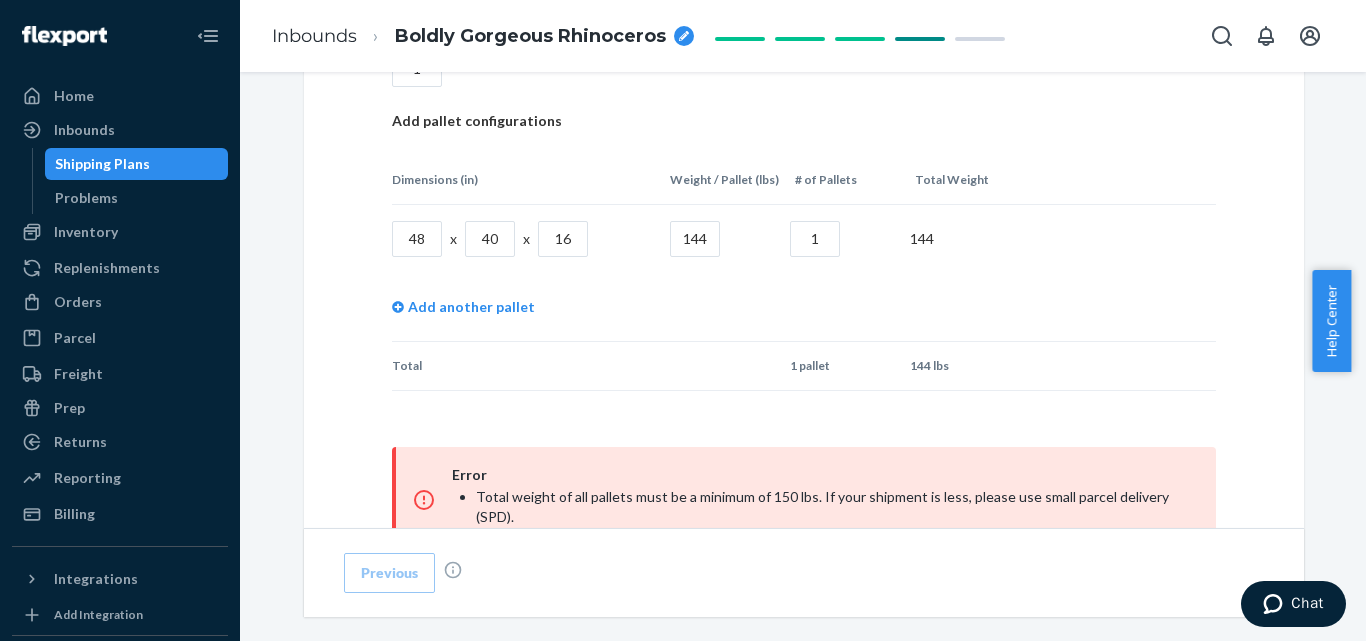scroll, scrollTop: 1799, scrollLeft: 0, axis: vertical 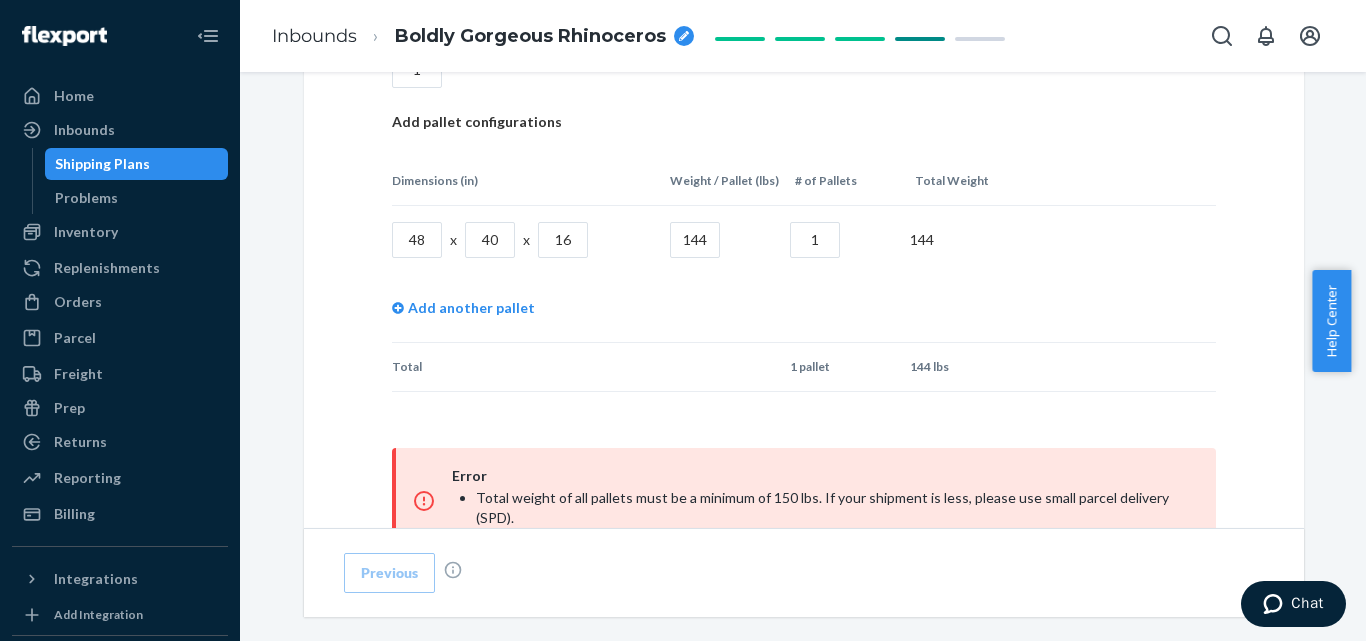 click on "144" at bounding box center [695, 240] 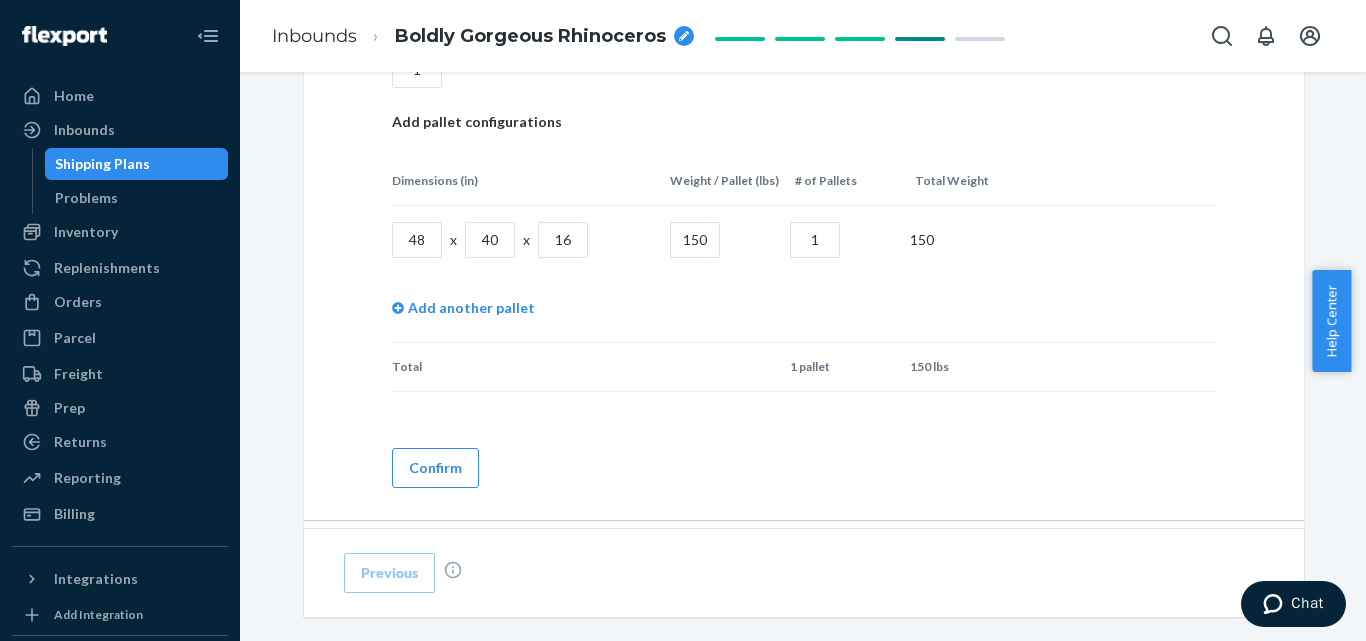 type on "150" 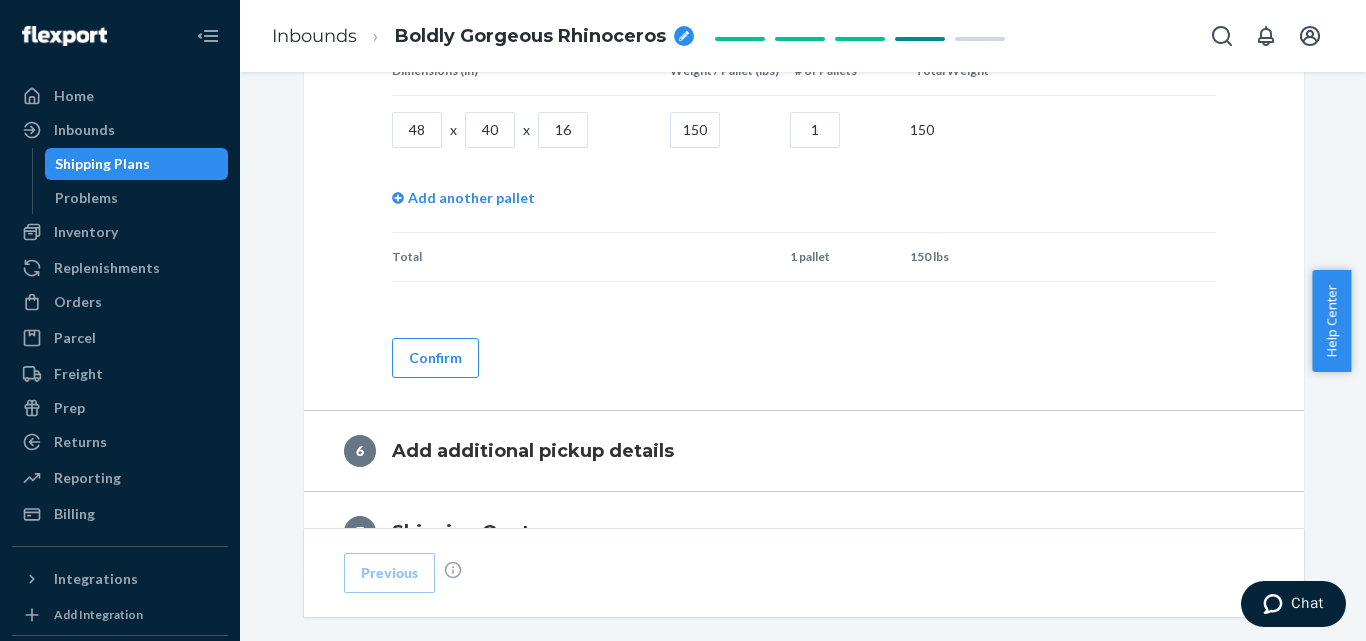 scroll, scrollTop: 1937, scrollLeft: 0, axis: vertical 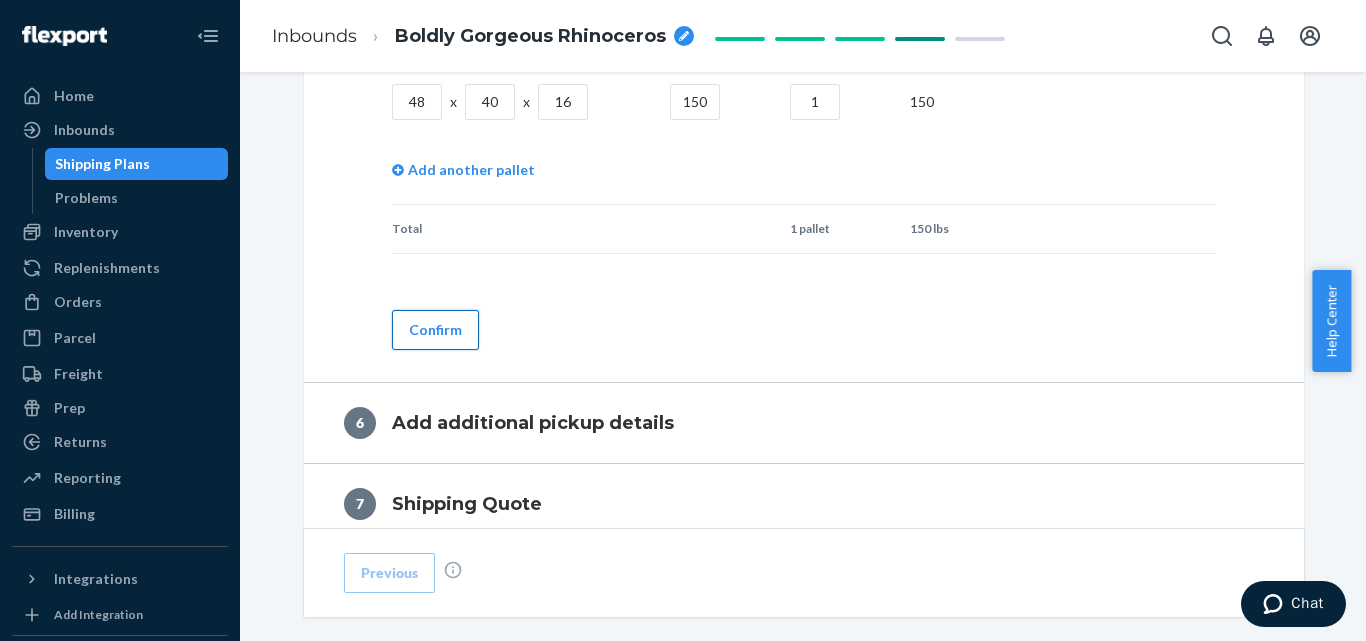 click on "Confirm" at bounding box center [435, 330] 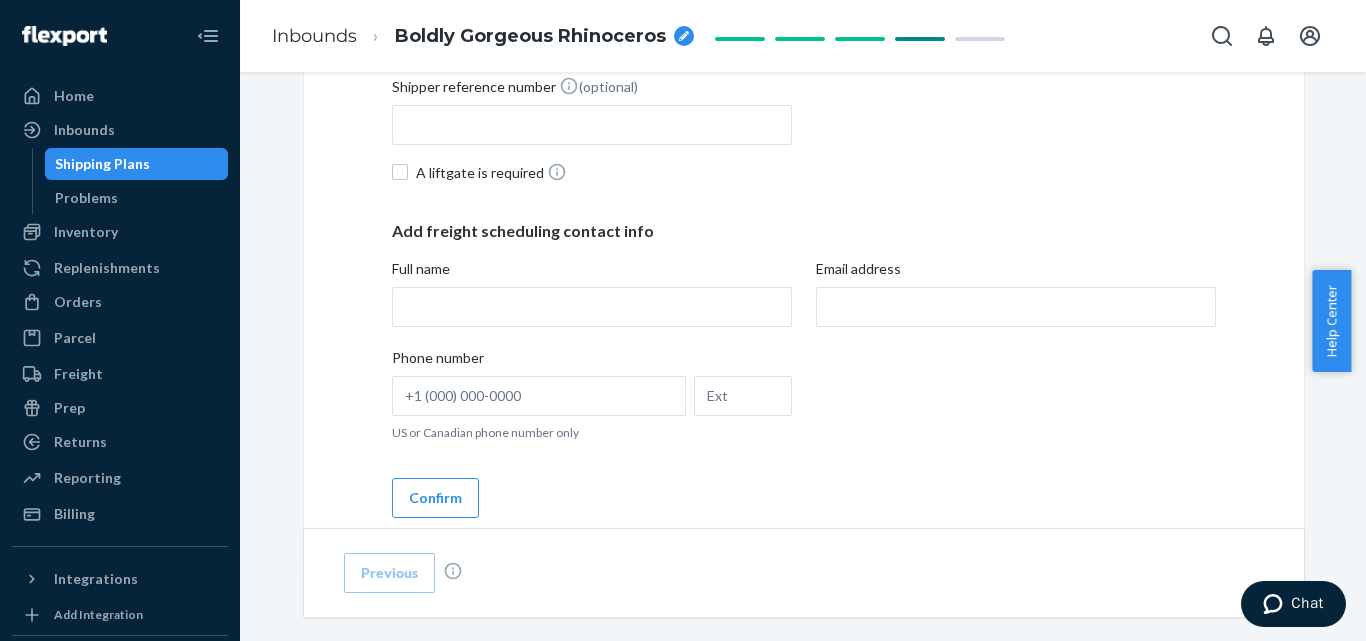 scroll, scrollTop: 1351, scrollLeft: 0, axis: vertical 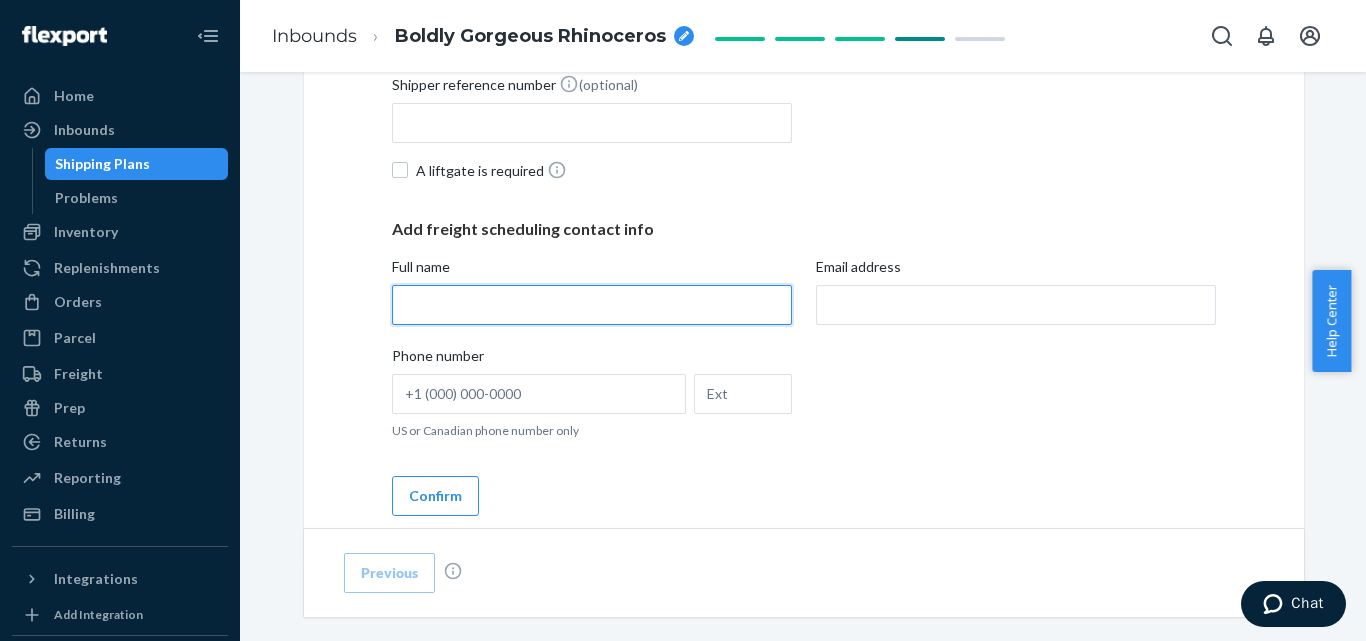 click on "Full name" at bounding box center (592, 305) 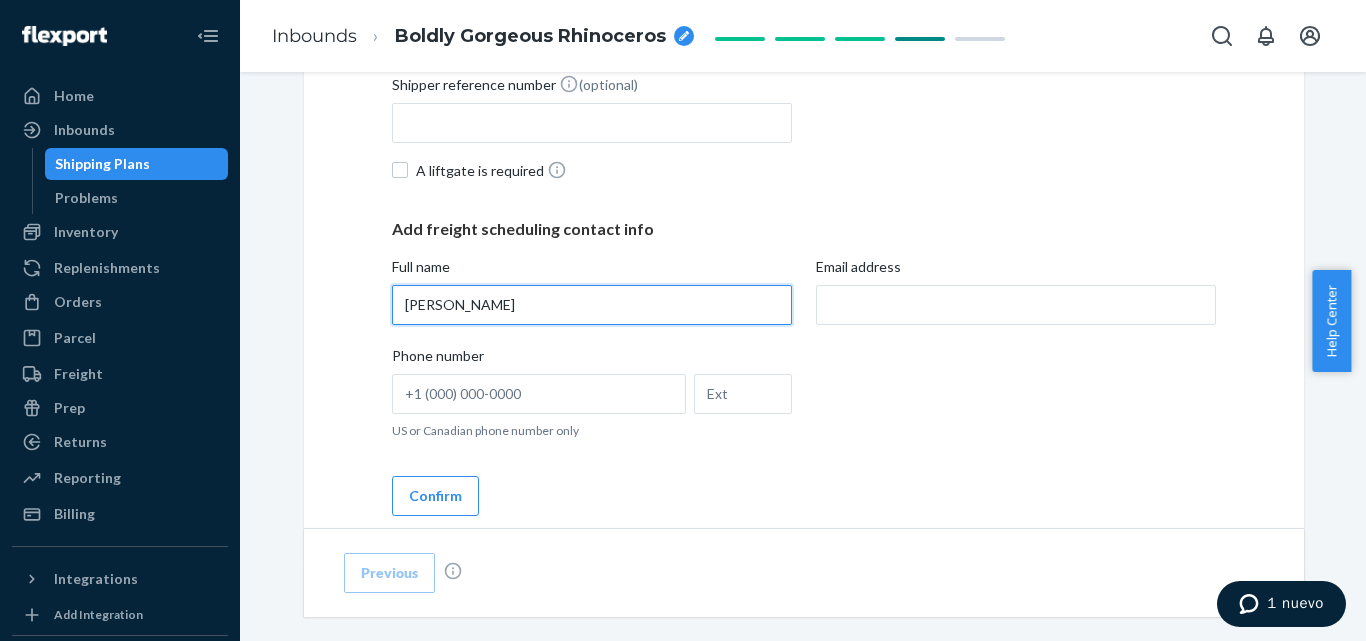 type on "[PERSON_NAME]" 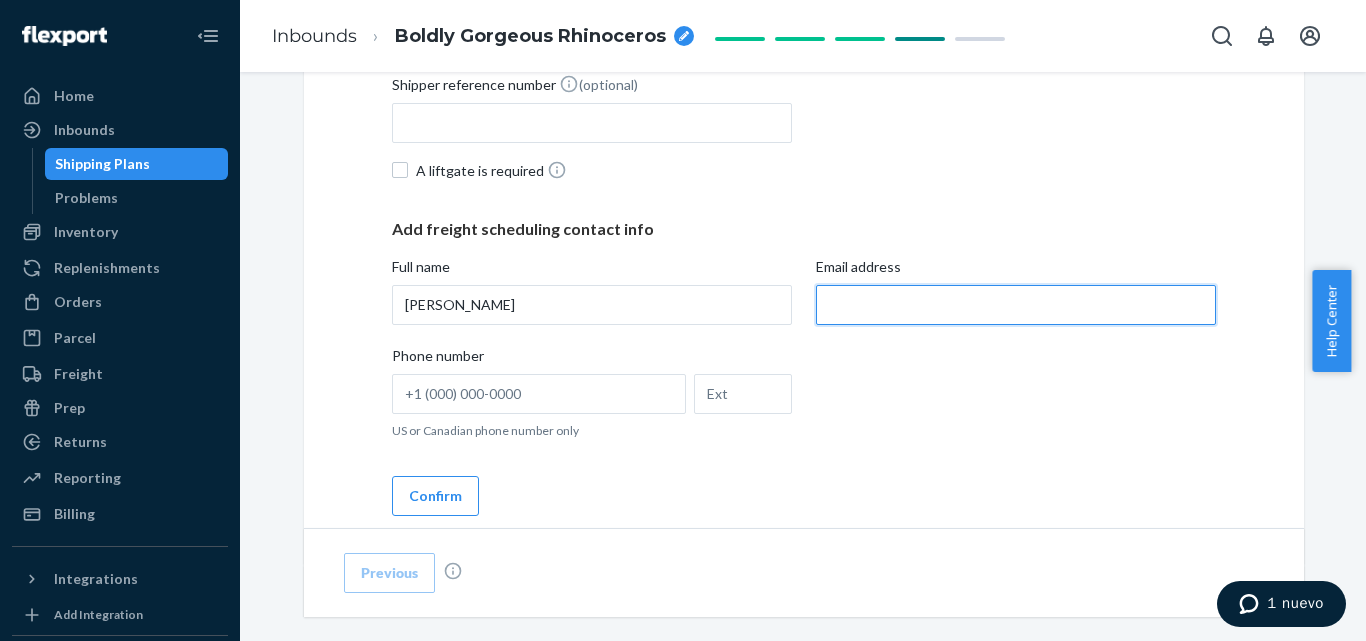 click on "Email address" at bounding box center (1016, 305) 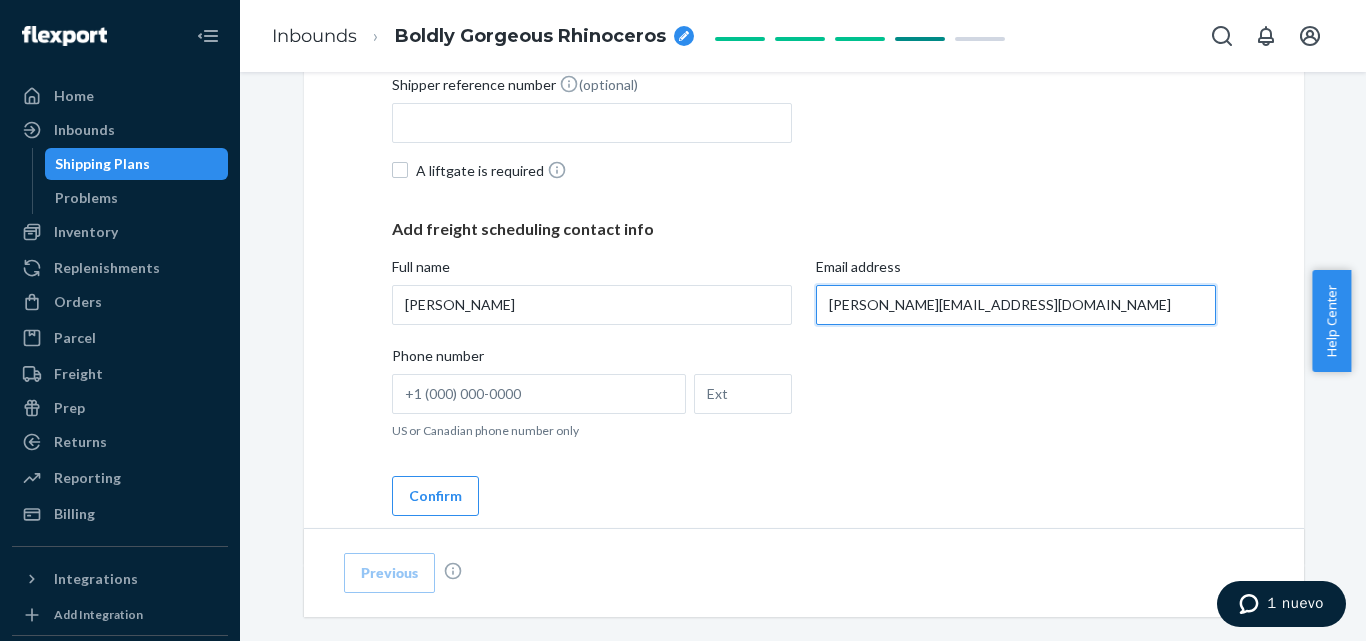 type on "[PERSON_NAME][EMAIL_ADDRESS][DOMAIN_NAME]" 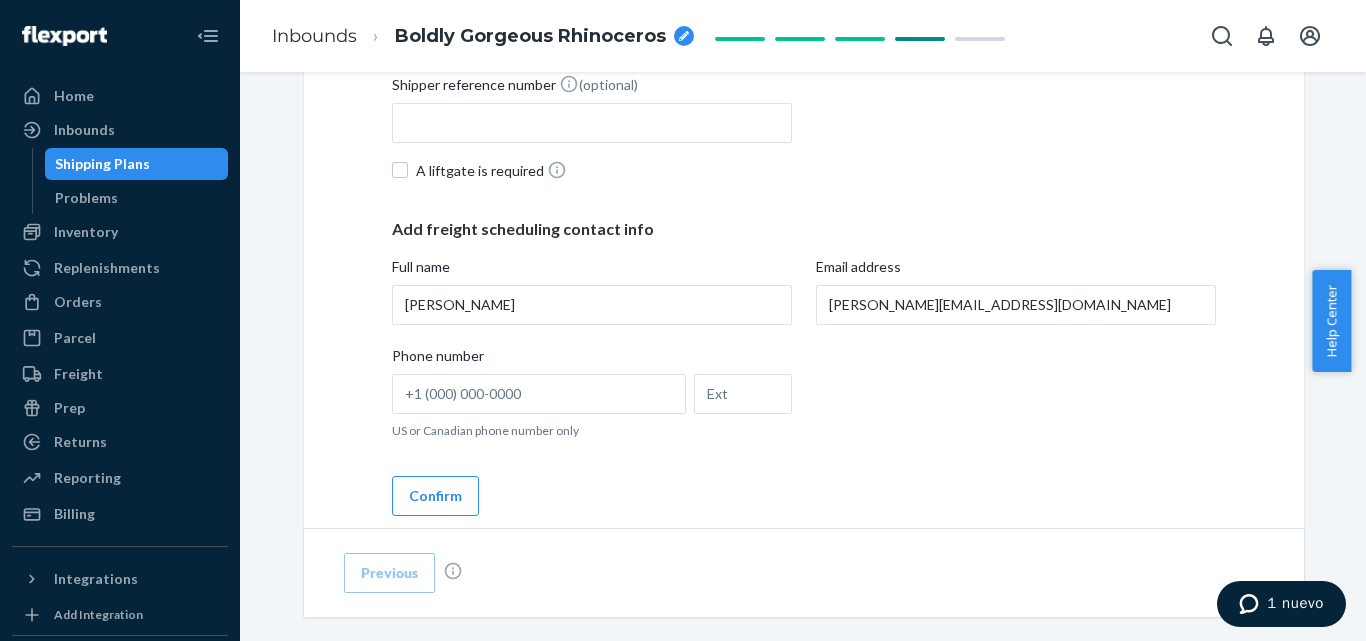 click on "Phone number US or Canadian phone number only" at bounding box center [804, 395] 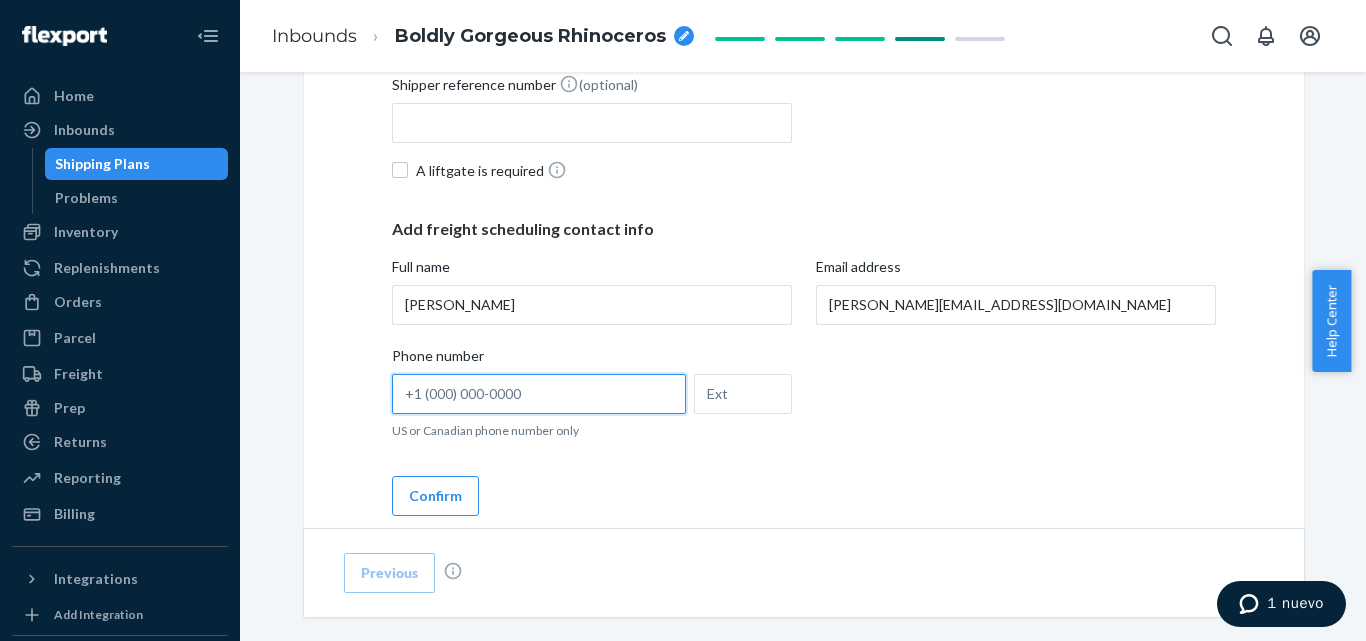click on "Phone number US or Canadian phone number only" at bounding box center (539, 394) 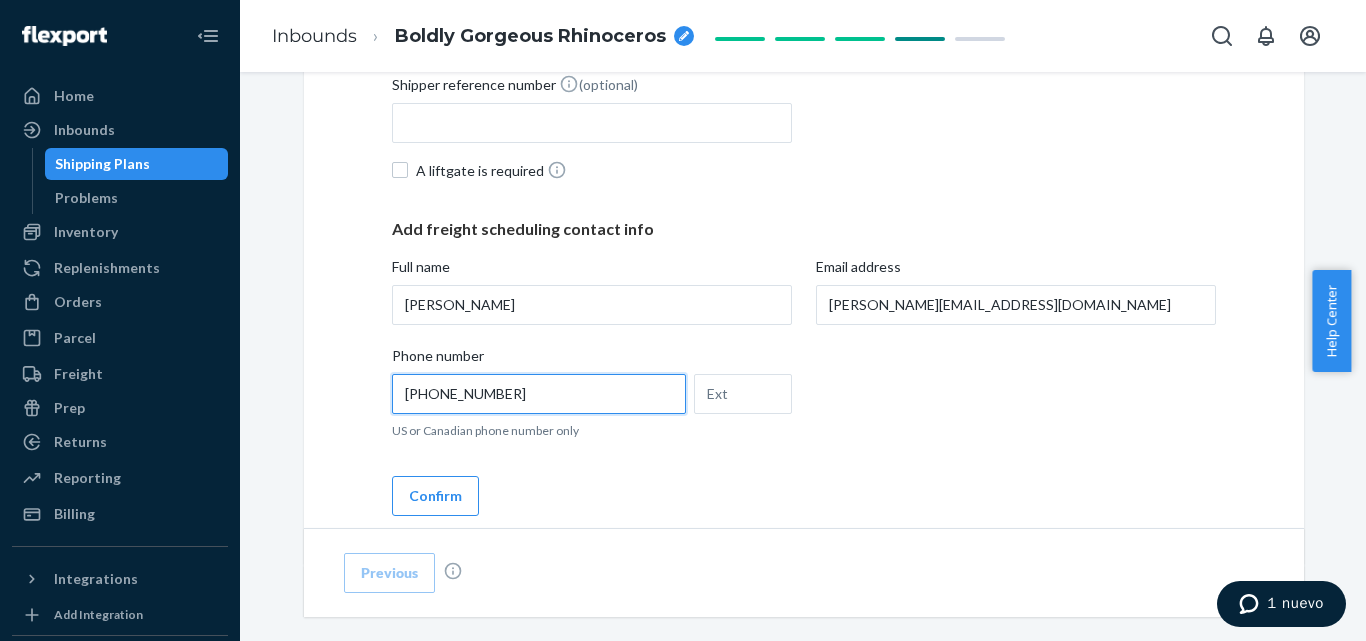 type on "[PHONE_NUMBER]" 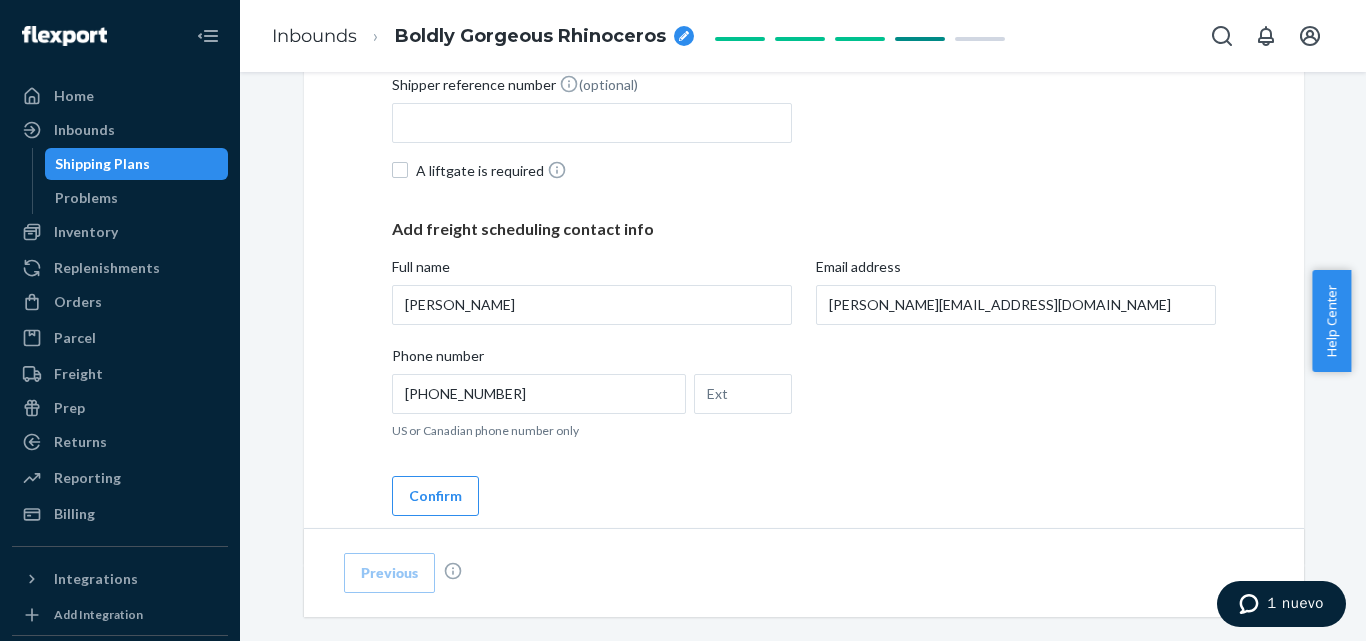 click on "Phone number [PHONE_NUMBER] US or Canadian phone number only" at bounding box center (804, 395) 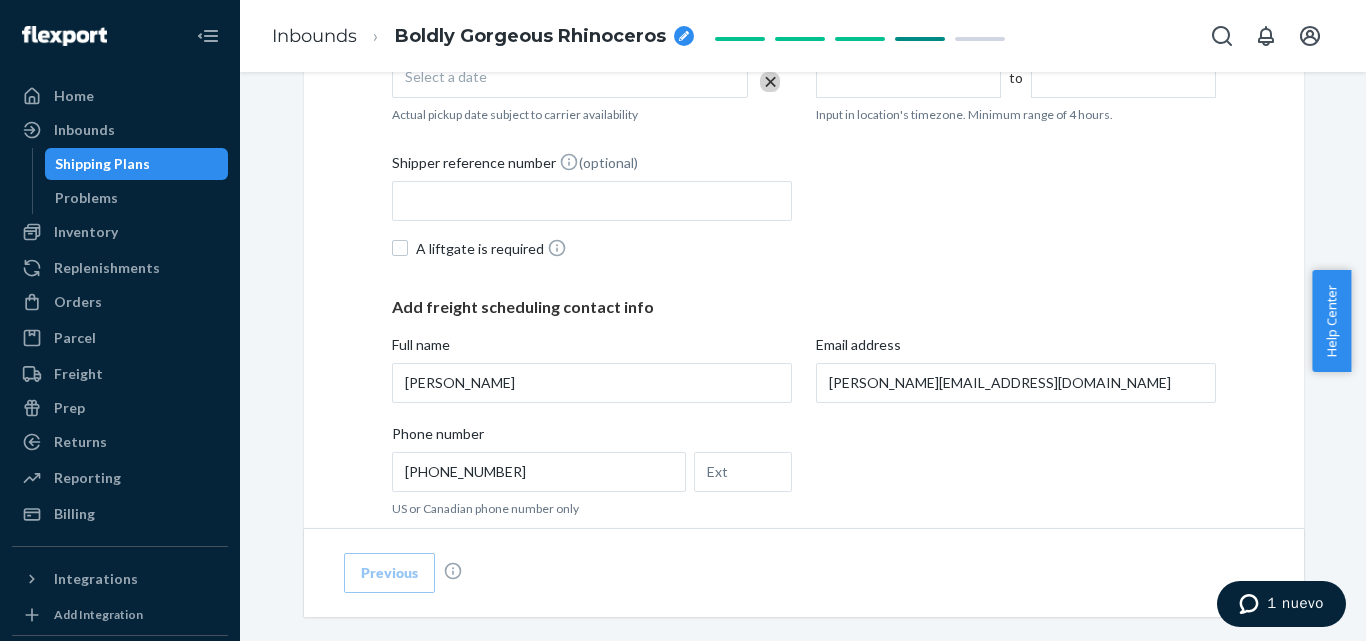 scroll, scrollTop: 1274, scrollLeft: 0, axis: vertical 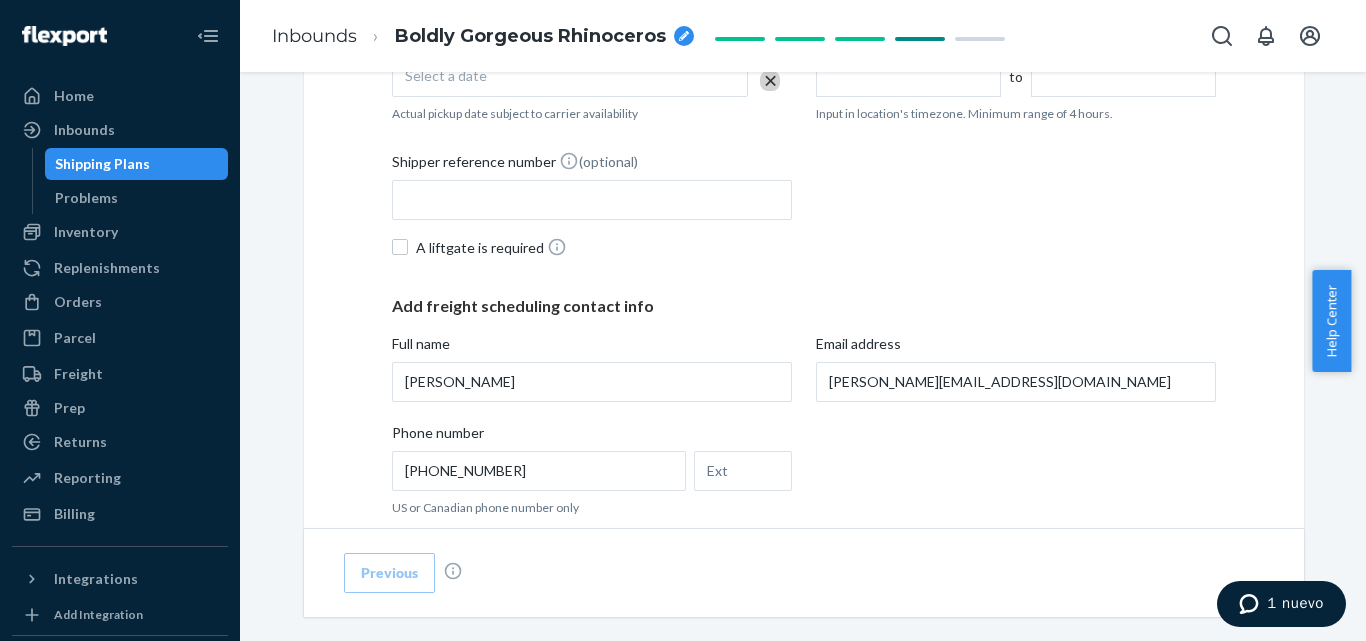 click on "A liftgate is required" at bounding box center [804, 250] 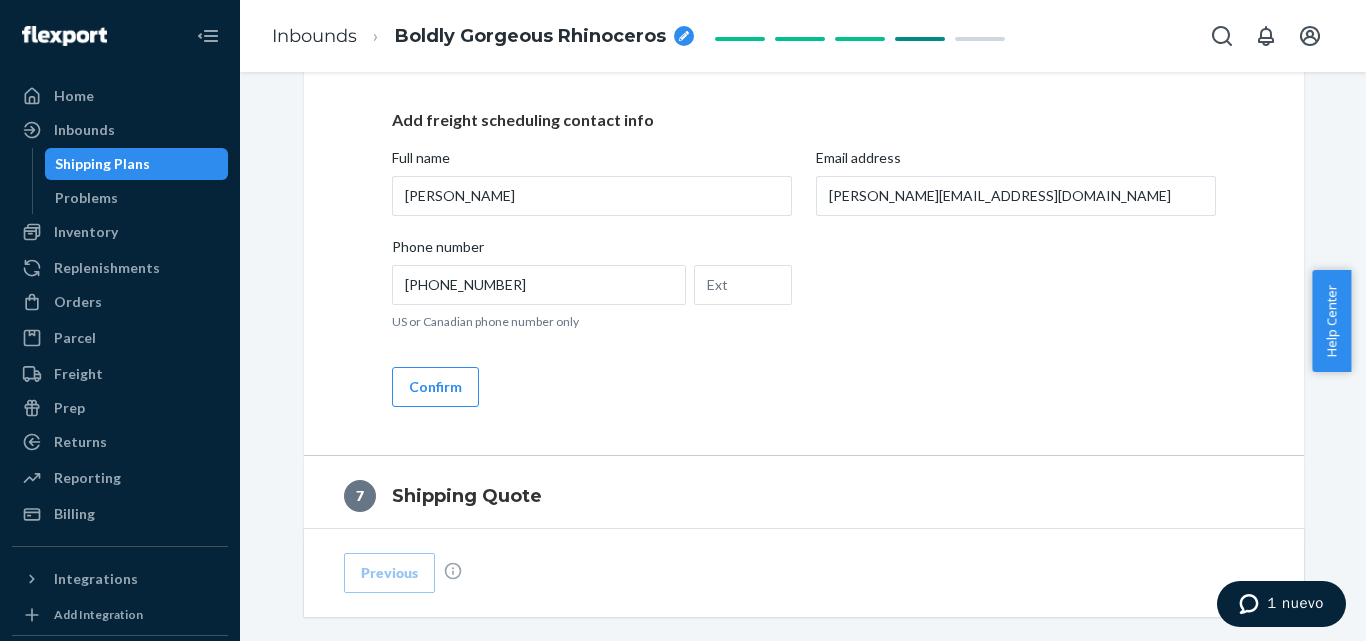 scroll, scrollTop: 1531, scrollLeft: 0, axis: vertical 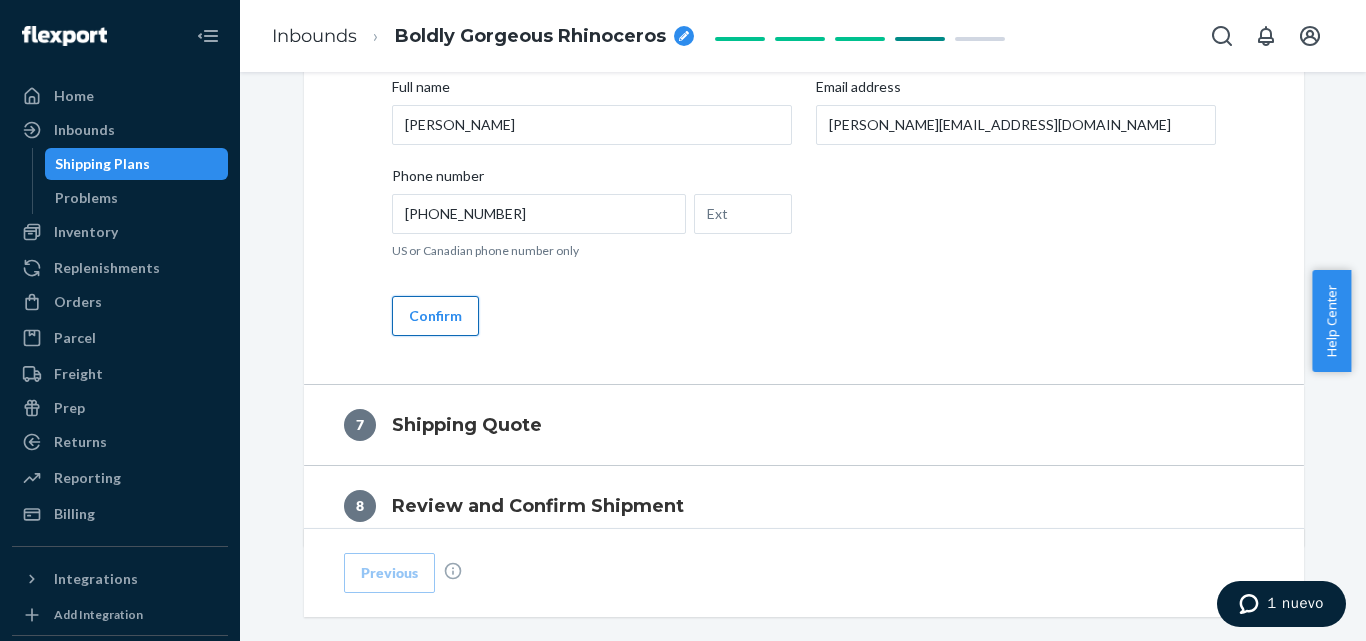 click on "Confirm" at bounding box center (435, 316) 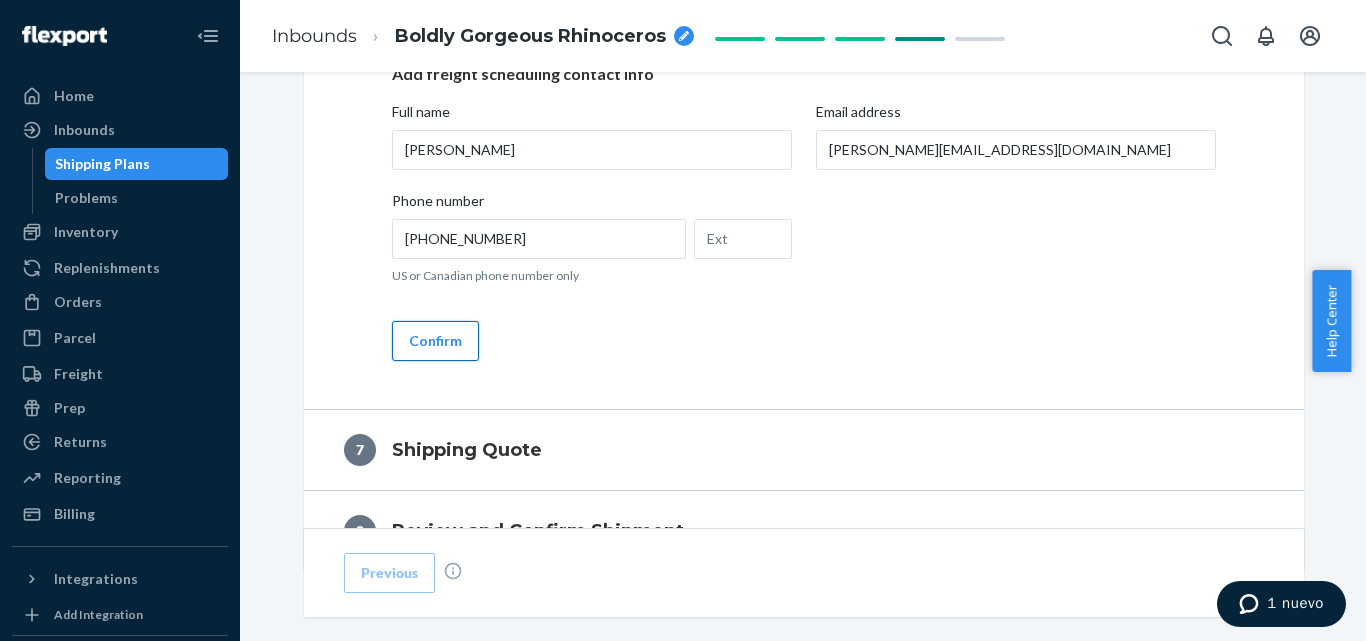 scroll, scrollTop: 1556, scrollLeft: 0, axis: vertical 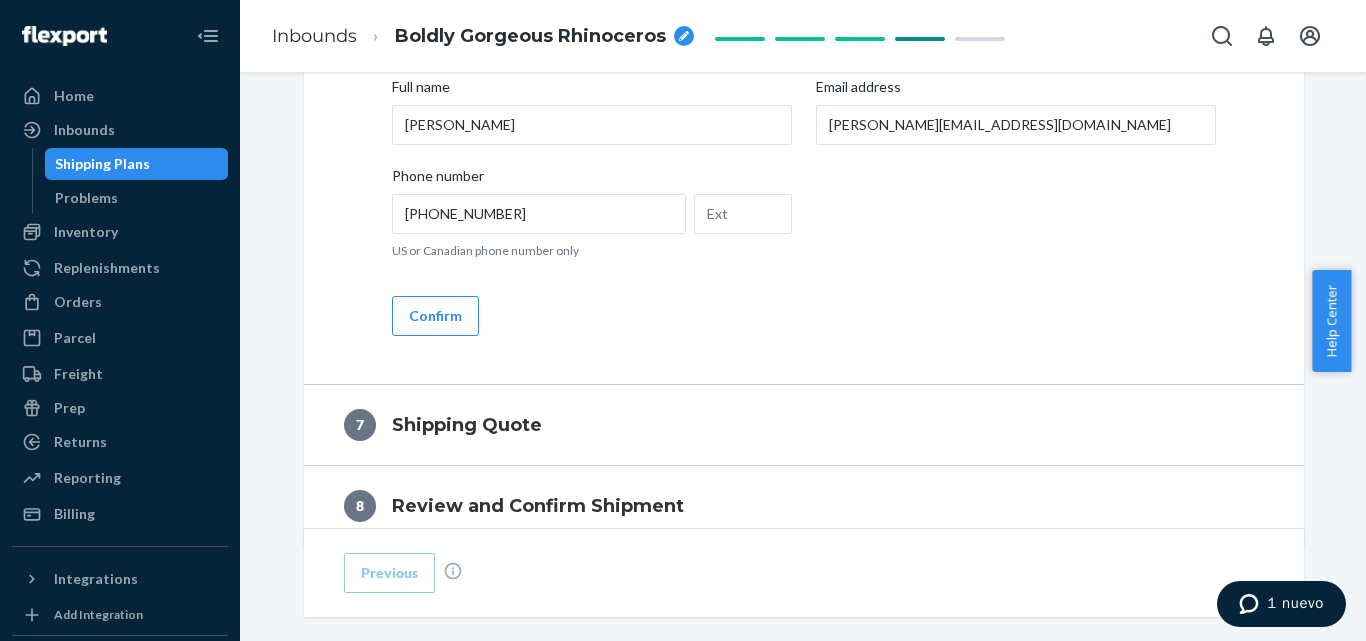 click on "Cargo ready date   Select a date   Please enter a valid cargo ready date Actual pickup date subject to carrier availability Location hours of operation    (optional) to Input in location's timezone. Minimum range of 4 hours. Shipper reference number    (optional) A liftgate is required   Add freight scheduling contact info Full name [PERSON_NAME] Email address [PERSON_NAME][EMAIL_ADDRESS][DOMAIN_NAME] Phone number [PHONE_NUMBER] US or Canadian phone number only Confirm" at bounding box center [804, 41] 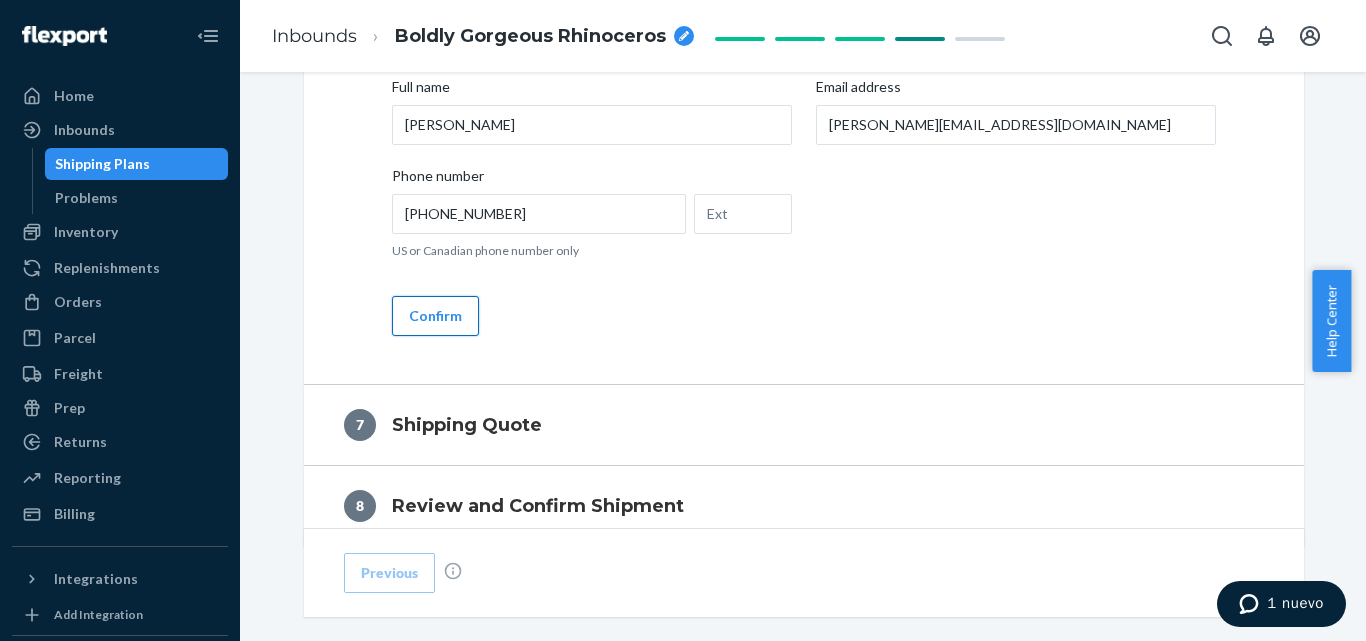 click on "Confirm" at bounding box center [435, 316] 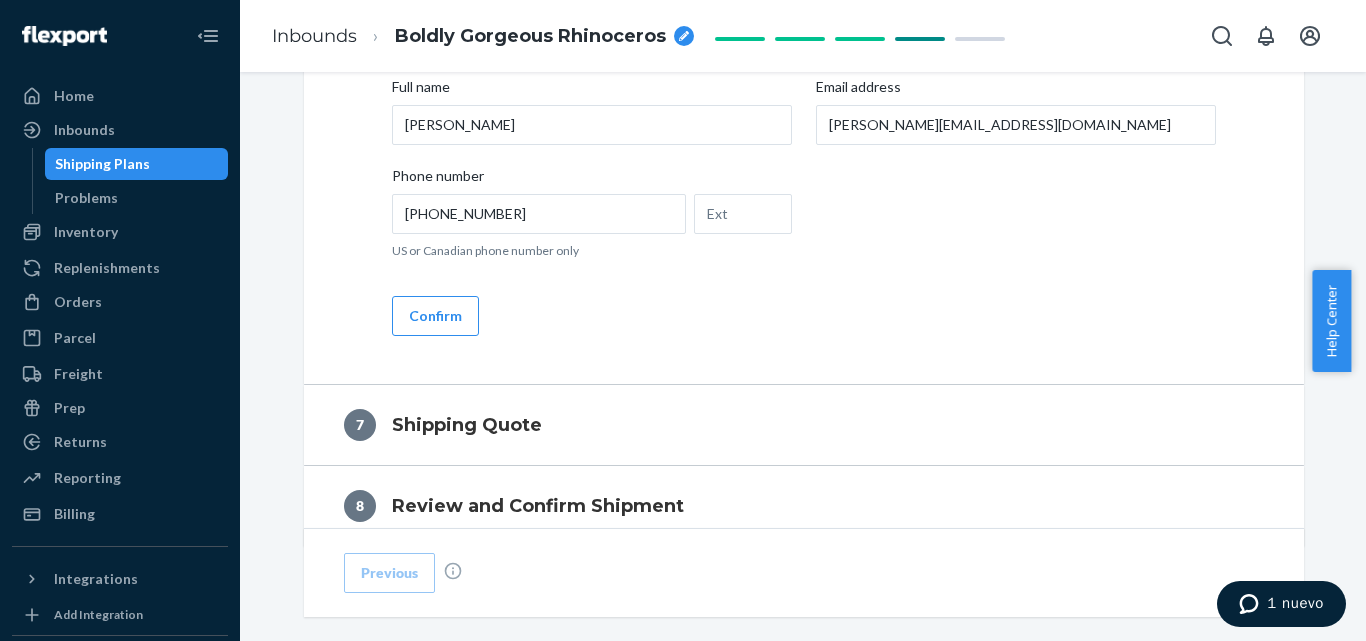 click on "Cargo ready date   Select a date   Please enter a valid cargo ready date Actual pickup date subject to carrier availability Location hours of operation    (optional) to Input in location's timezone. Minimum range of 4 hours. Shipper reference number    (optional) A liftgate is required   Add freight scheduling contact info Full name [PERSON_NAME] Email address [PERSON_NAME][EMAIL_ADDRESS][DOMAIN_NAME] Phone number [PHONE_NUMBER] US or Canadian phone number only Confirm" at bounding box center [804, 41] 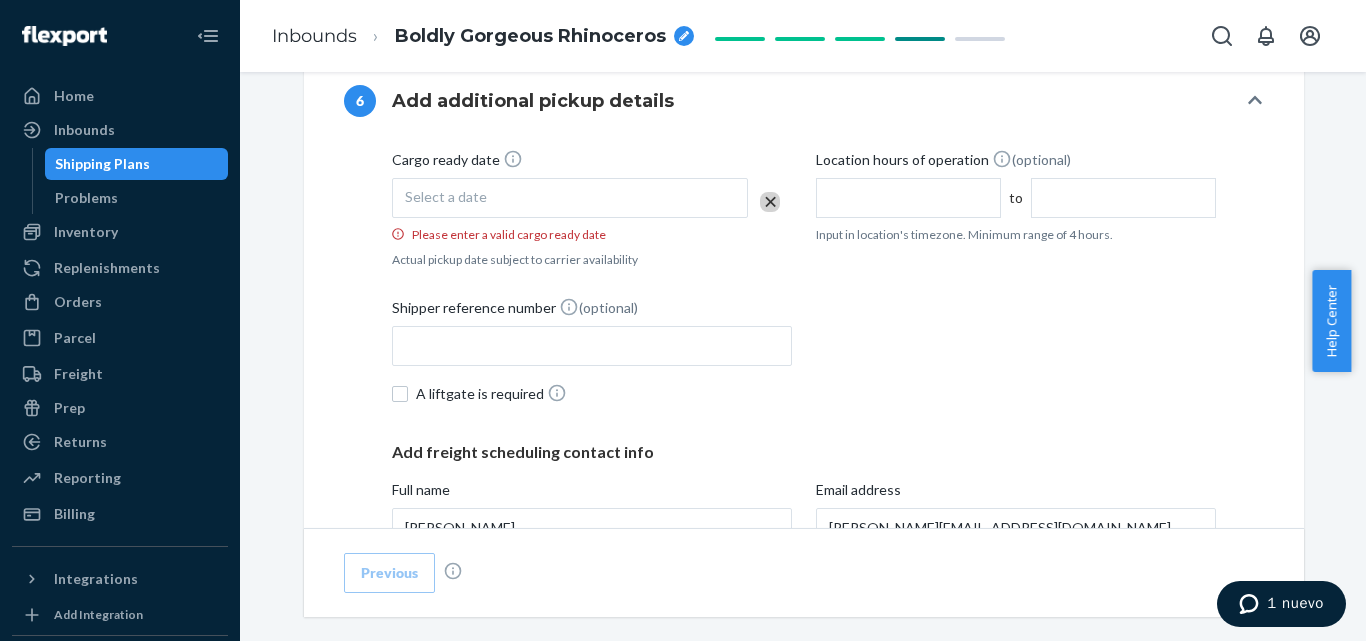 scroll, scrollTop: 1148, scrollLeft: 0, axis: vertical 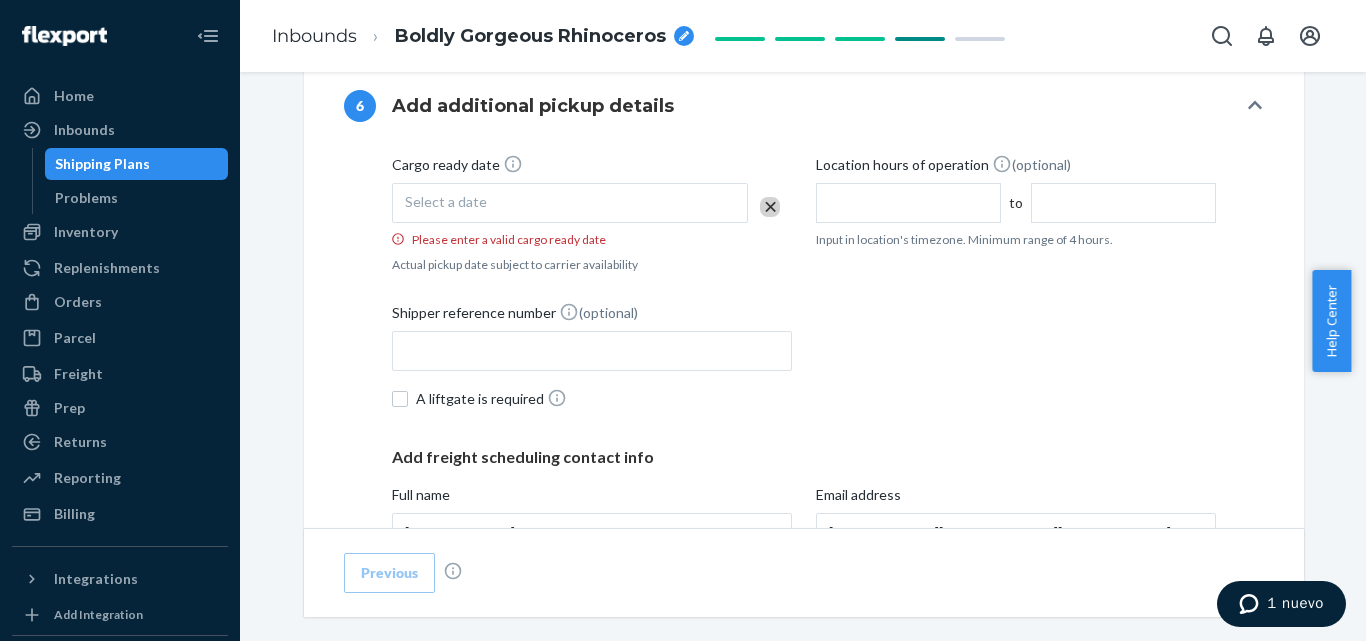click on "Select a date" at bounding box center [570, 203] 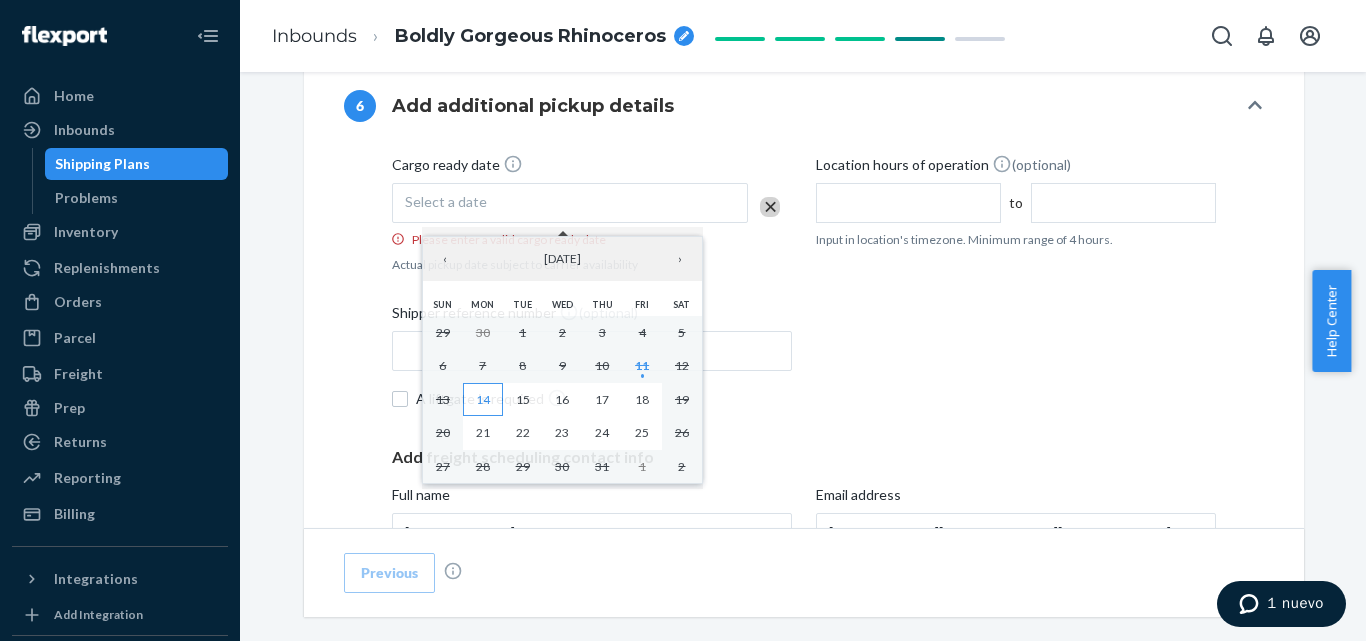 click on "14" at bounding box center (483, 399) 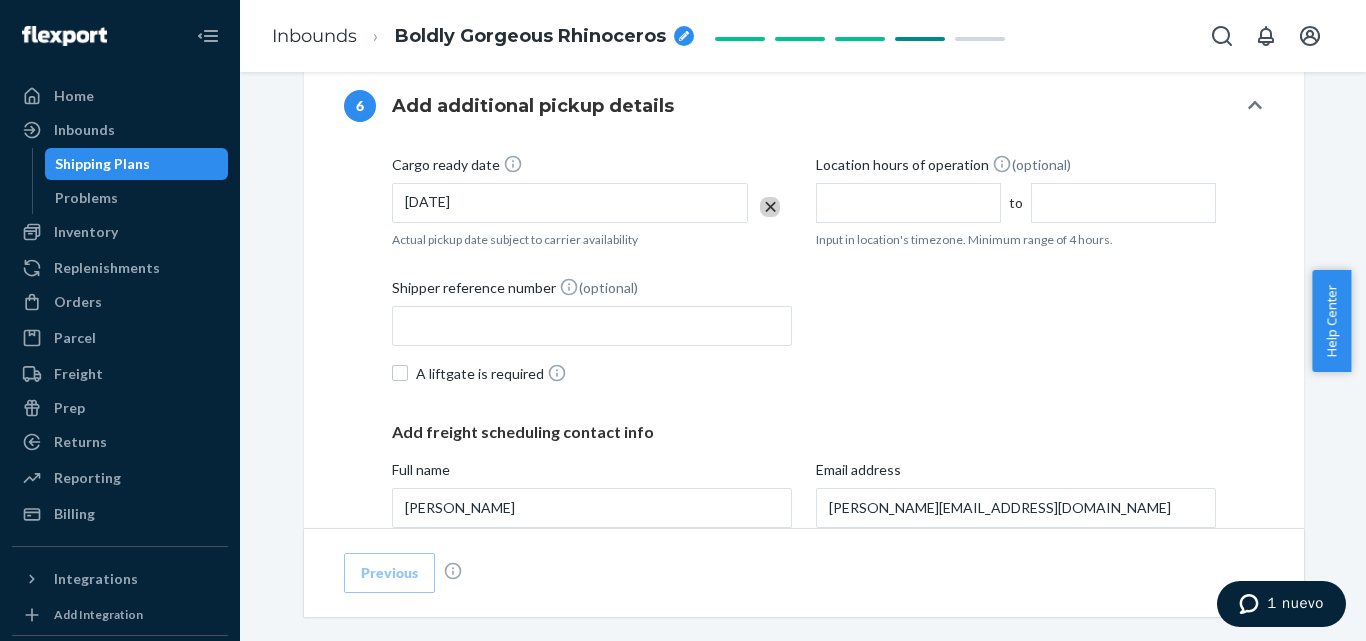 click on "Cargo ready date   [DATE]   Actual pickup date subject to carrier availability Location hours of operation    (optional) to Input in location's timezone. Minimum range of 4 hours. Shipper reference number    (optional)" at bounding box center (804, 252) 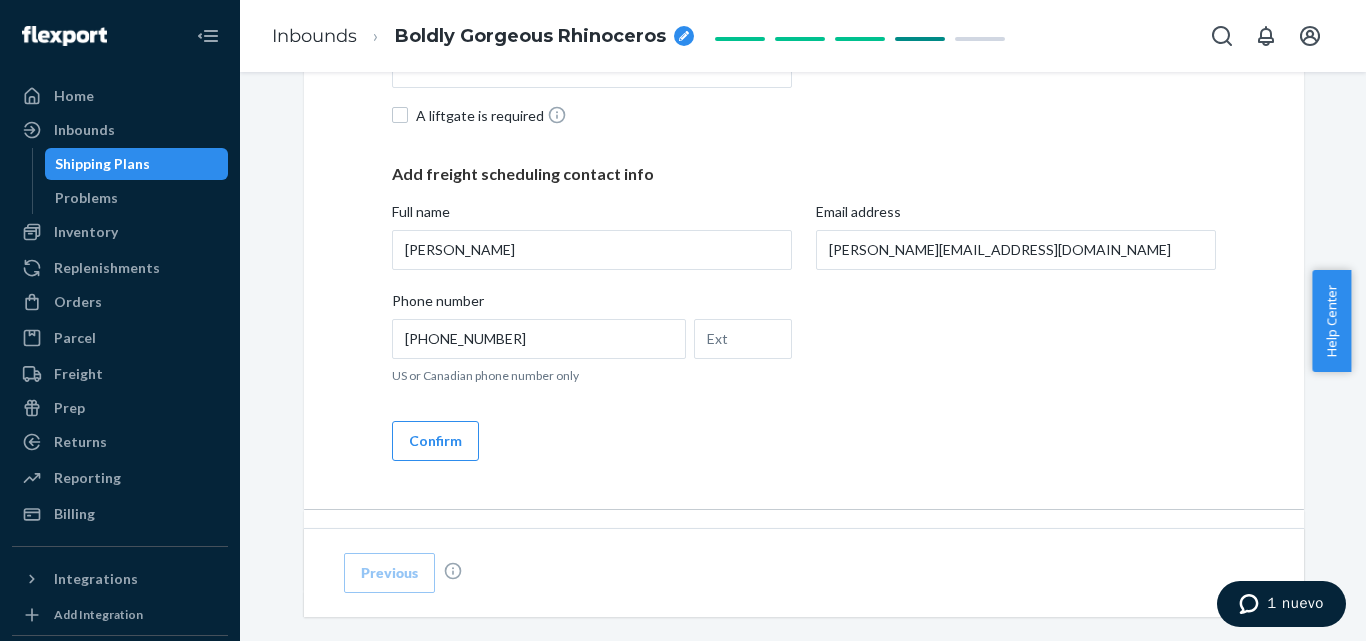 scroll, scrollTop: 1410, scrollLeft: 0, axis: vertical 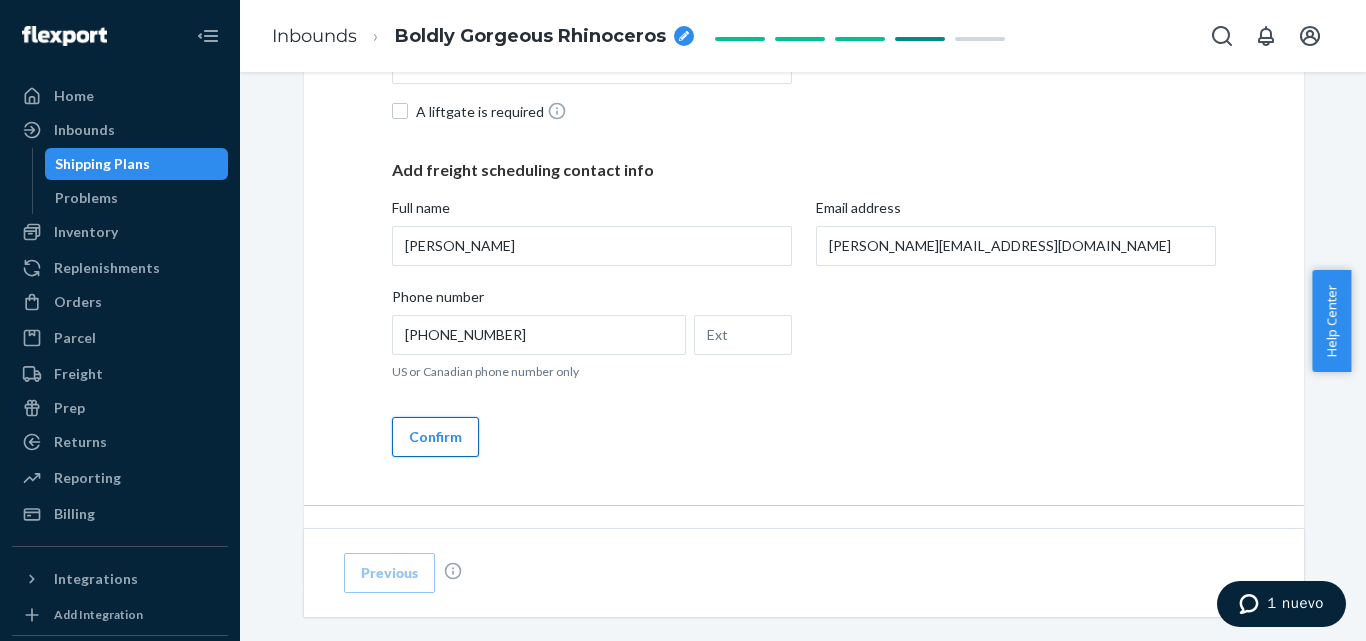 click on "Confirm" at bounding box center [435, 437] 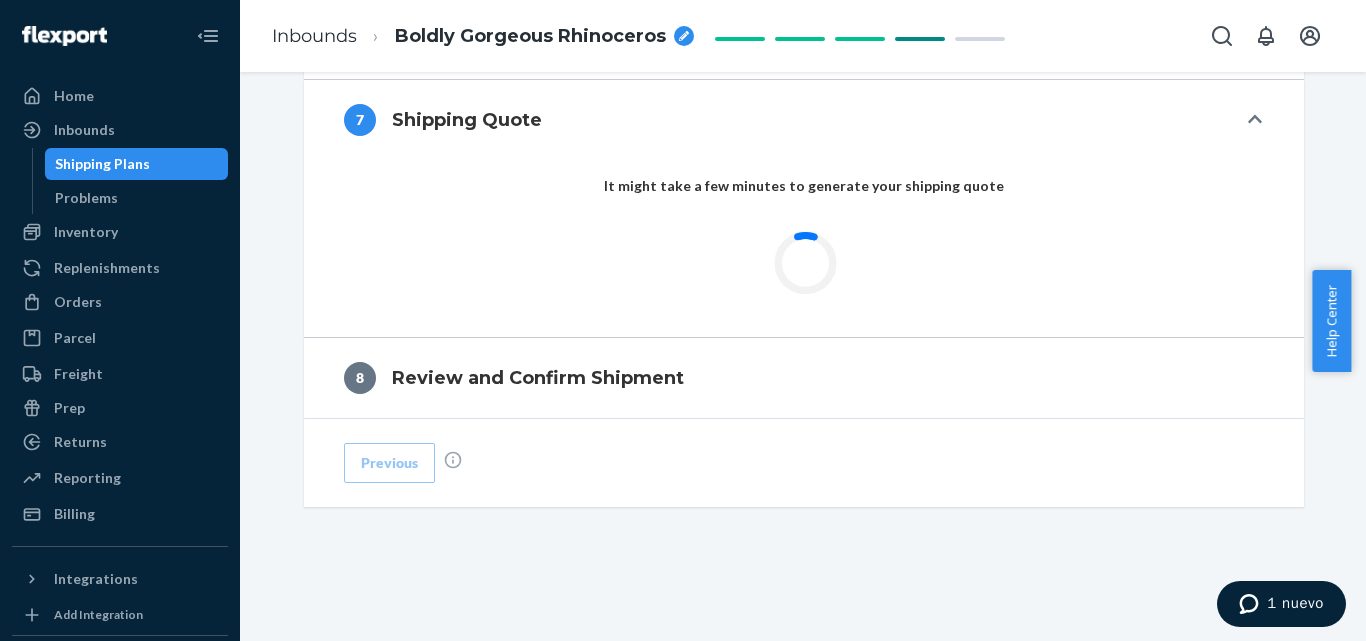 scroll, scrollTop: 1287, scrollLeft: 0, axis: vertical 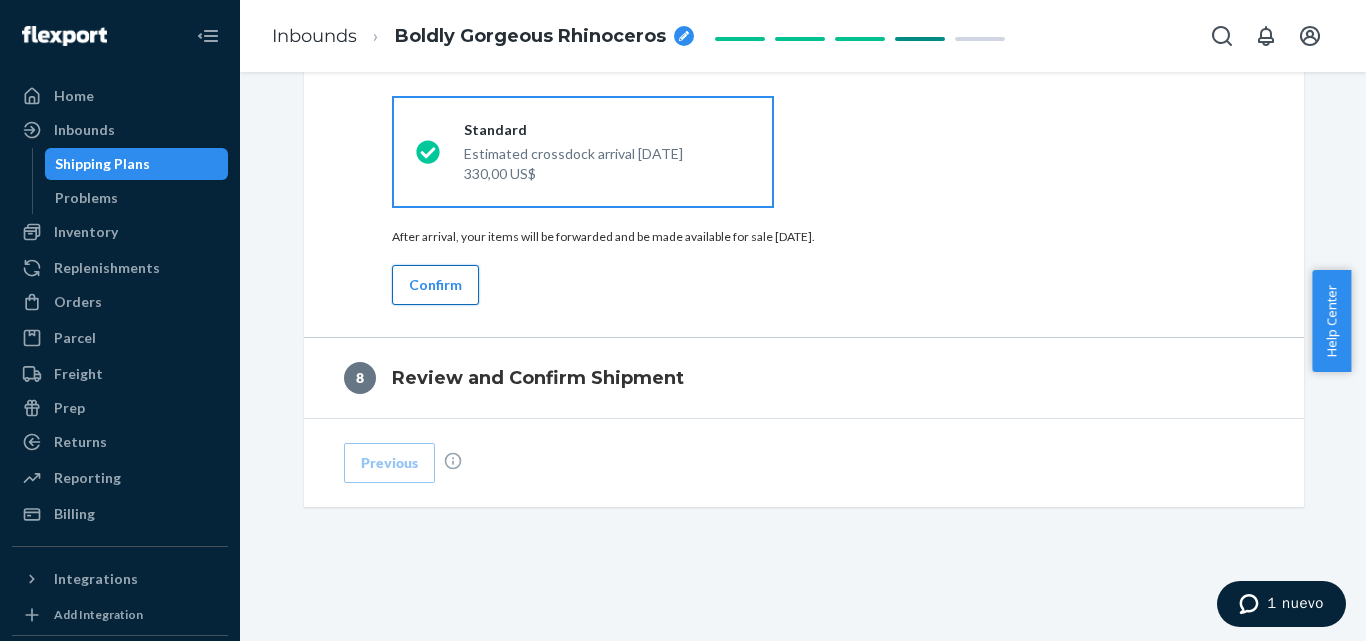 click on "Confirm" at bounding box center [435, 285] 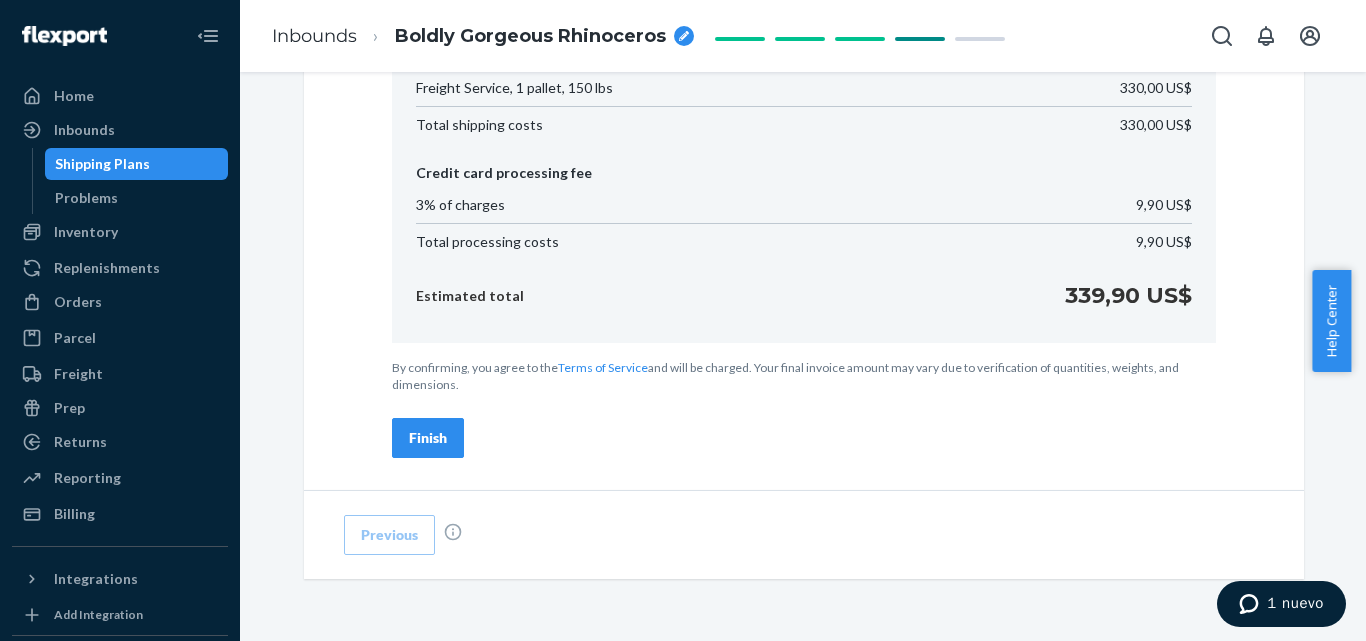 scroll, scrollTop: 1748, scrollLeft: 0, axis: vertical 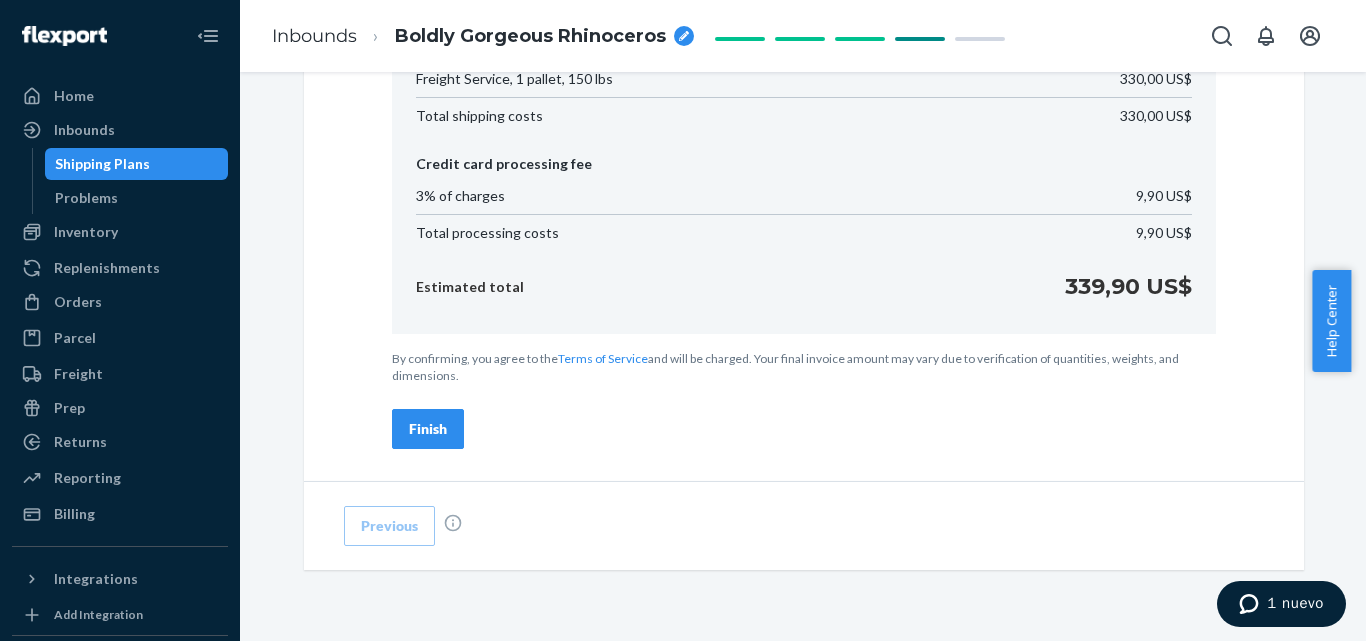 click on "Finish" at bounding box center (428, 429) 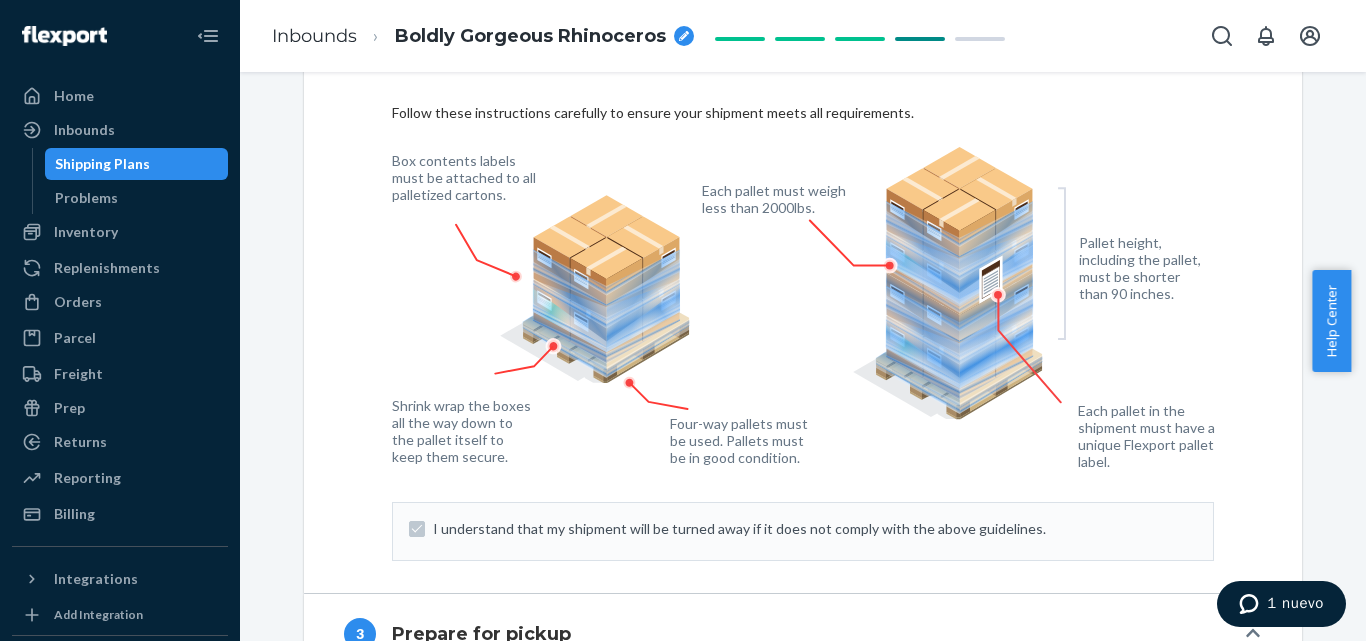 scroll, scrollTop: 1251, scrollLeft: 0, axis: vertical 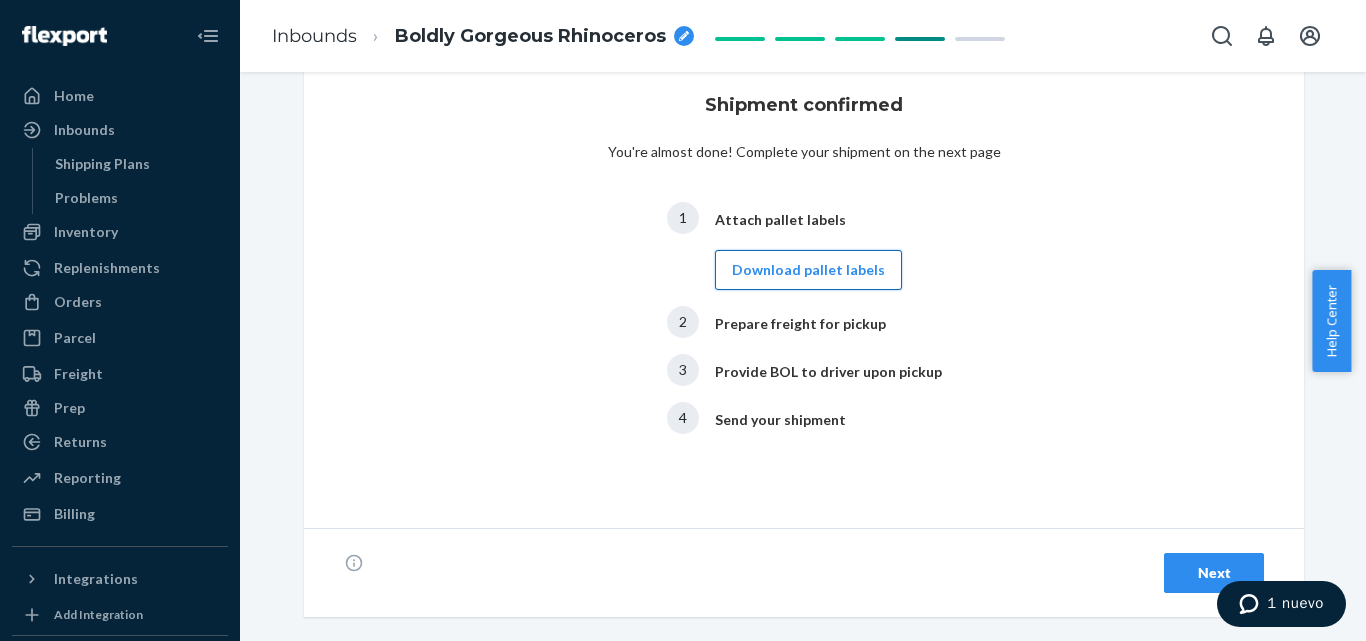 click on "Download pallet labels" at bounding box center [808, 270] 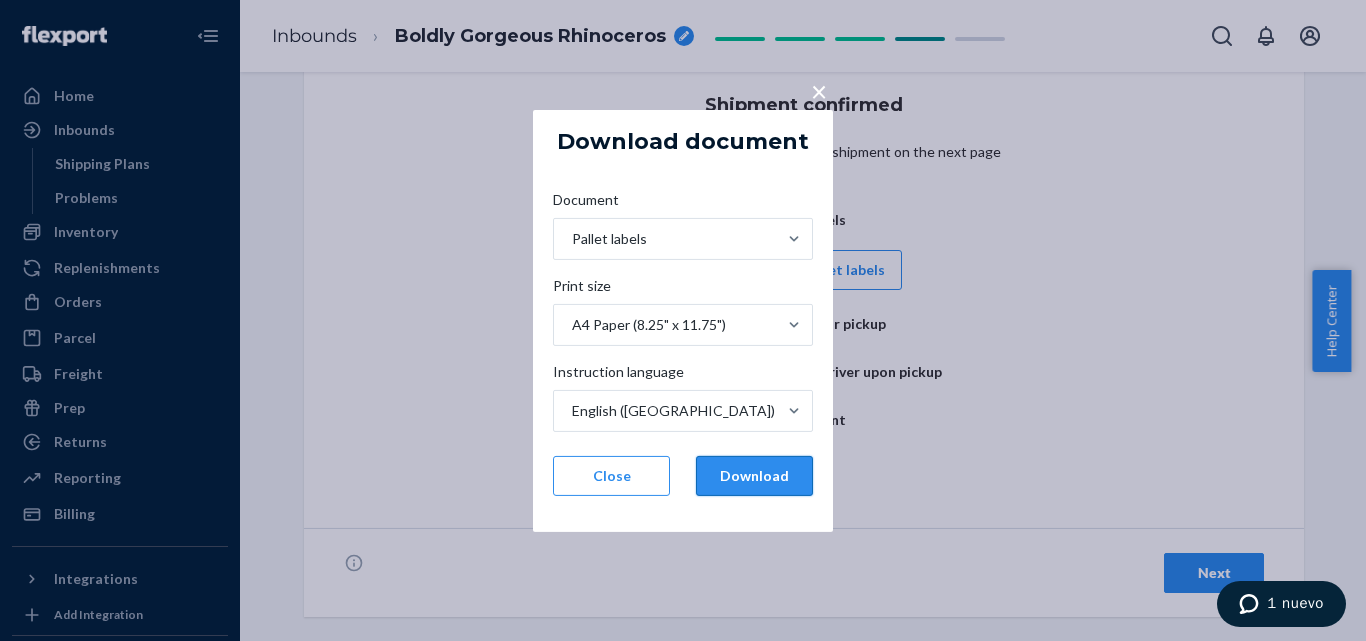 click on "Download" at bounding box center [754, 476] 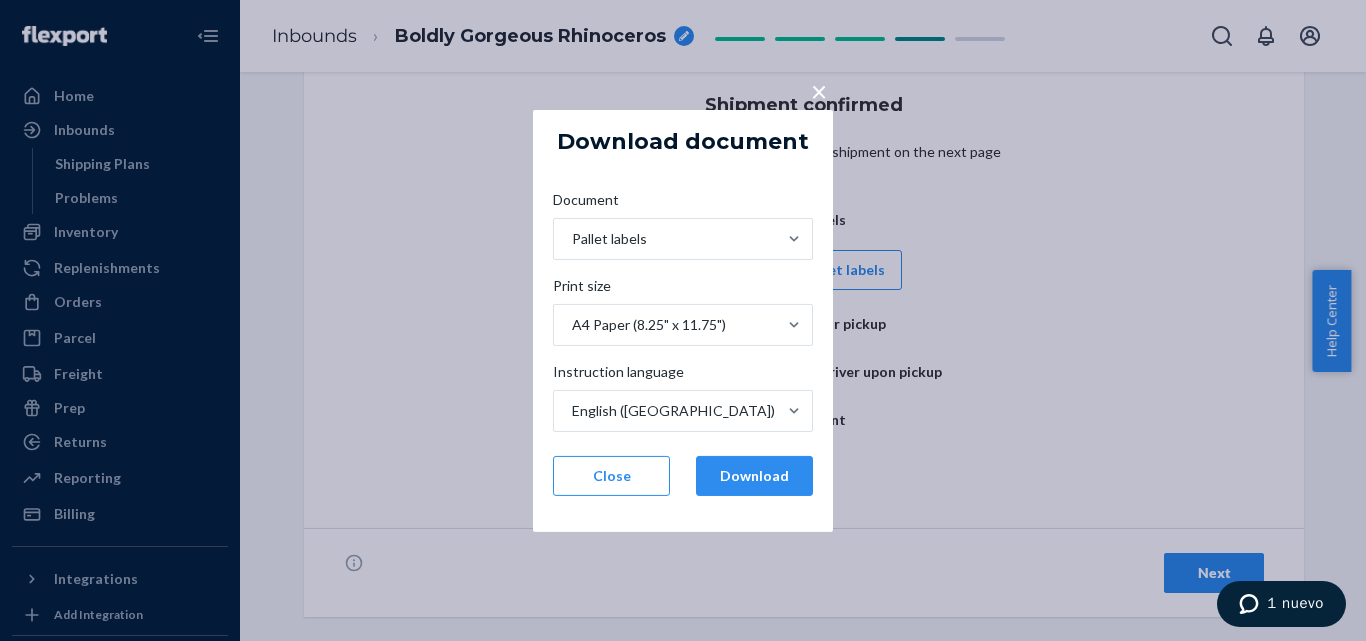 click on "×" at bounding box center (819, 90) 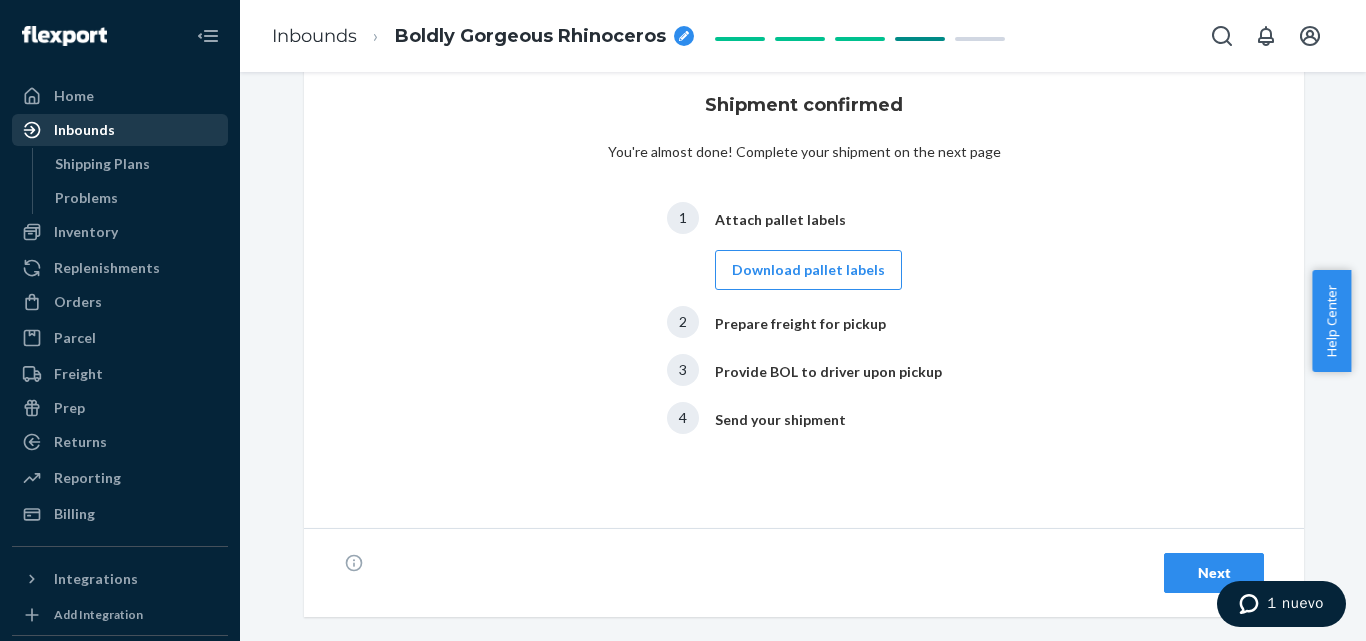 click on "Inbounds" at bounding box center (120, 130) 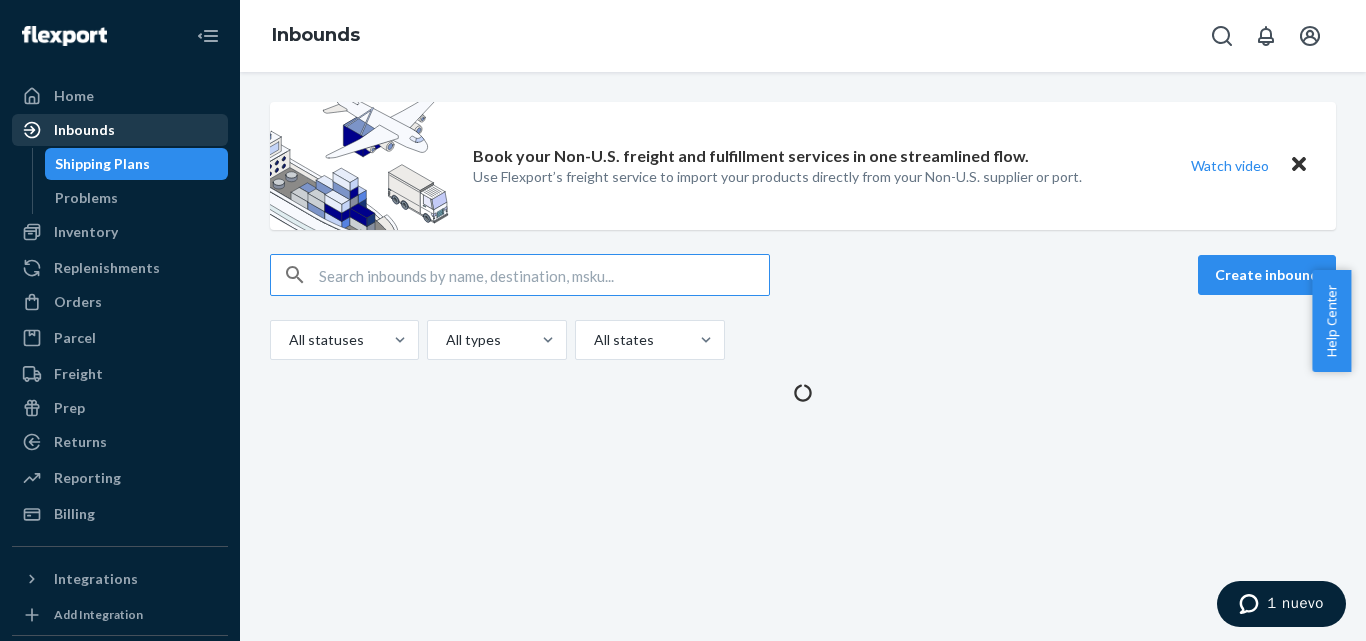 scroll, scrollTop: 0, scrollLeft: 0, axis: both 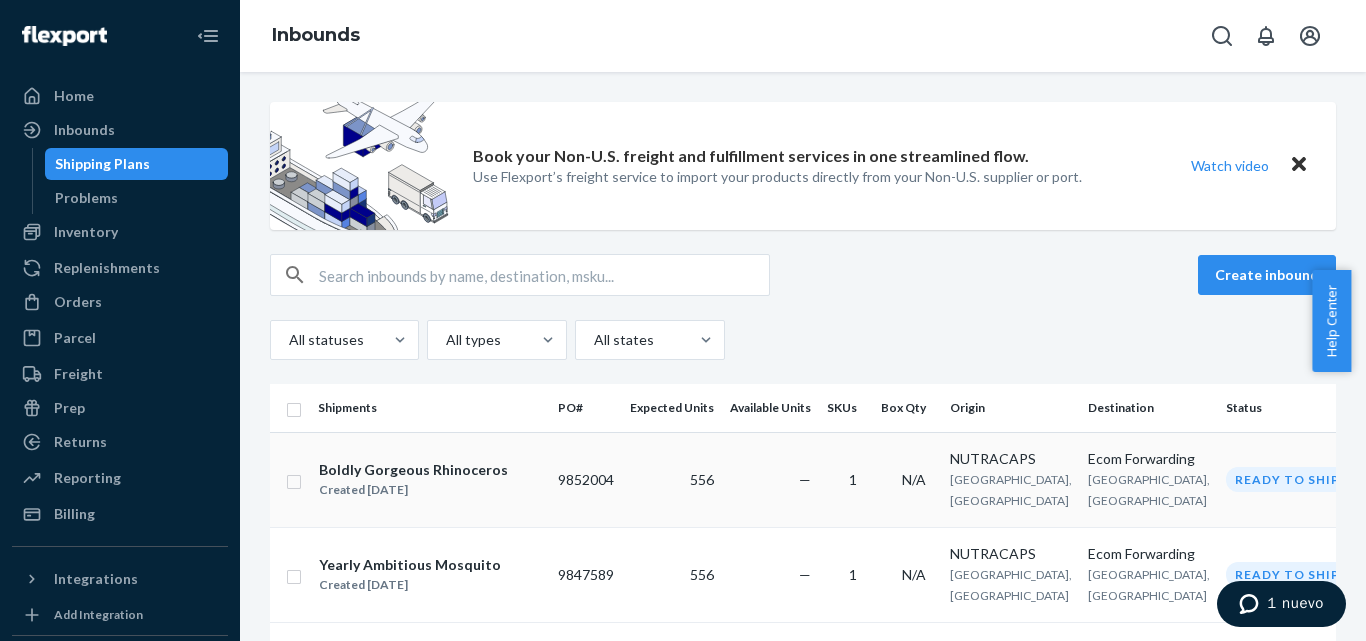 click on "Ready to ship" at bounding box center [1287, 479] 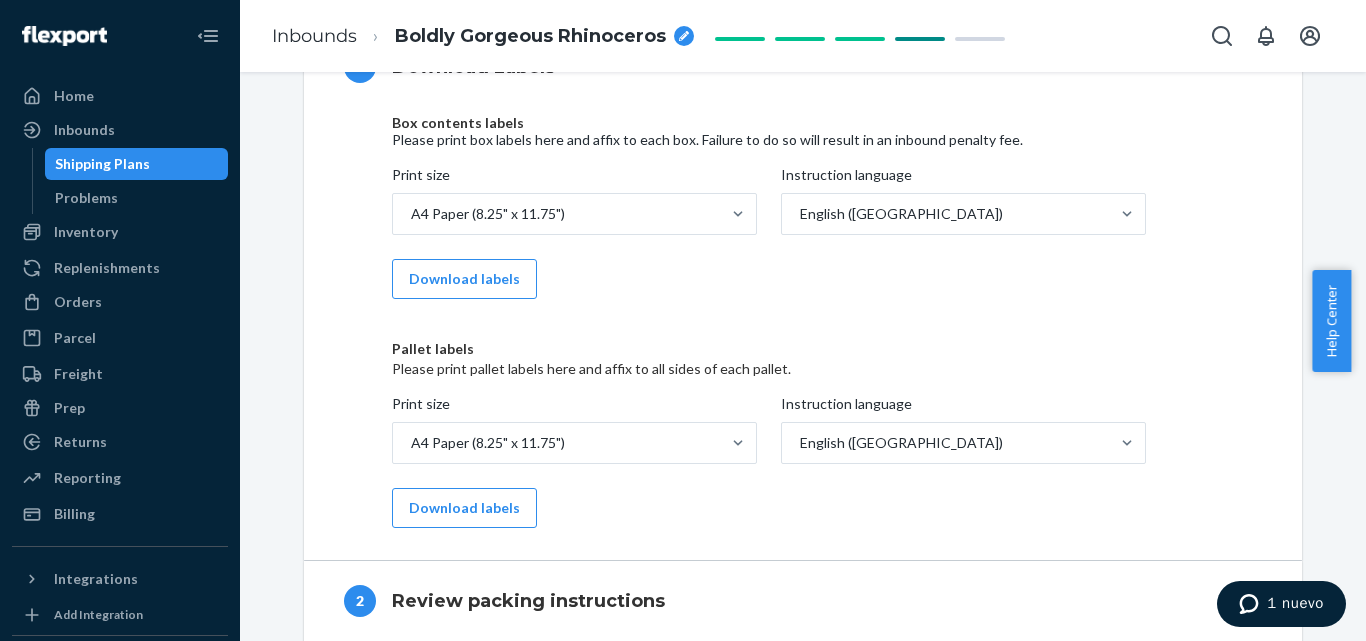 scroll, scrollTop: 726, scrollLeft: 0, axis: vertical 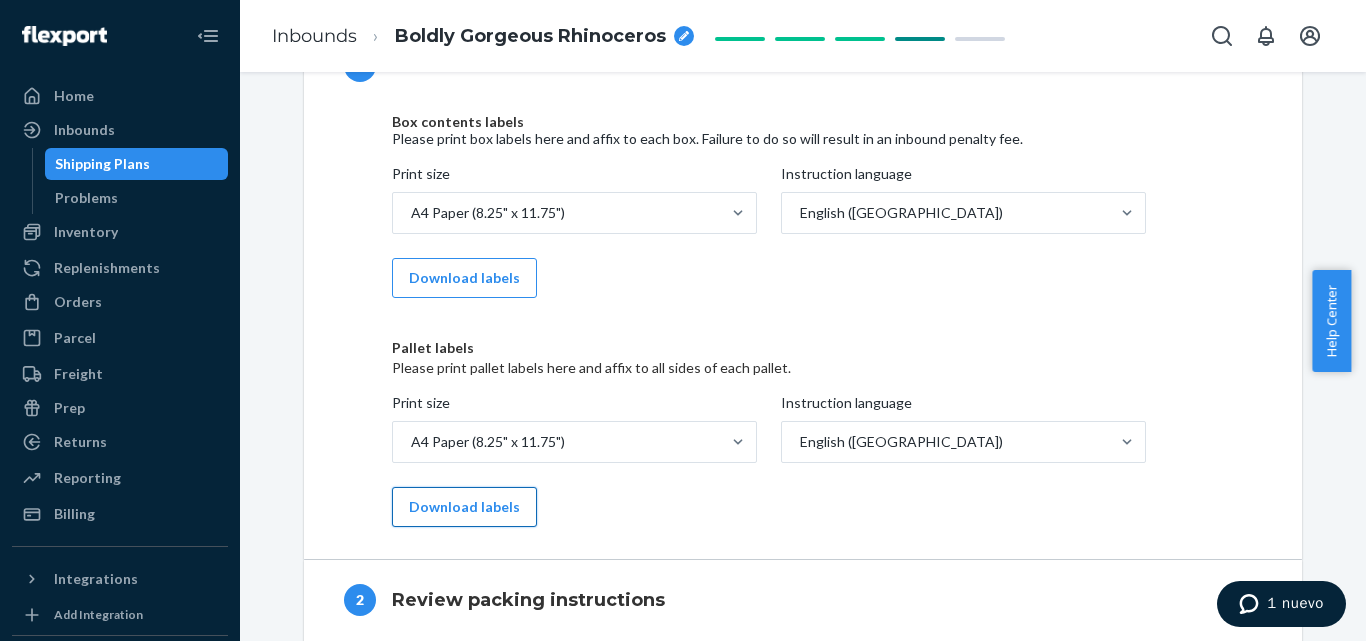 click on "Download labels" at bounding box center (464, 507) 